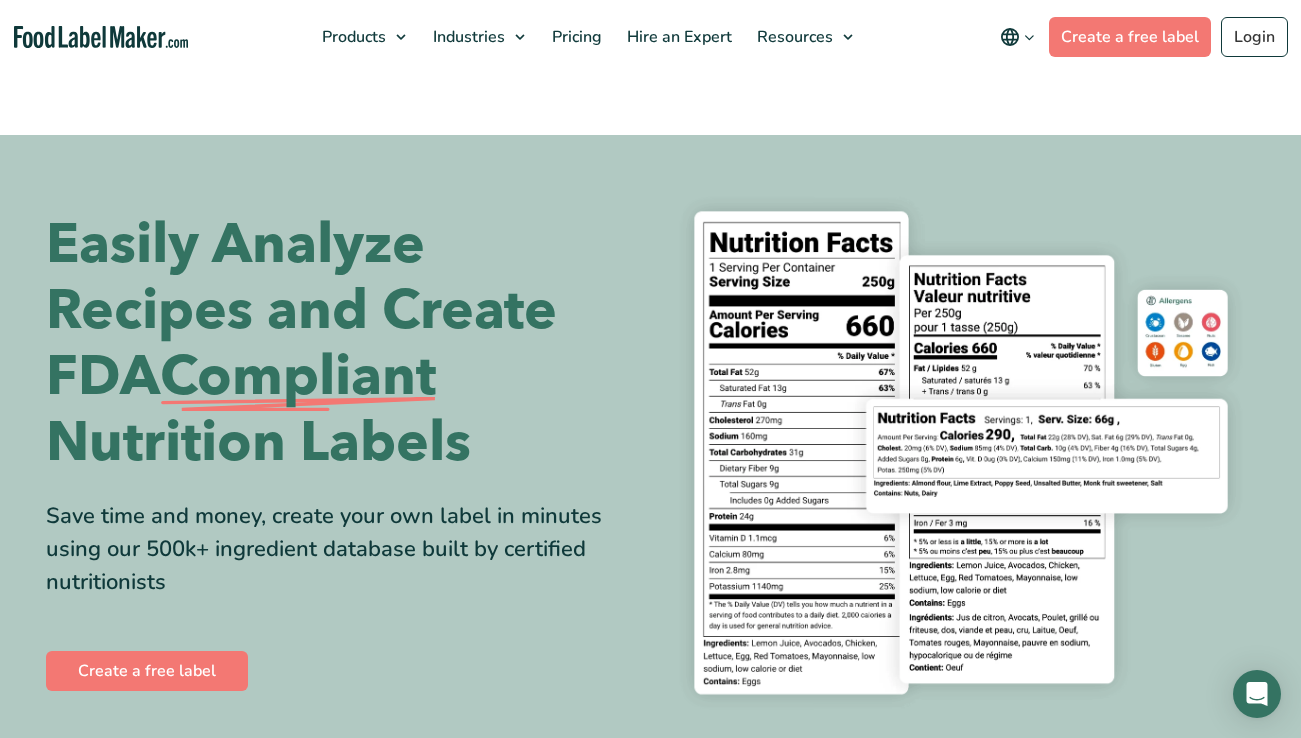 scroll, scrollTop: 0, scrollLeft: 0, axis: both 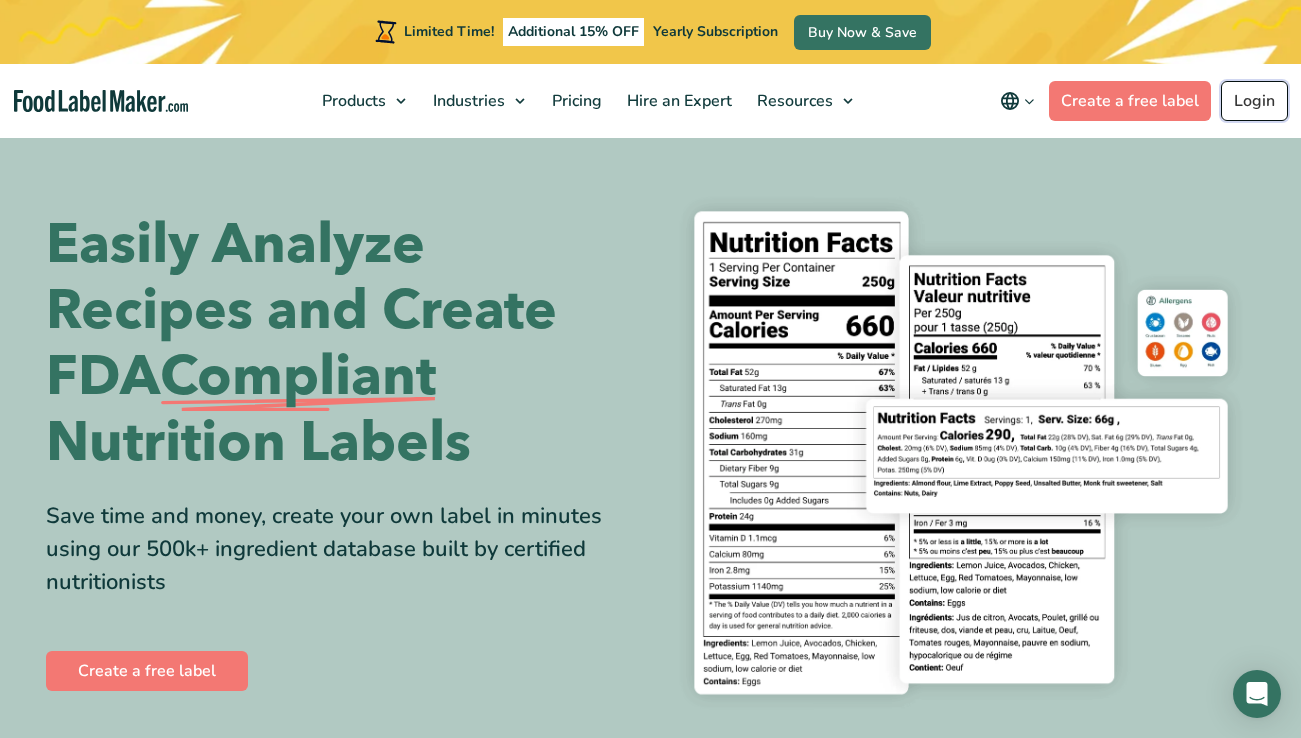 click on "Login" at bounding box center (1254, 101) 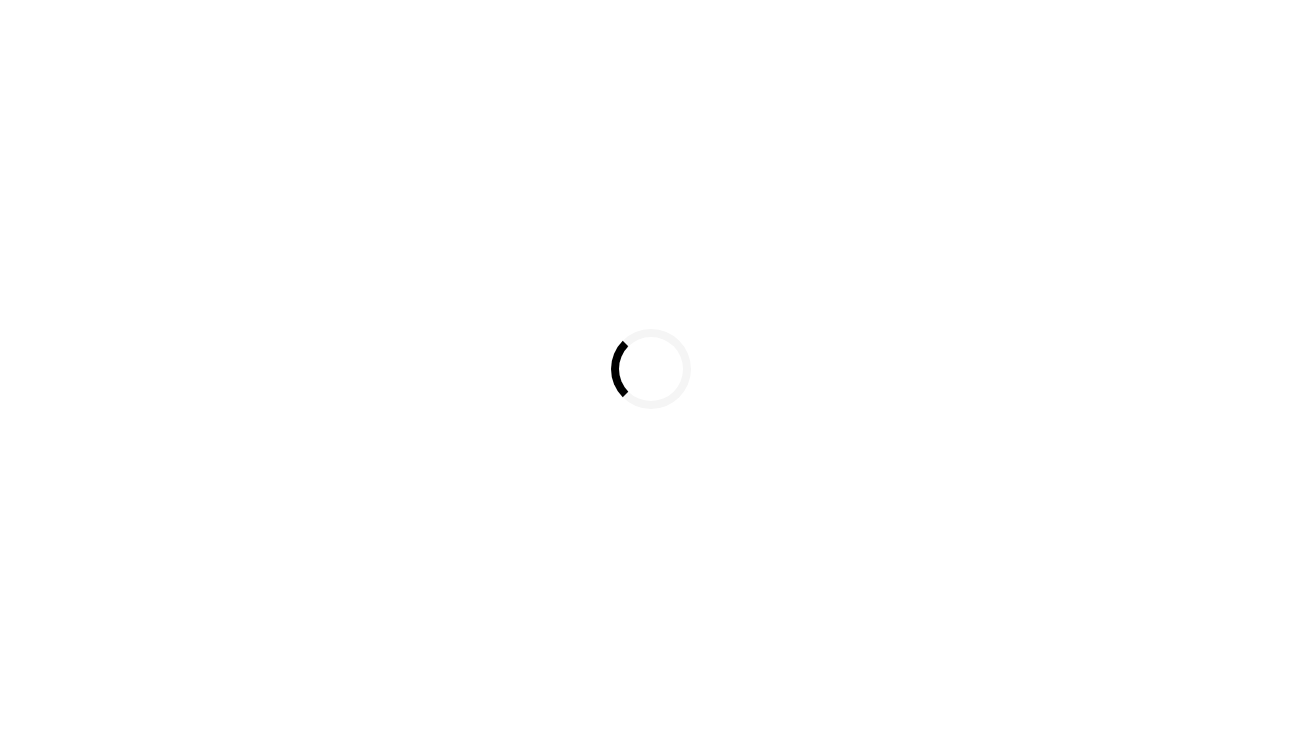 scroll, scrollTop: 0, scrollLeft: 0, axis: both 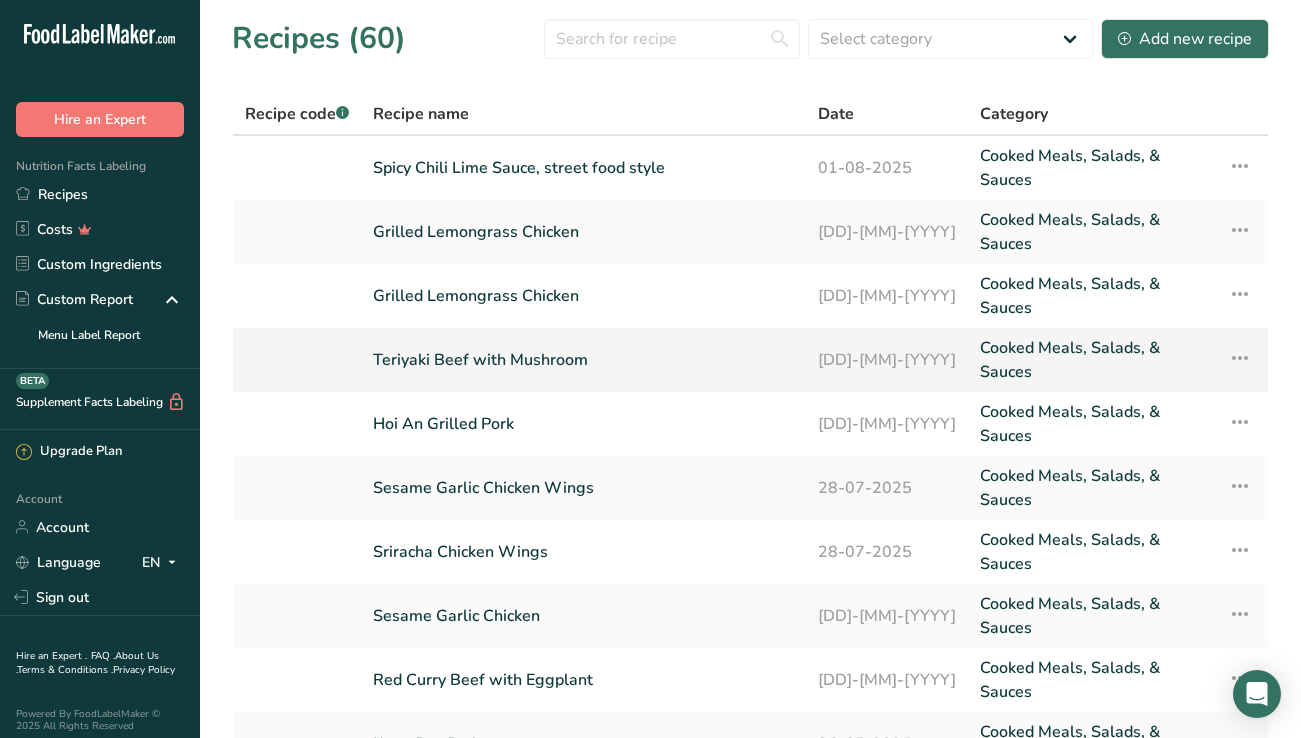 click on "Teriyaki Beef with Mushroom" at bounding box center (583, 360) 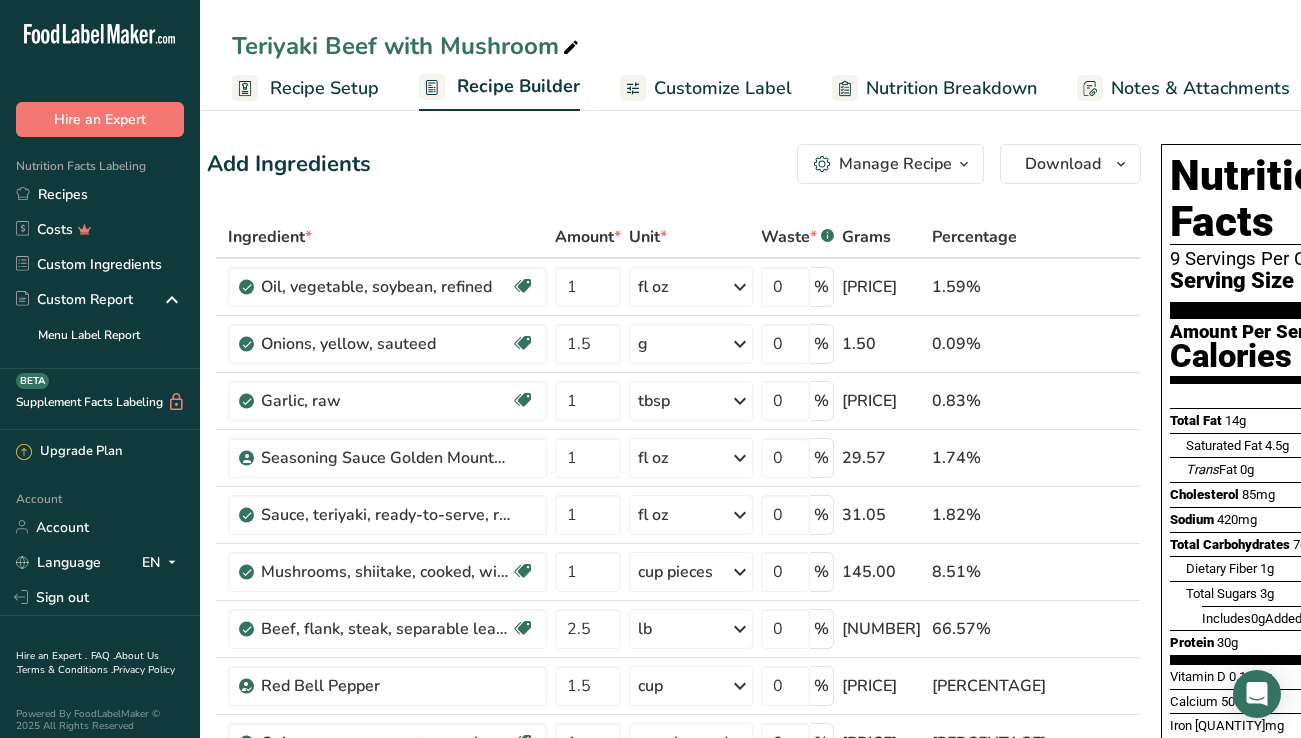 scroll, scrollTop: 0, scrollLeft: 15, axis: horizontal 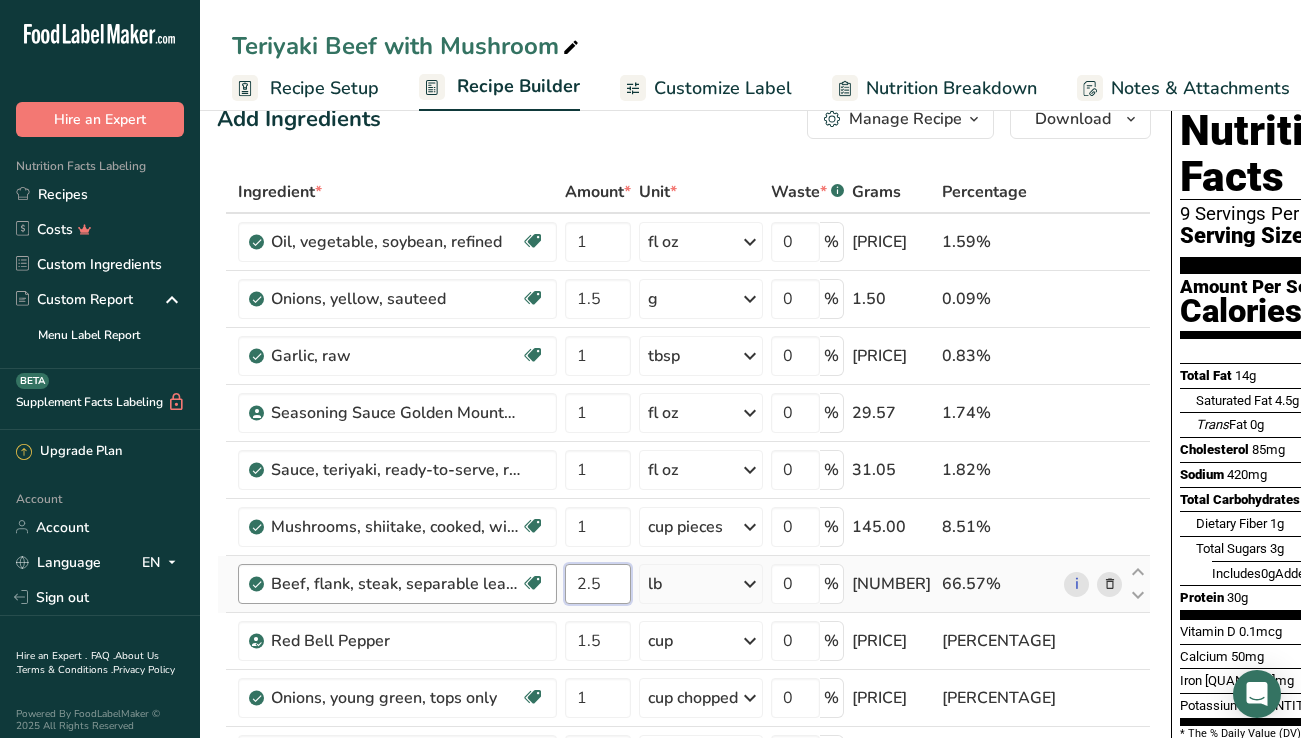 drag, startPoint x: 621, startPoint y: 588, endPoint x: 552, endPoint y: 584, distance: 69.115845 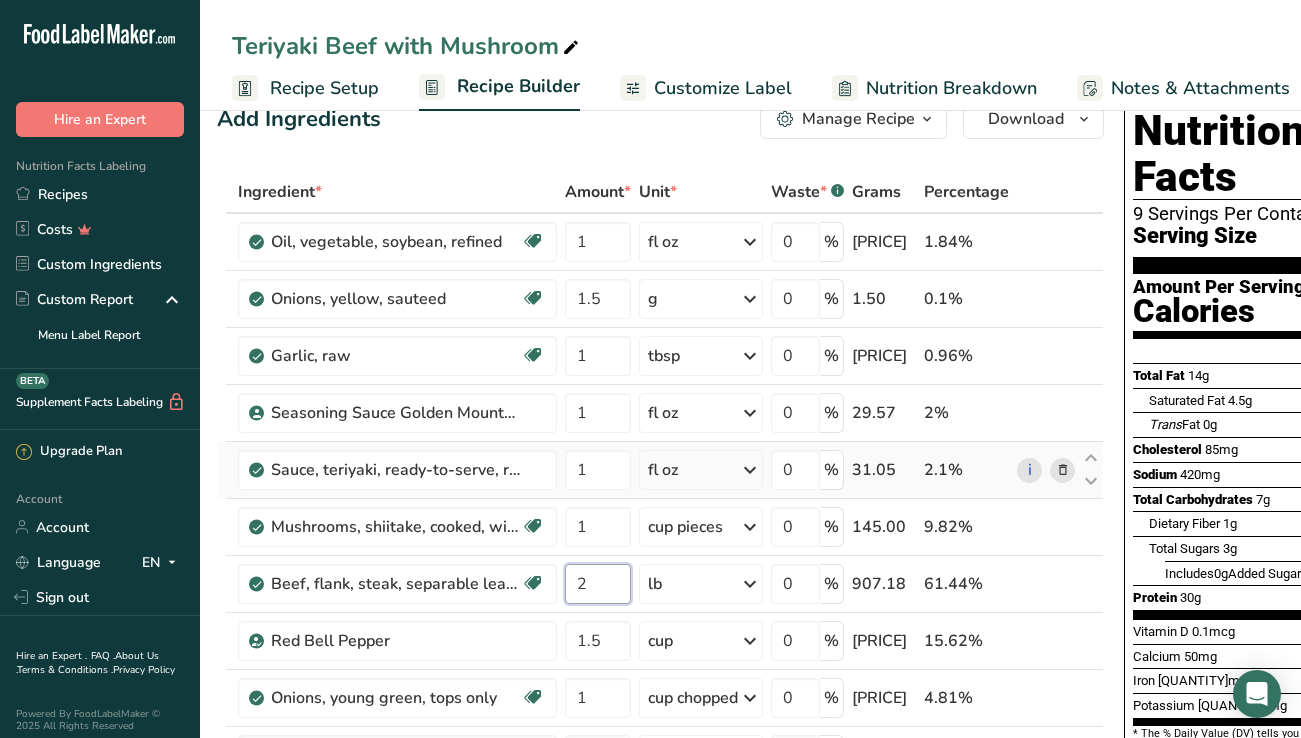 type on "2" 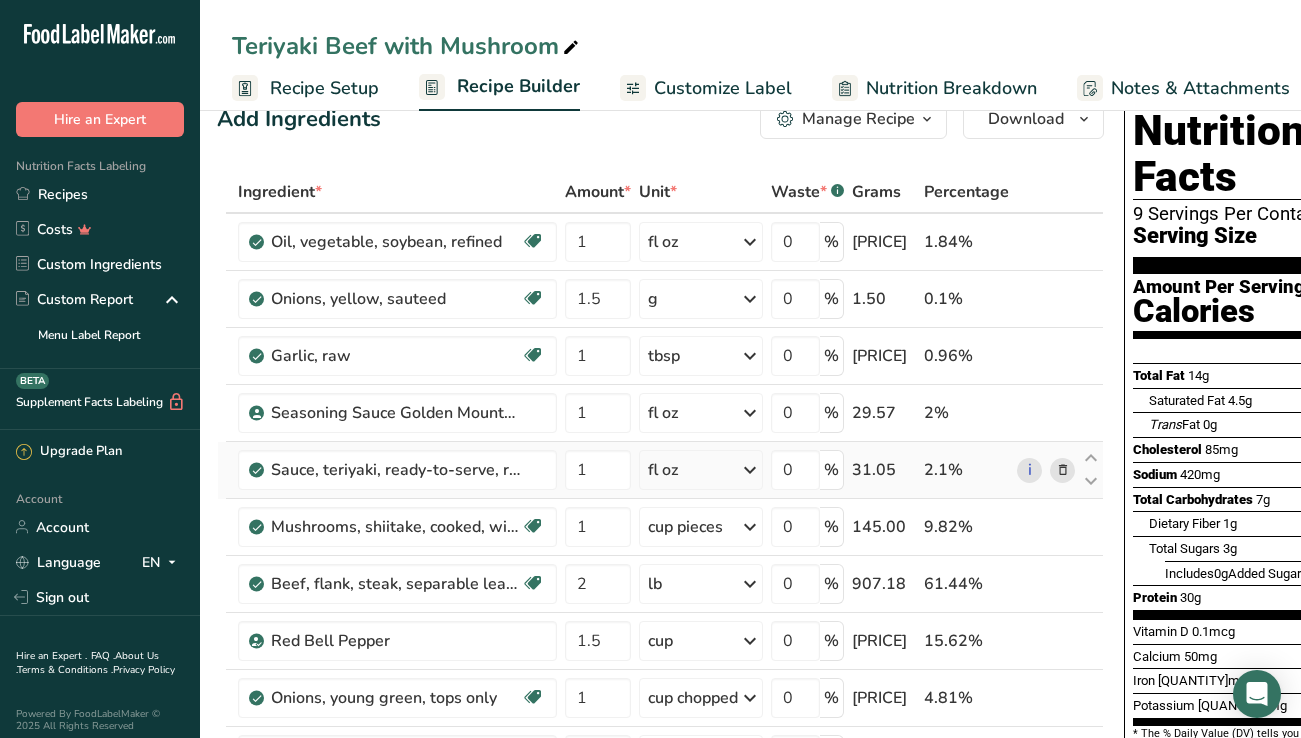 click on "Ingredient *
Amount *
Unit *
Waste *   .a-a{fill:#347362;}.b-a{fill:#fff;}          Grams
Percentage
Oil, vegetable, soybean, refined
Dairy free
Gluten free
Vegan
Vegetarian
Soy free
[QUANTITY]
fl oz
Portions
1 tablespoon
1 cup
1 teaspoon
Weight Units
g
kg
mg
See more
Volume Units
l
Volume units require a density conversion. If you know your ingredient's density enter it below. Otherwise, click on "RIA" our AI Regulatory bot - she will be able to help you
[QUANTITY]
lb/ft3
g/cm3
Confirm" at bounding box center [660, 568] 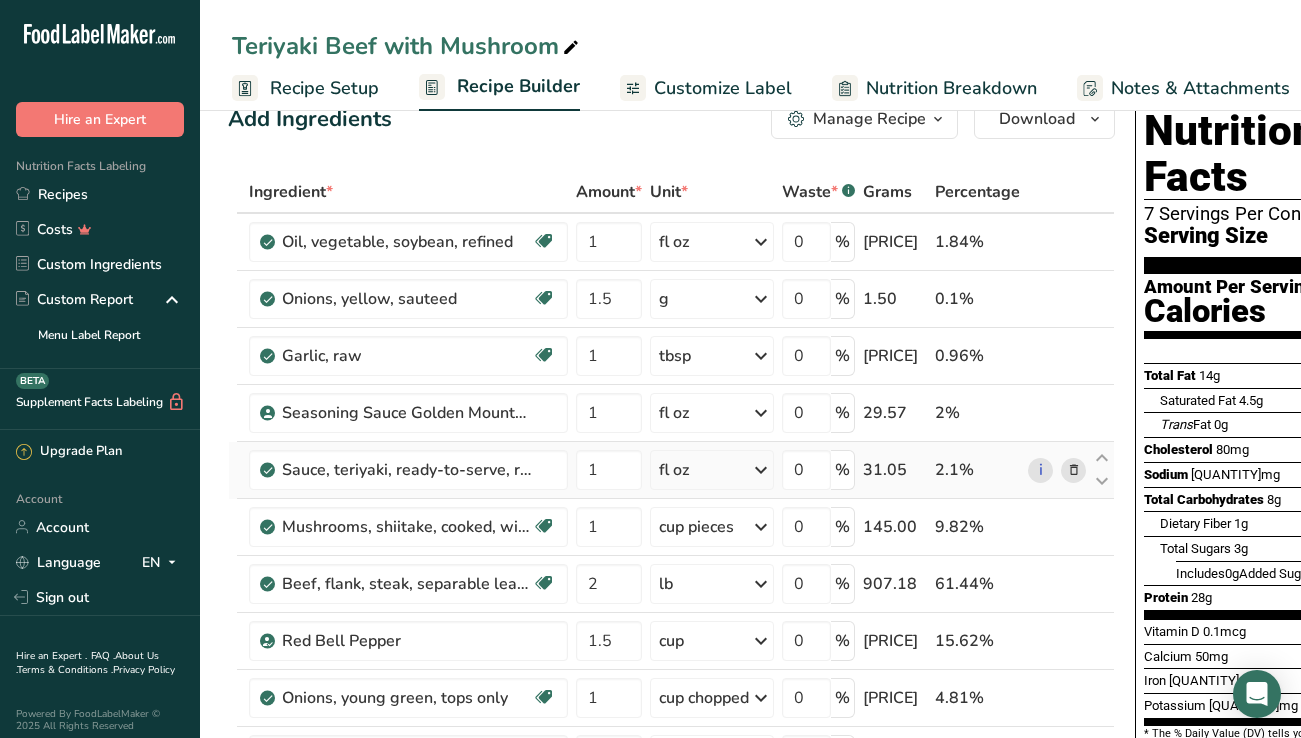 scroll, scrollTop: 0, scrollLeft: 0, axis: both 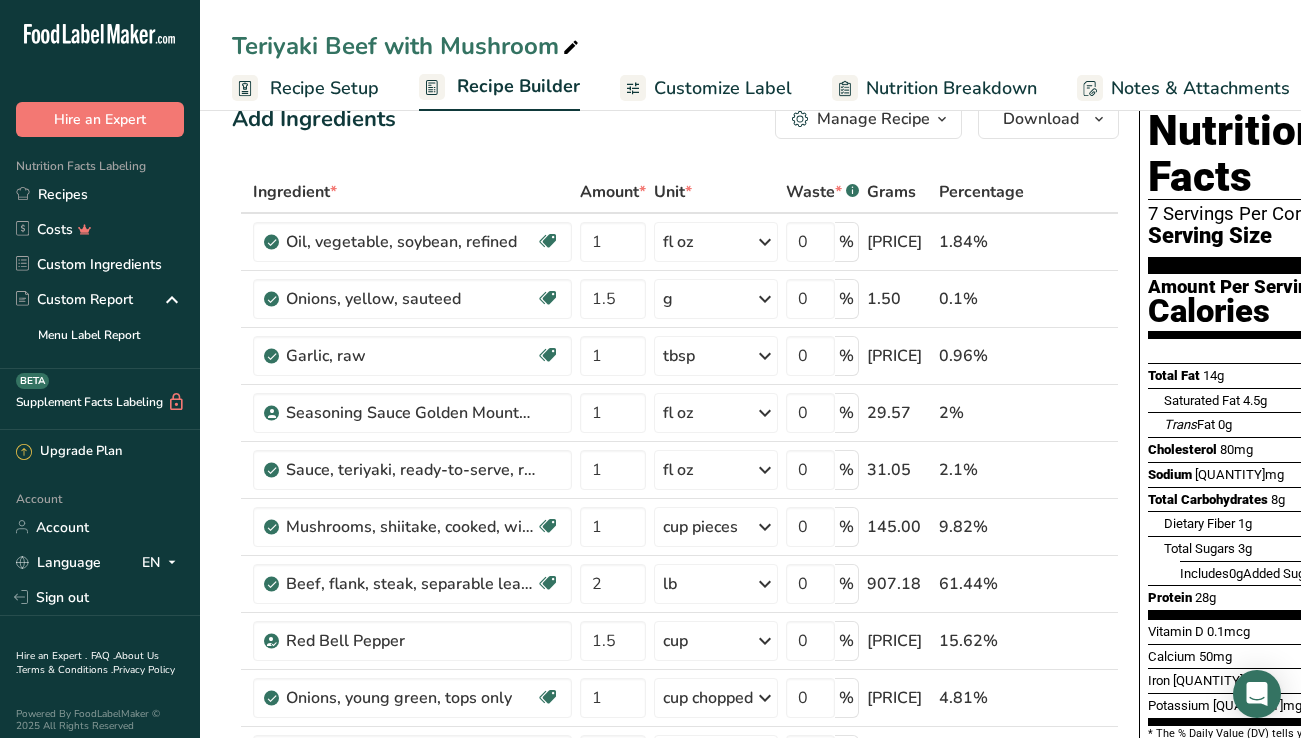 click on "Recipe Setup" at bounding box center (324, 88) 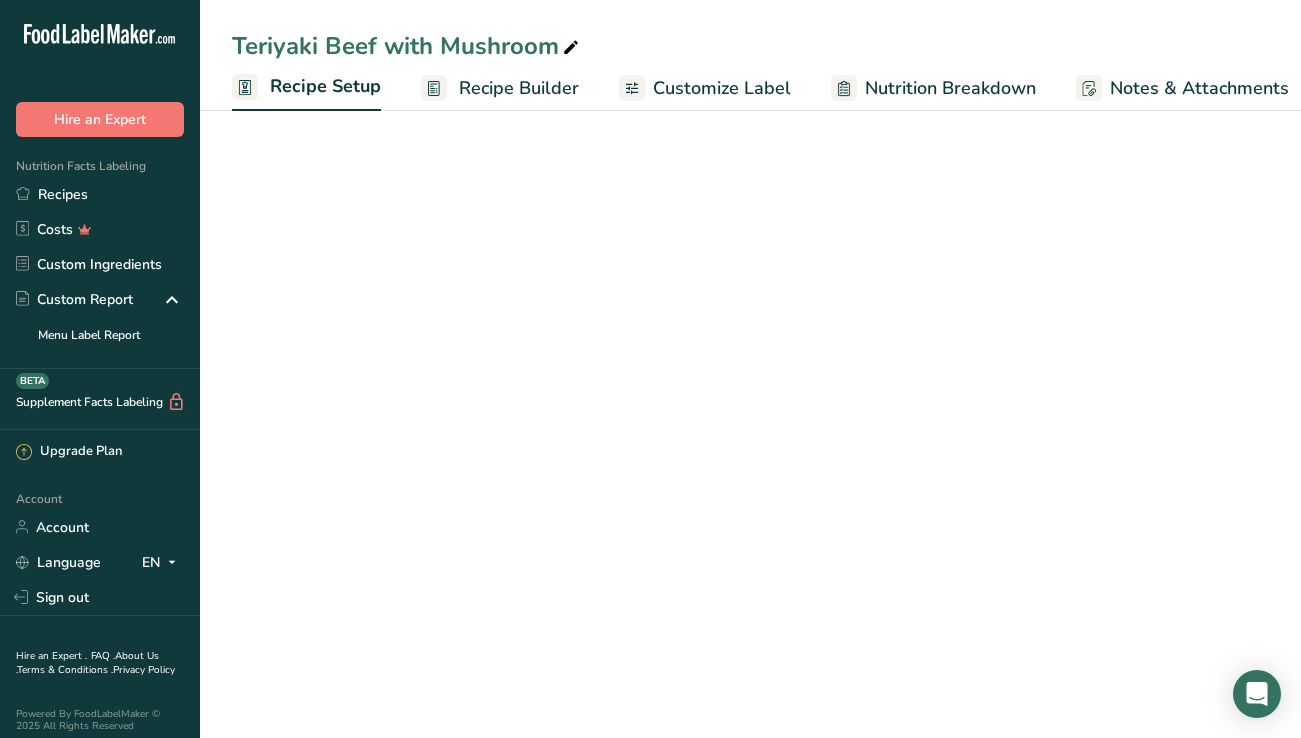 scroll, scrollTop: 0, scrollLeft: 7, axis: horizontal 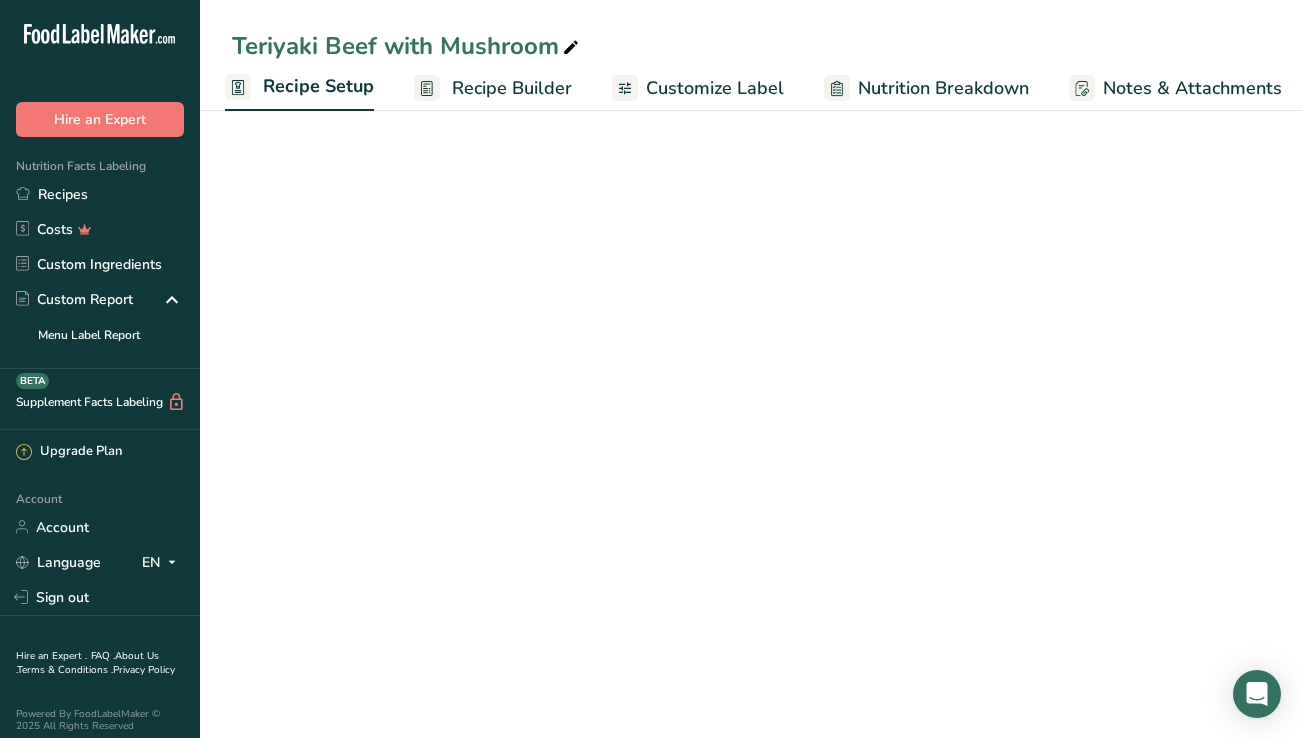 select on "5" 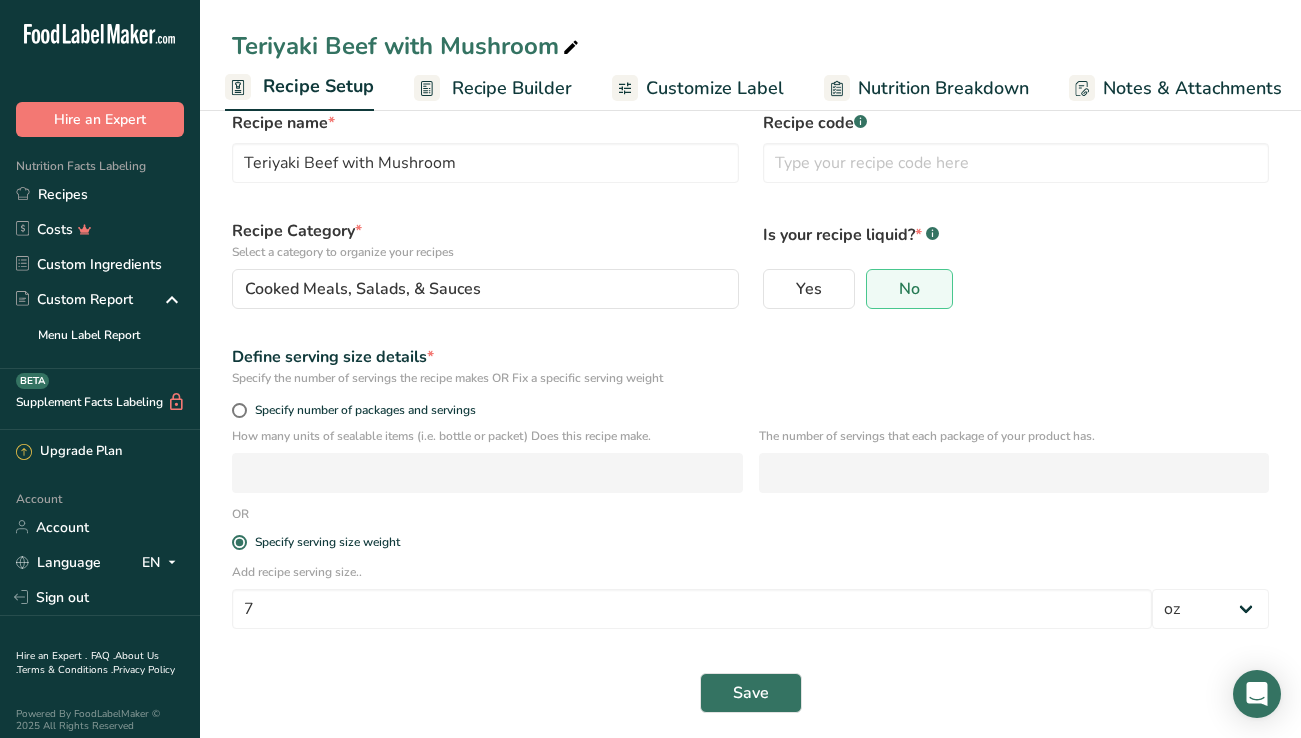 scroll, scrollTop: 52, scrollLeft: 0, axis: vertical 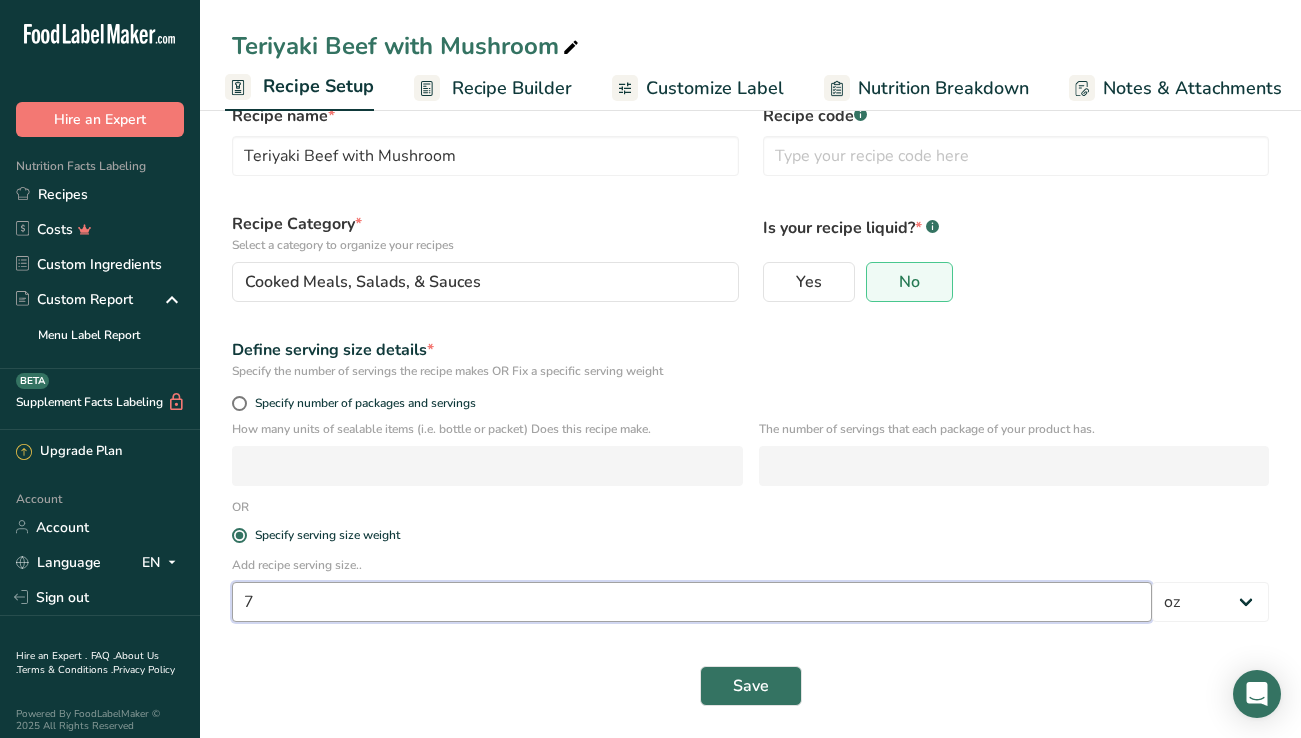 click on "7" at bounding box center [692, 602] 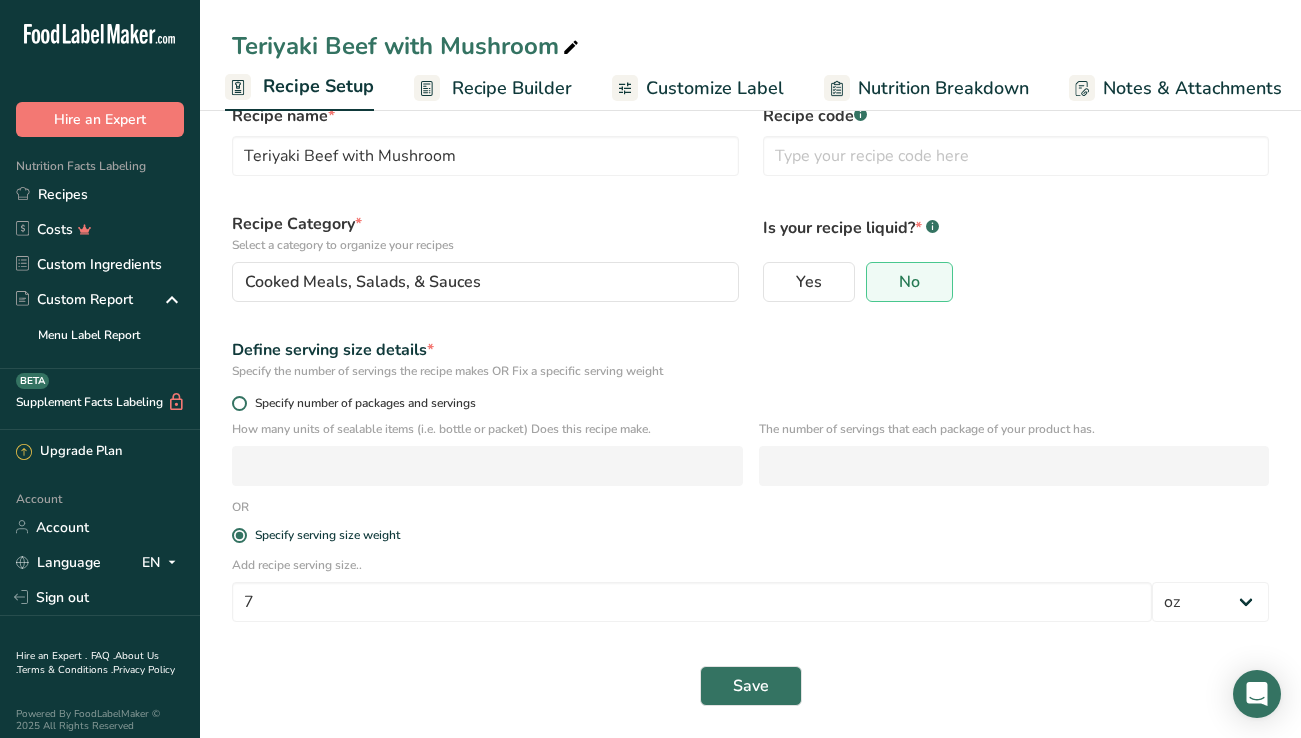 click at bounding box center (239, 403) 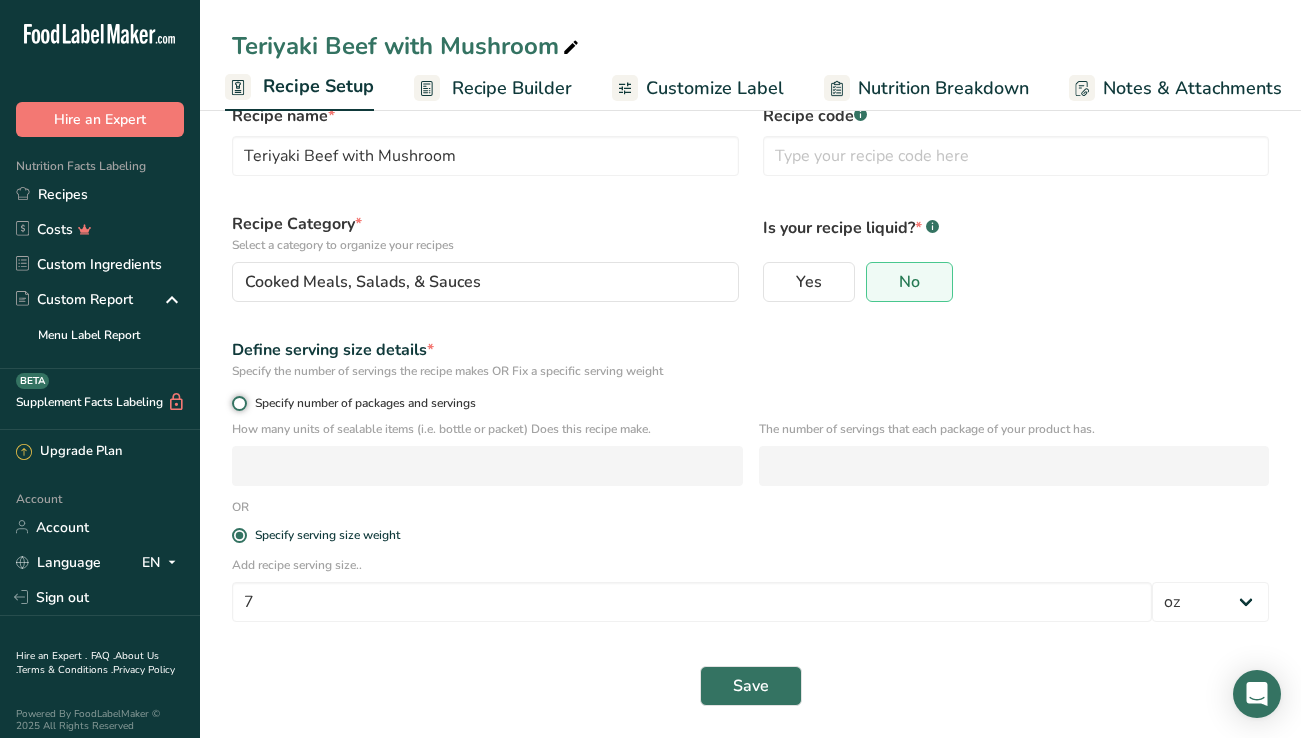 radio on "true" 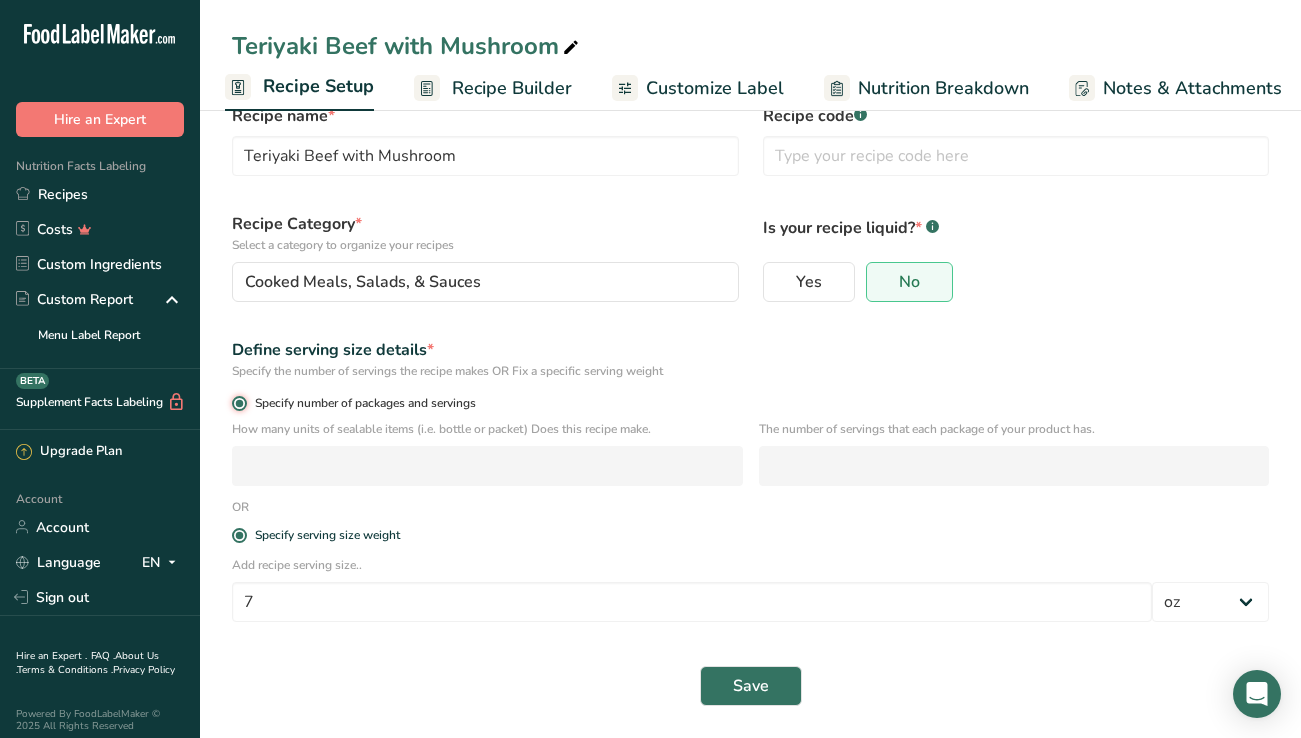 radio on "false" 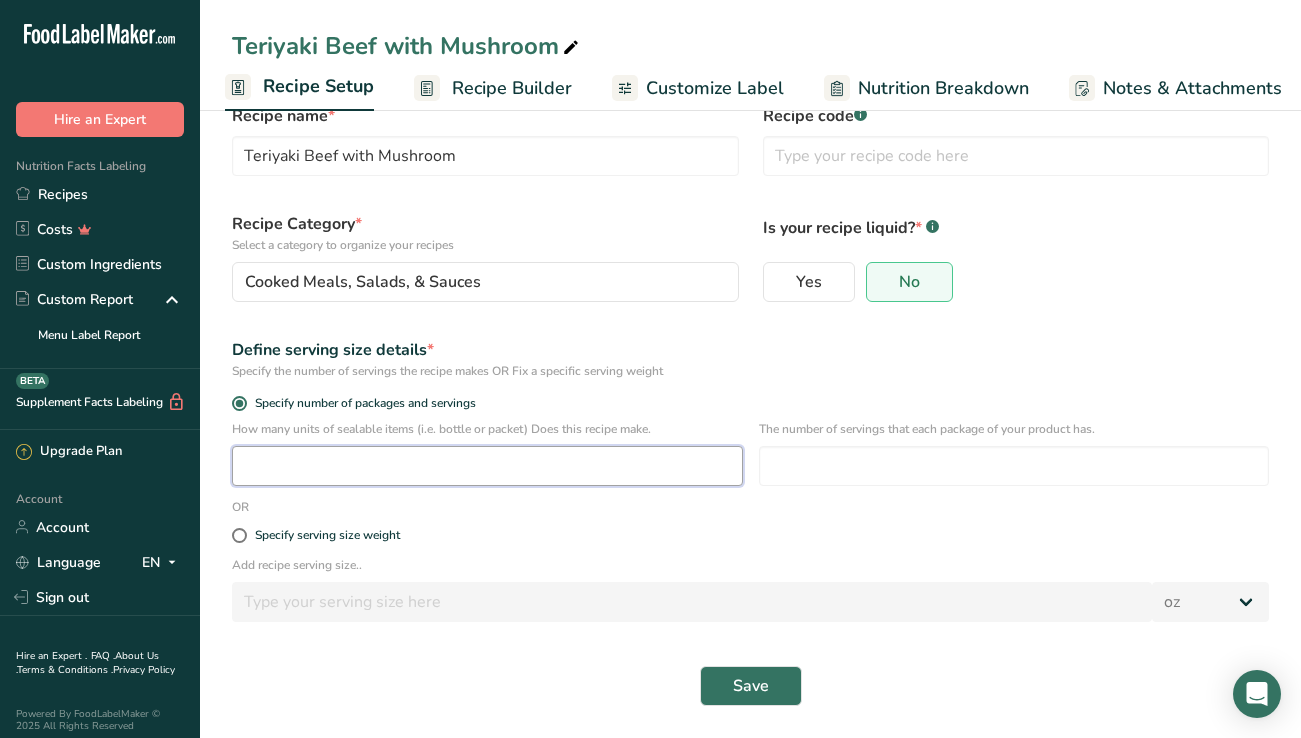 click at bounding box center (487, 466) 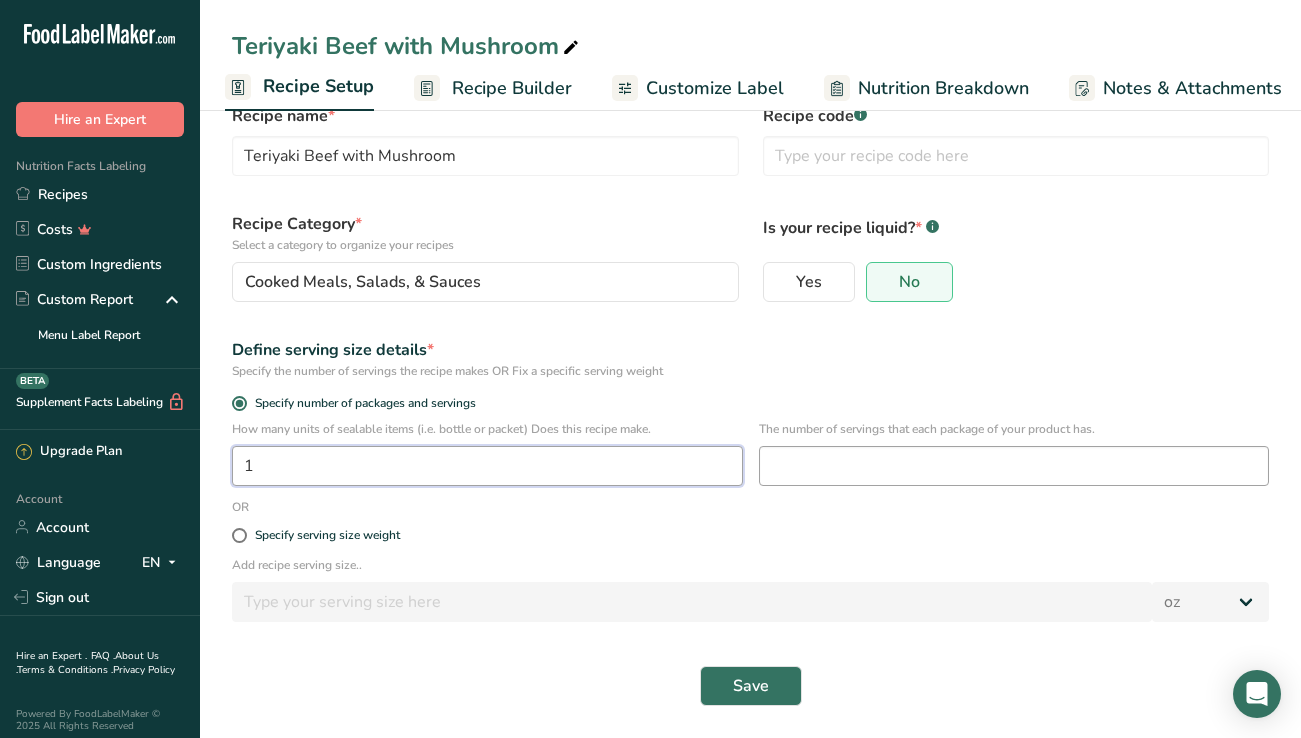 type on "1" 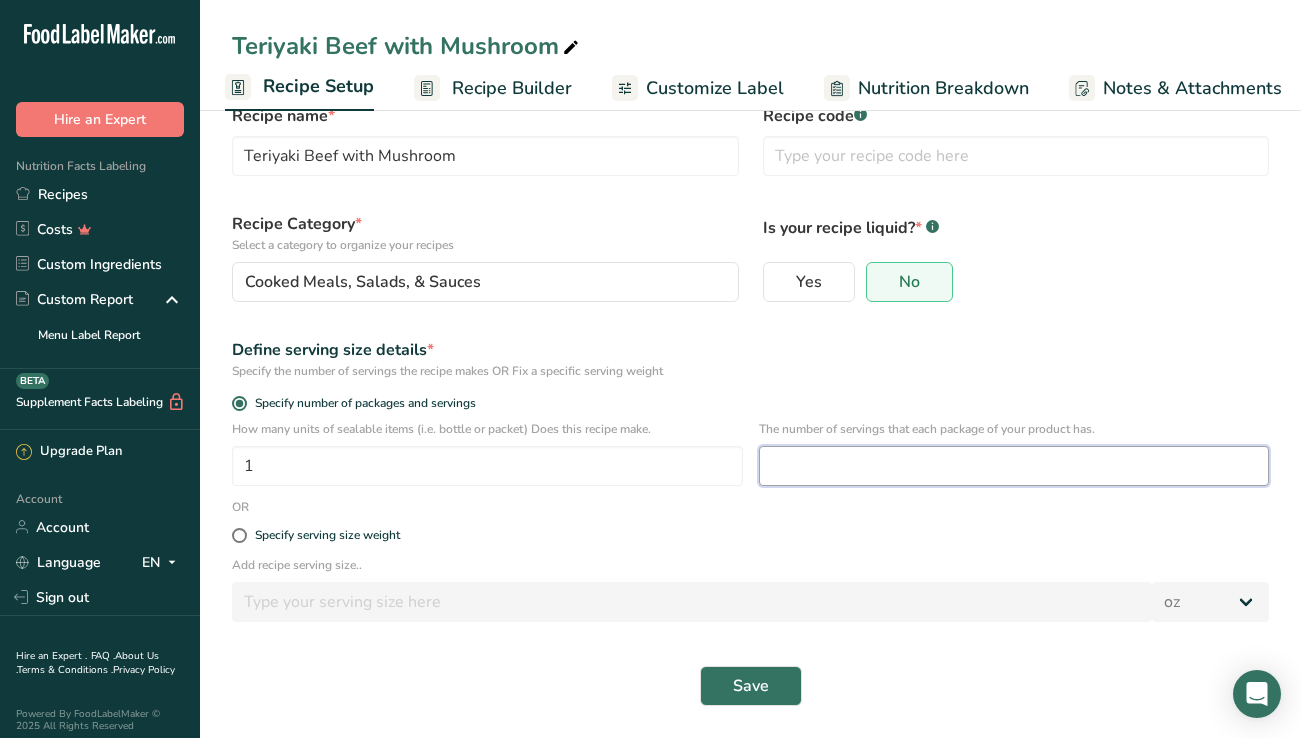 click at bounding box center [1014, 466] 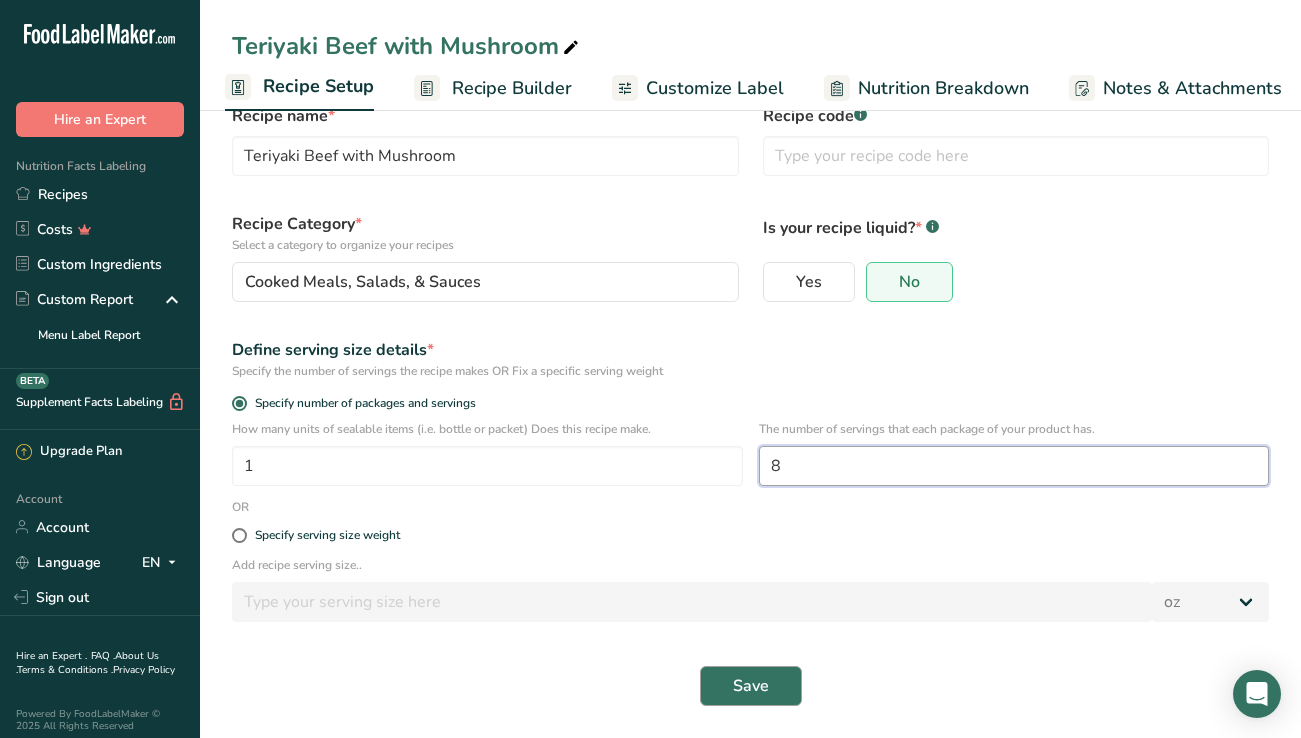 type on "8" 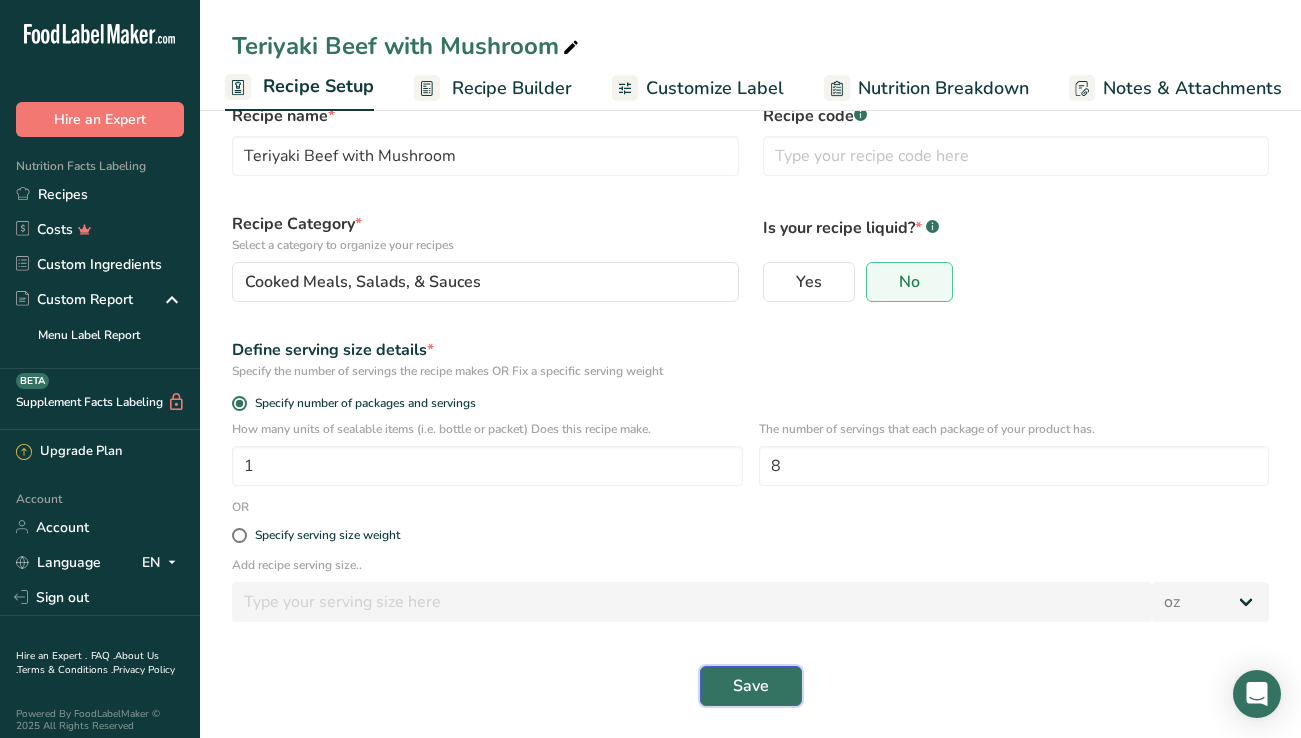 click on "Save" at bounding box center (751, 686) 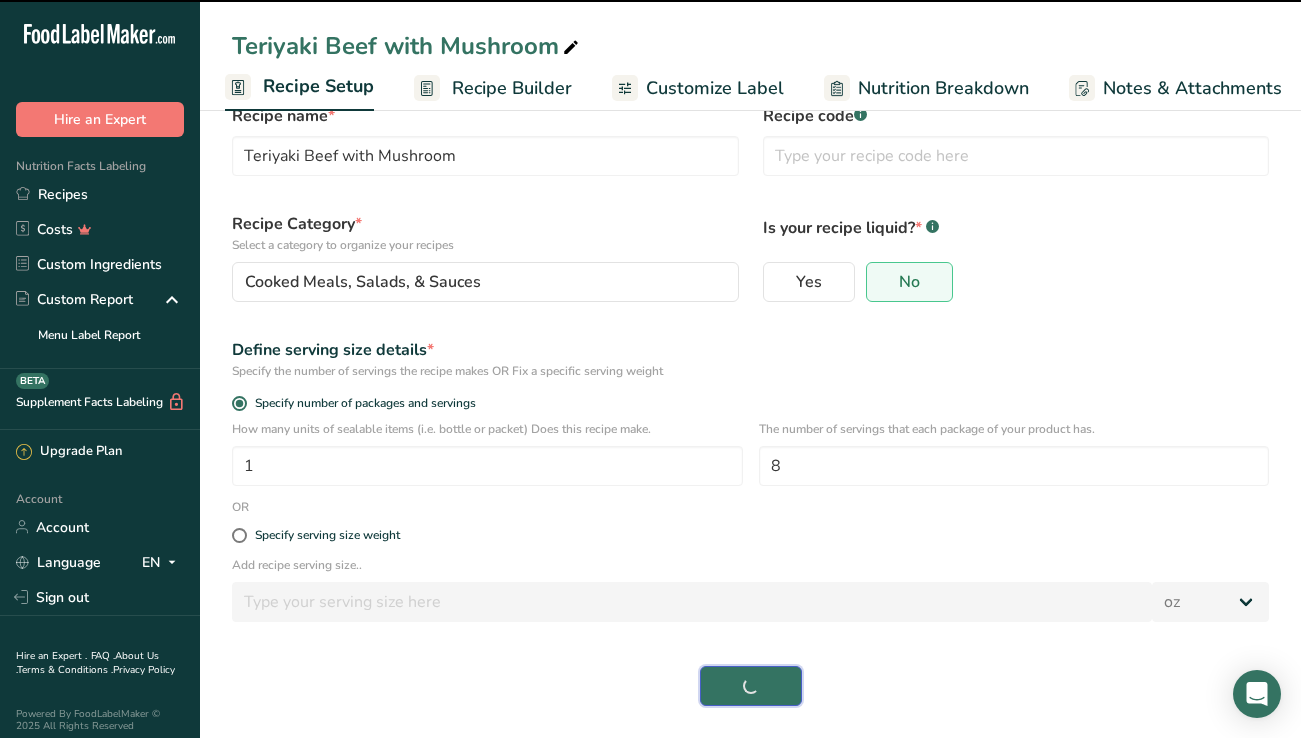select on "0" 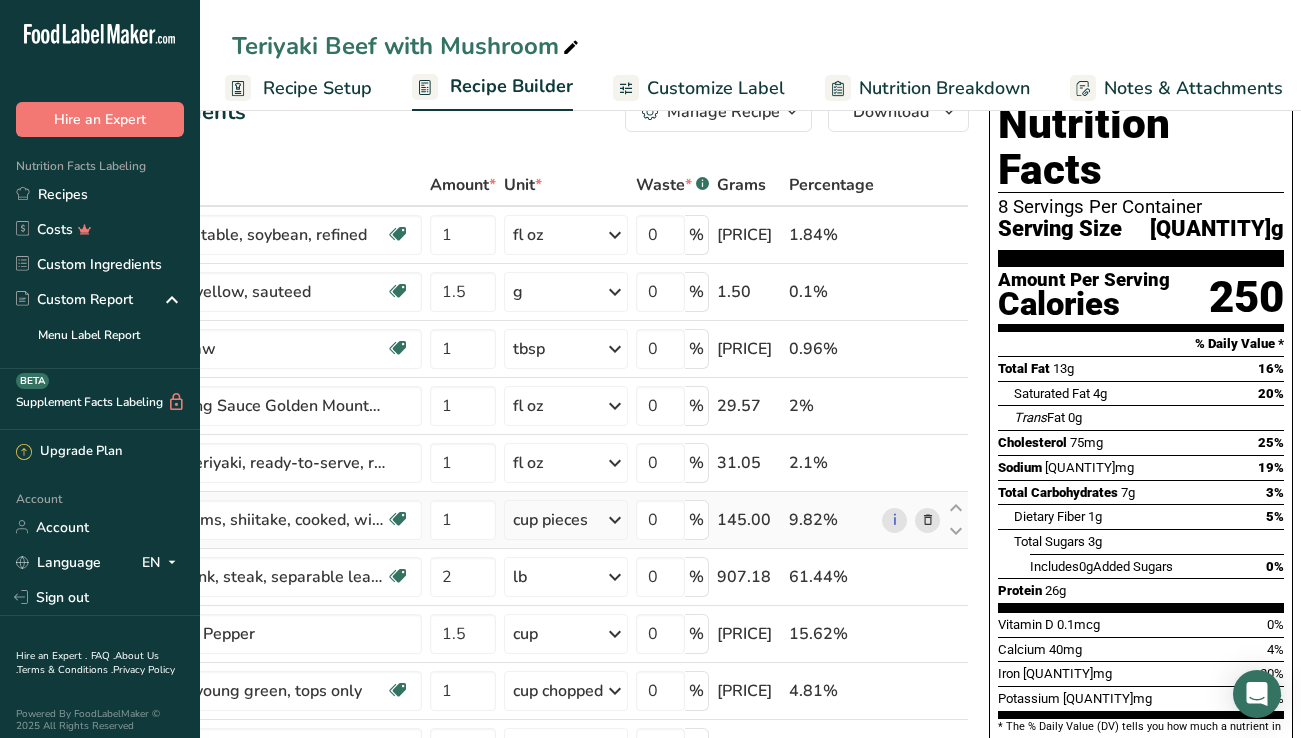scroll, scrollTop: 0, scrollLeft: 142, axis: horizontal 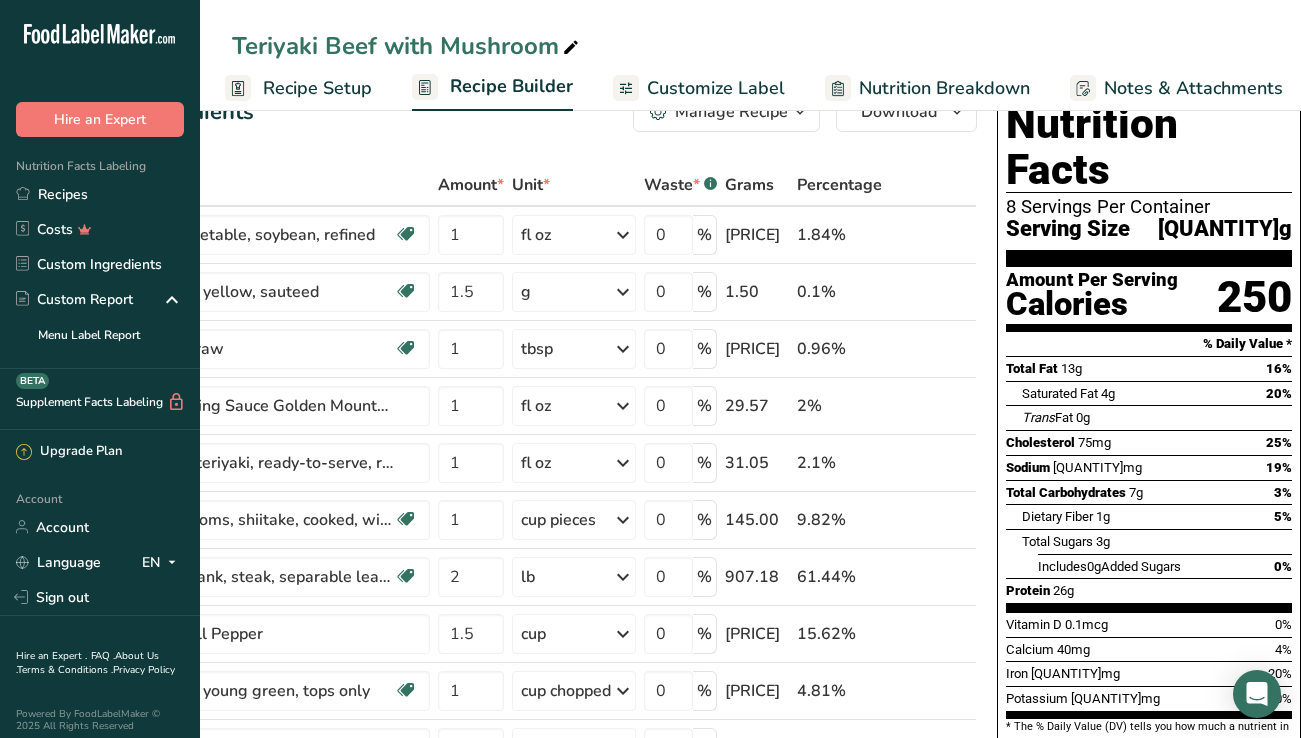 click on "Recipe Setup" at bounding box center [317, 88] 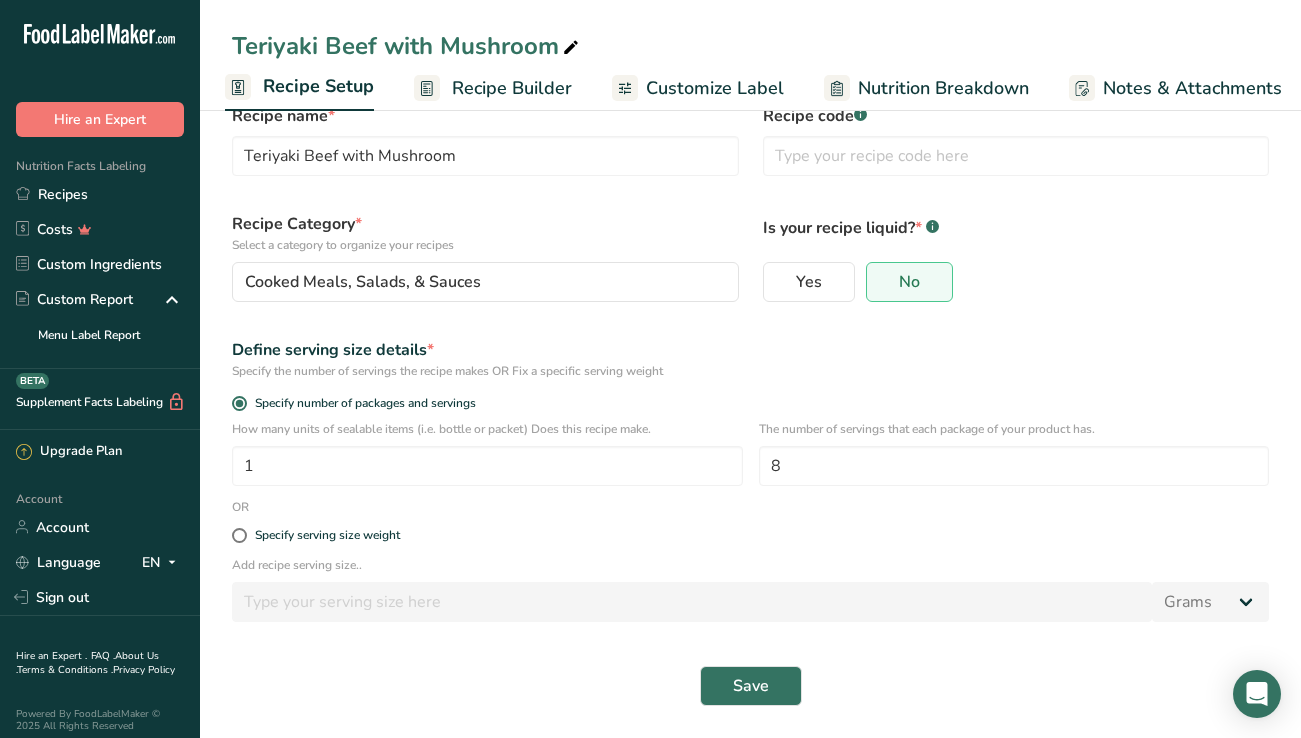 scroll, scrollTop: 0, scrollLeft: 0, axis: both 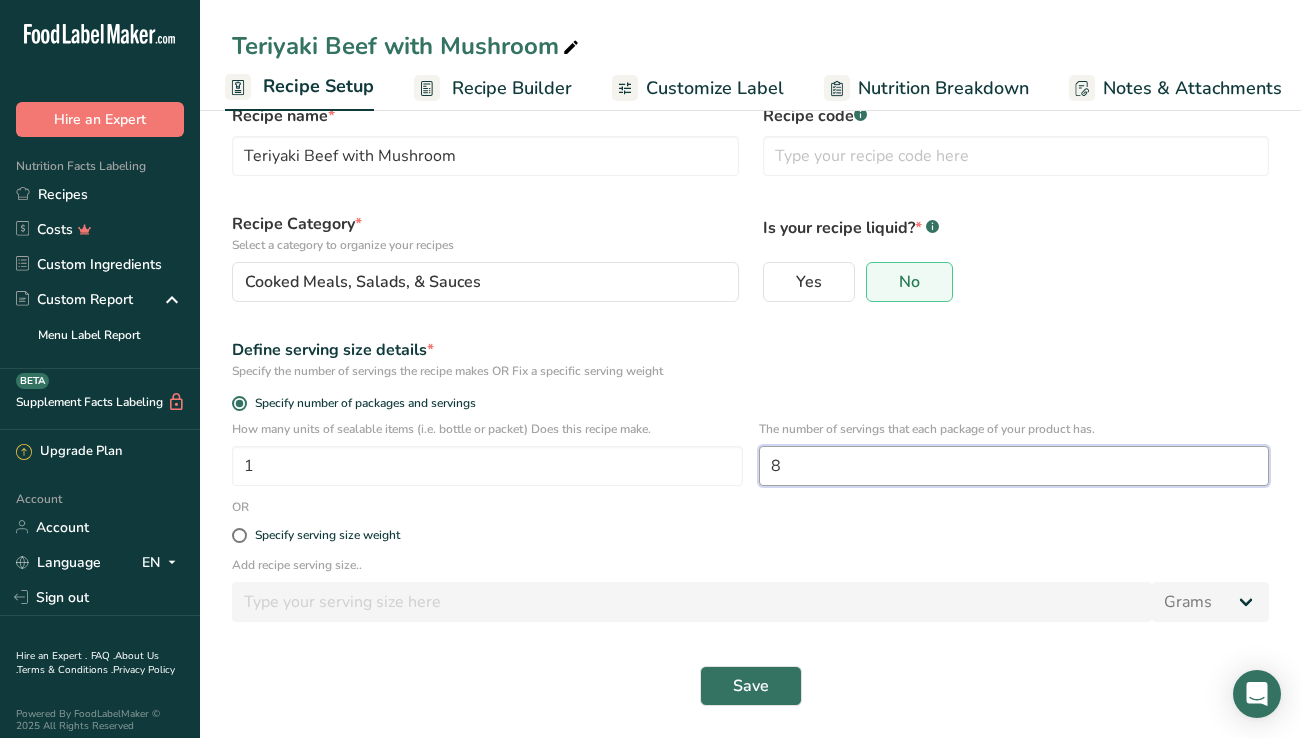click on "8" at bounding box center [1014, 466] 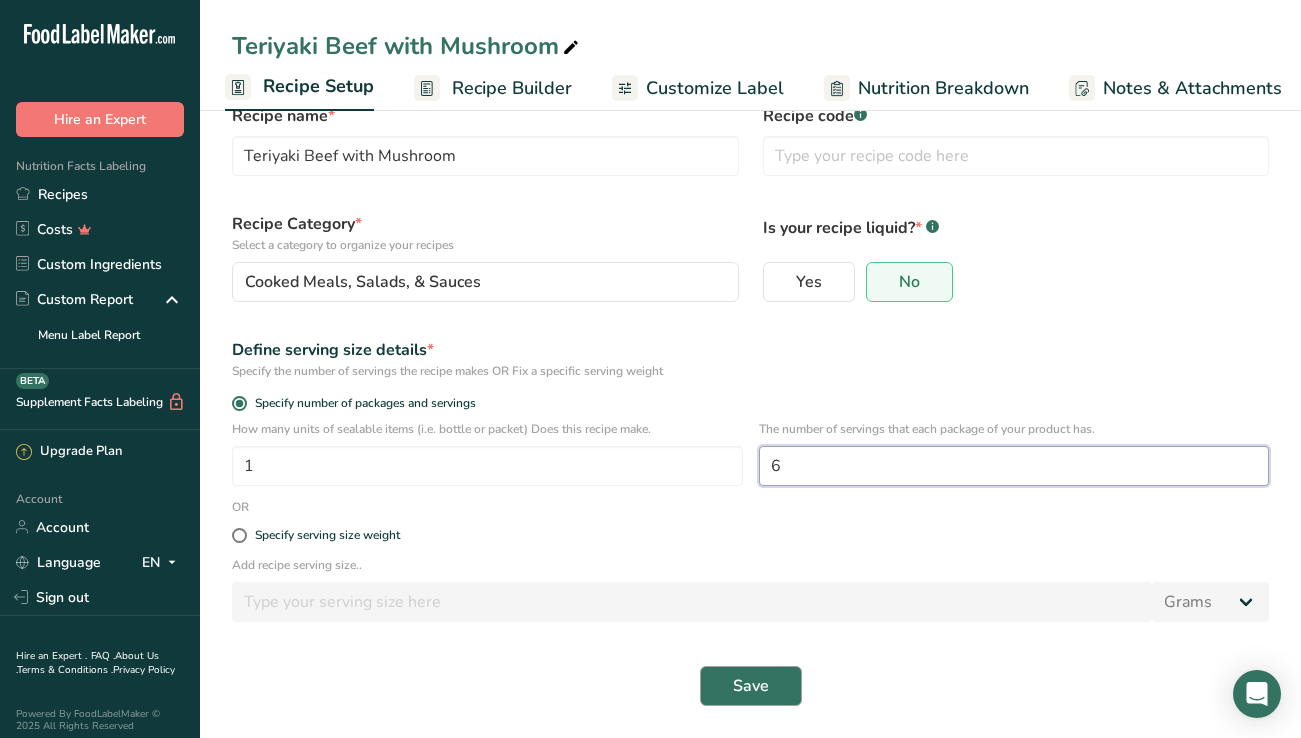 type on "6" 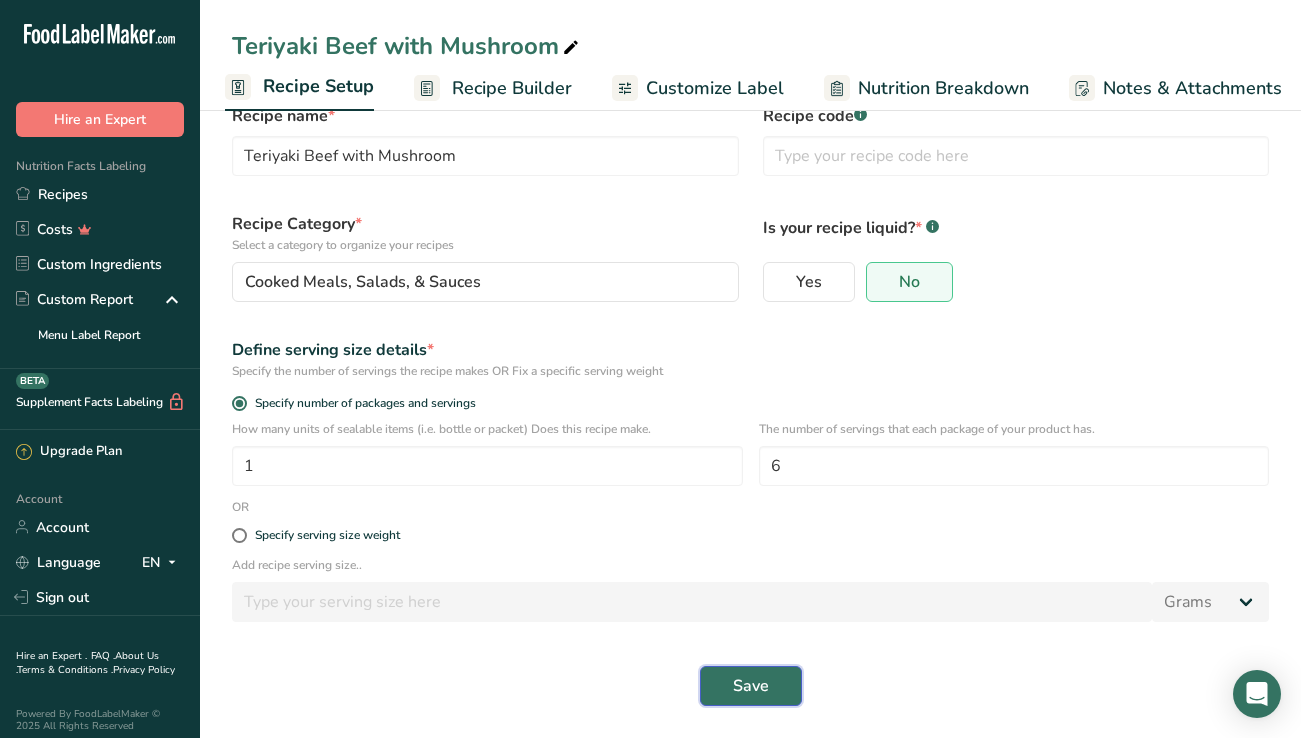 click on "Save" at bounding box center (751, 686) 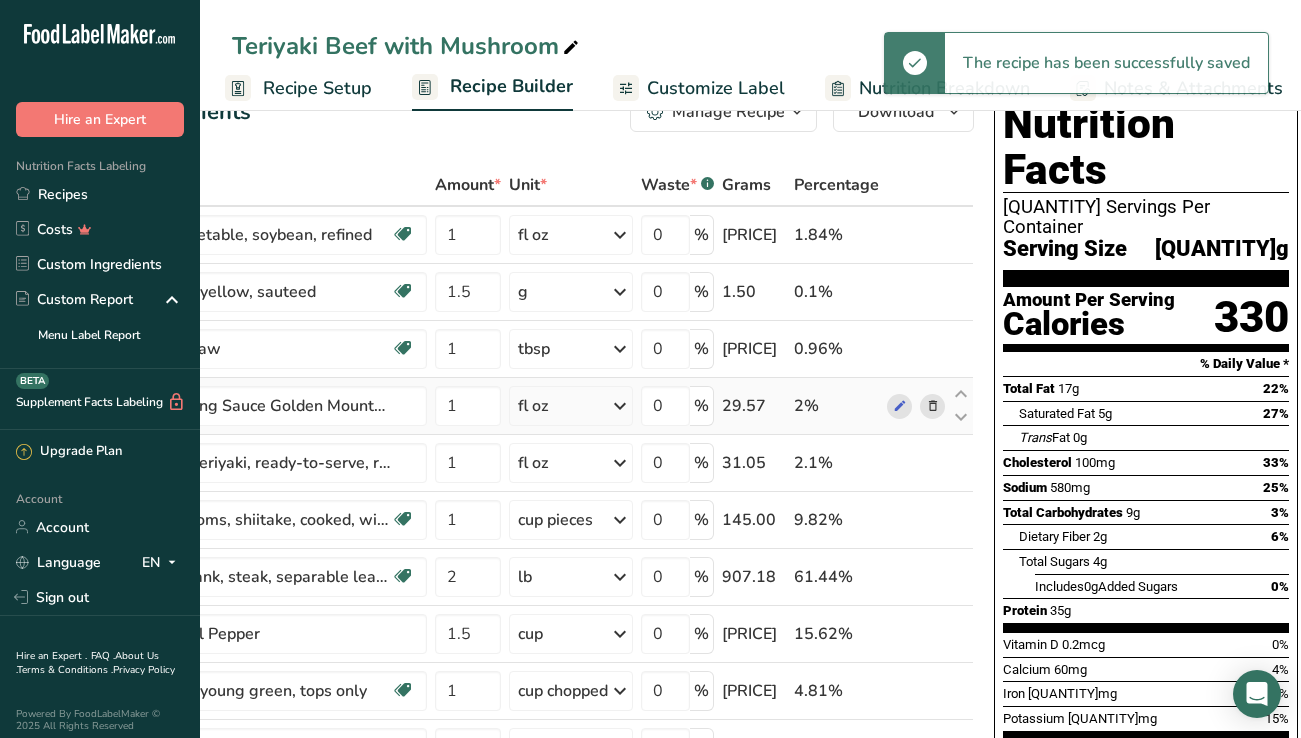 scroll, scrollTop: 0, scrollLeft: 150, axis: horizontal 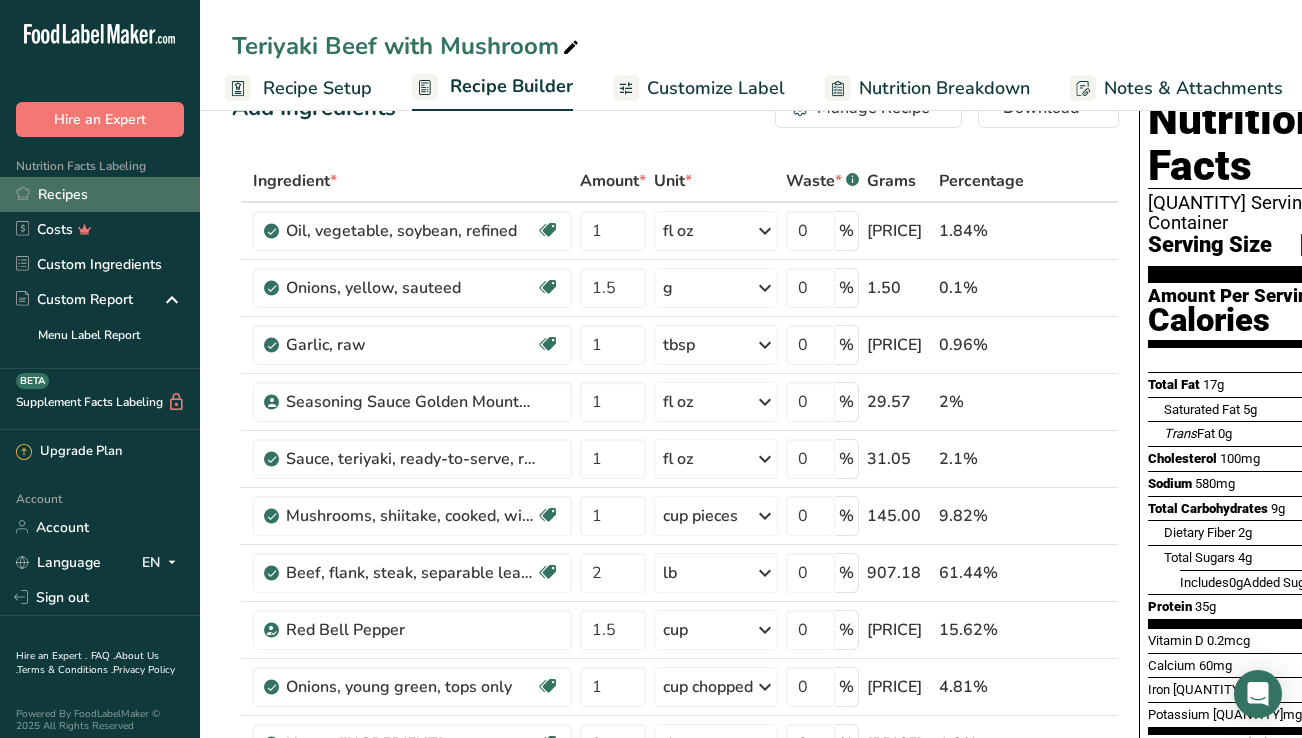 click on "Recipes" at bounding box center [100, 194] 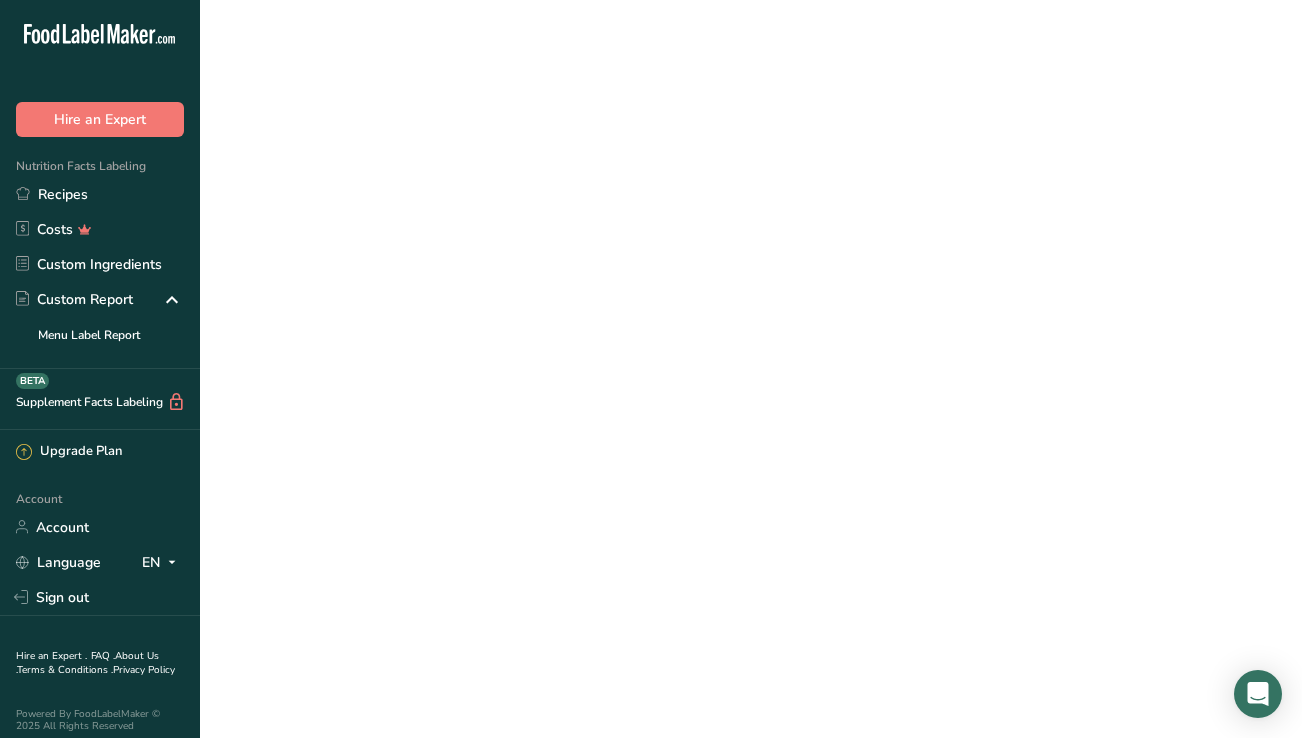 scroll, scrollTop: 0, scrollLeft: 0, axis: both 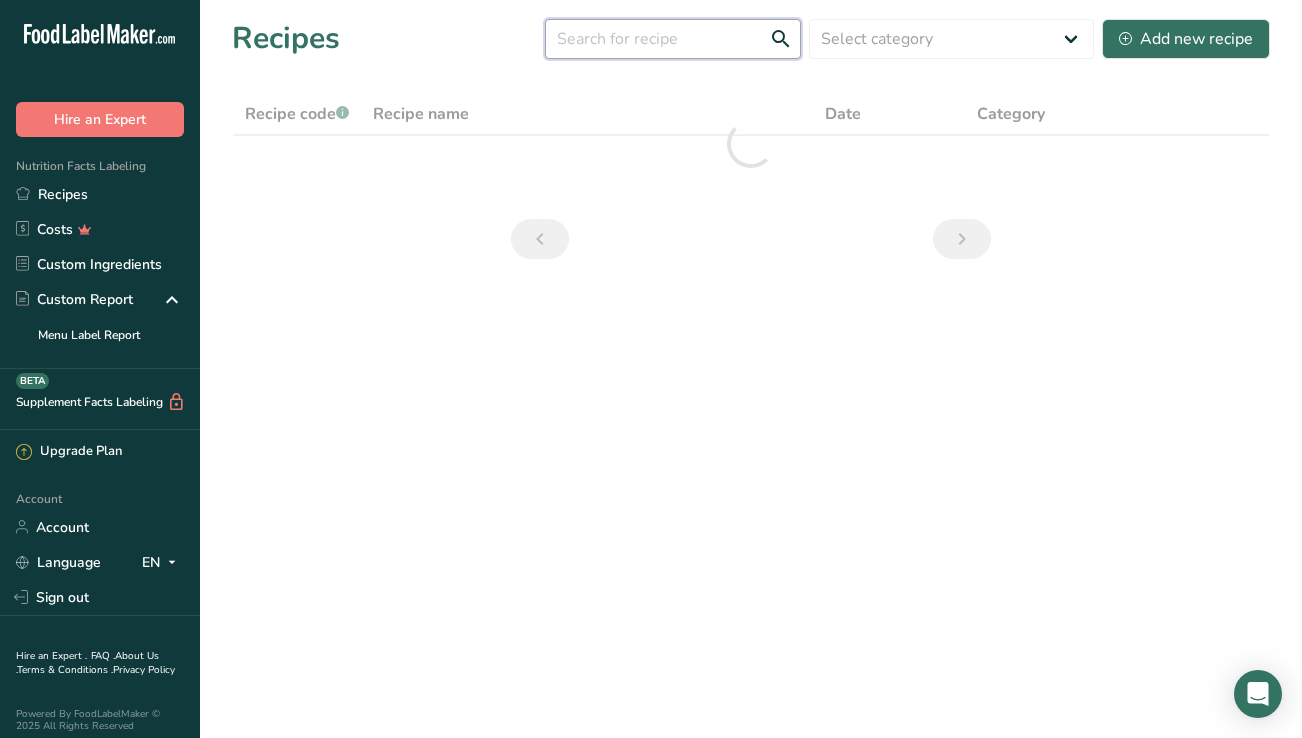 click at bounding box center [673, 39] 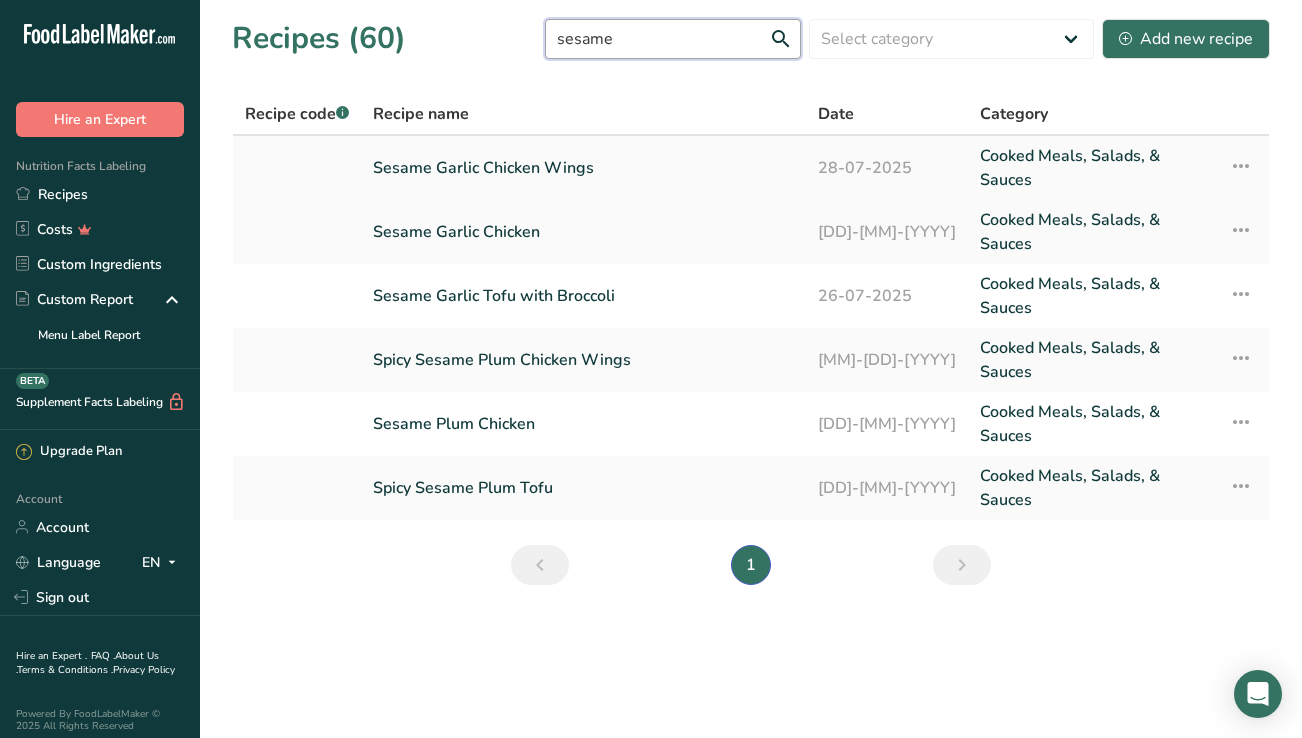type on "sesame" 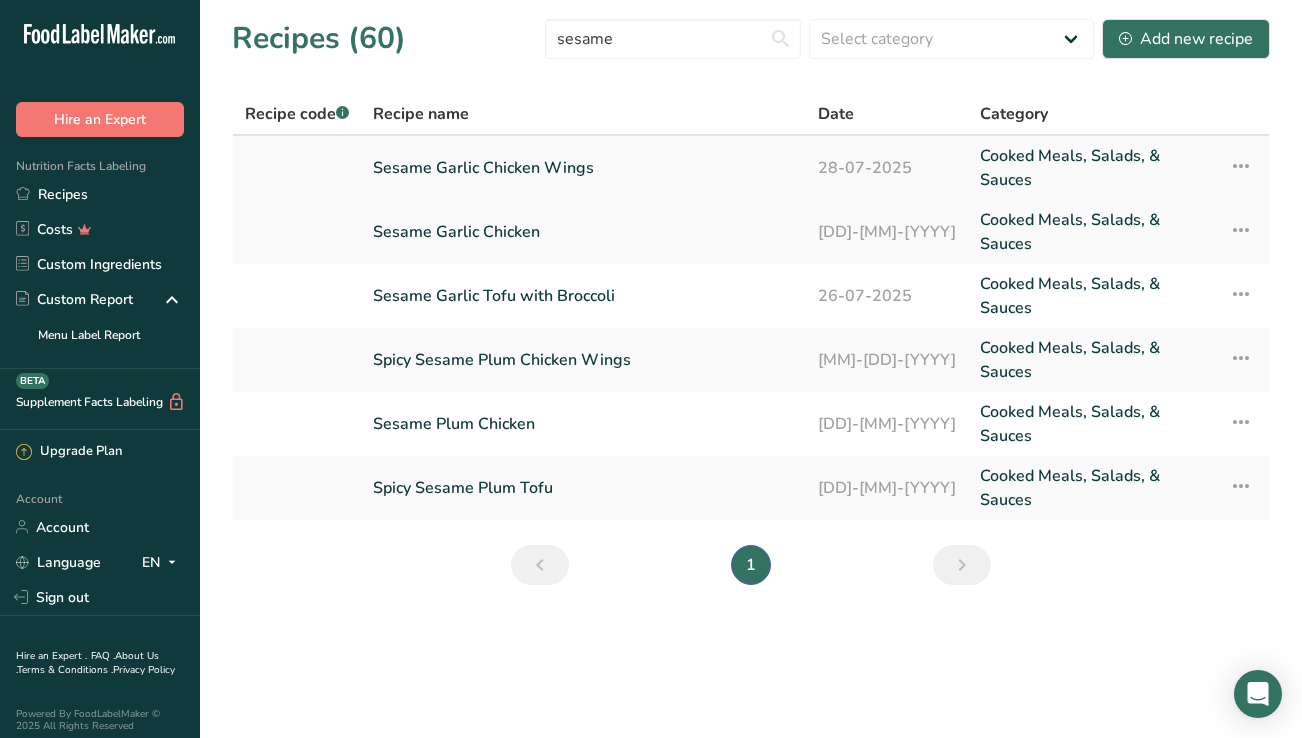 click on "Sesame Garlic Chicken Wings" at bounding box center (583, 168) 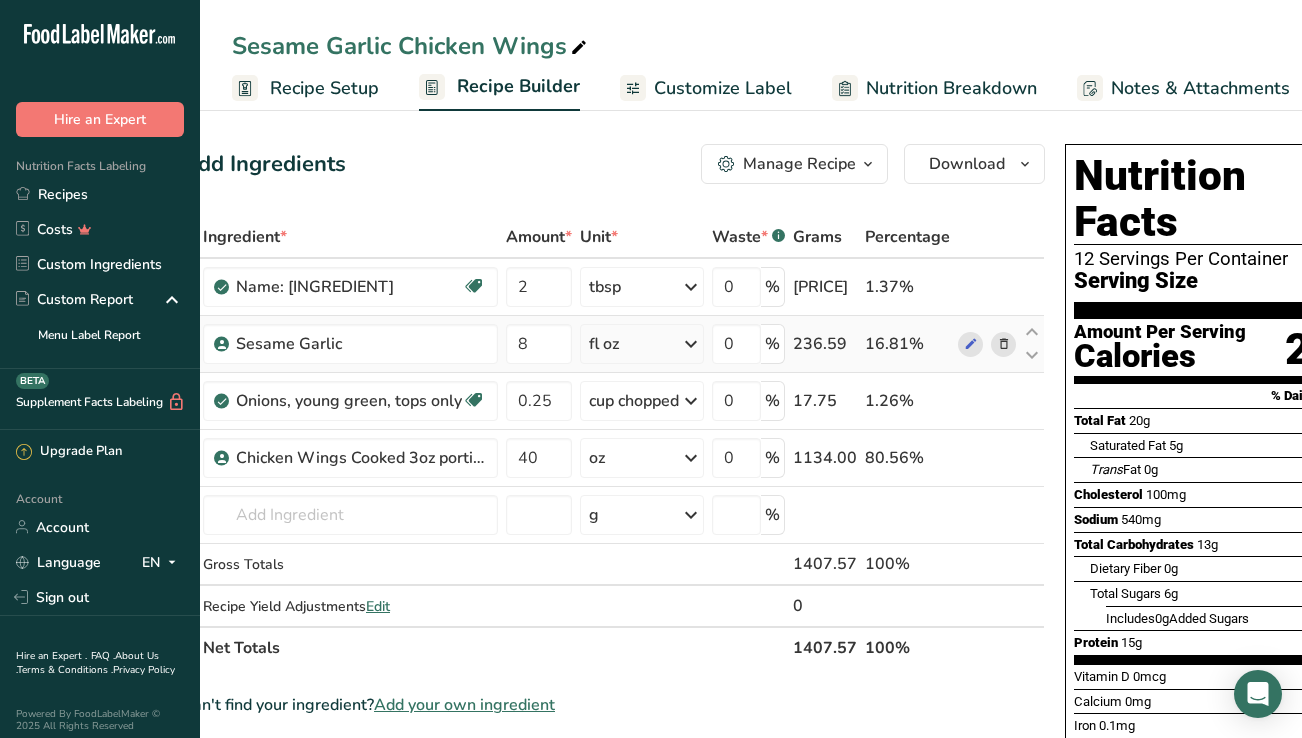 scroll, scrollTop: 0, scrollLeft: 52, axis: horizontal 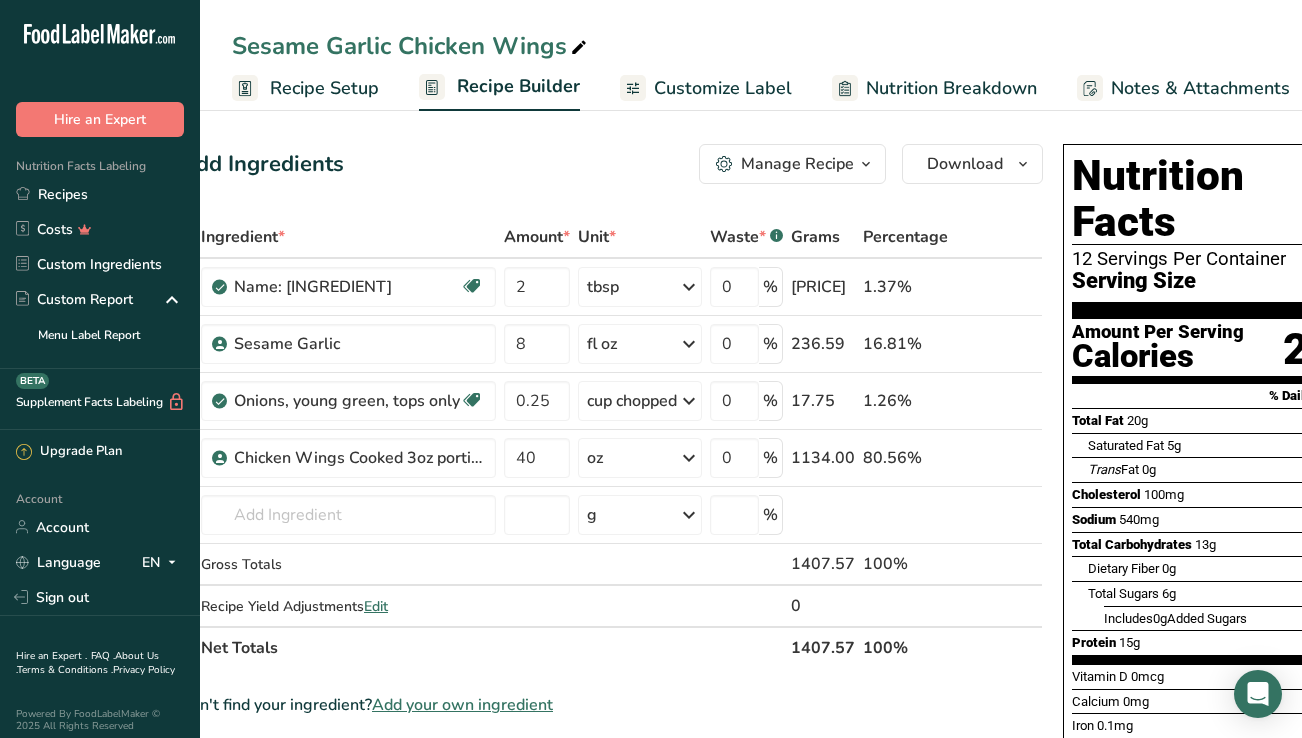 click on "Recipe Setup" at bounding box center (324, 88) 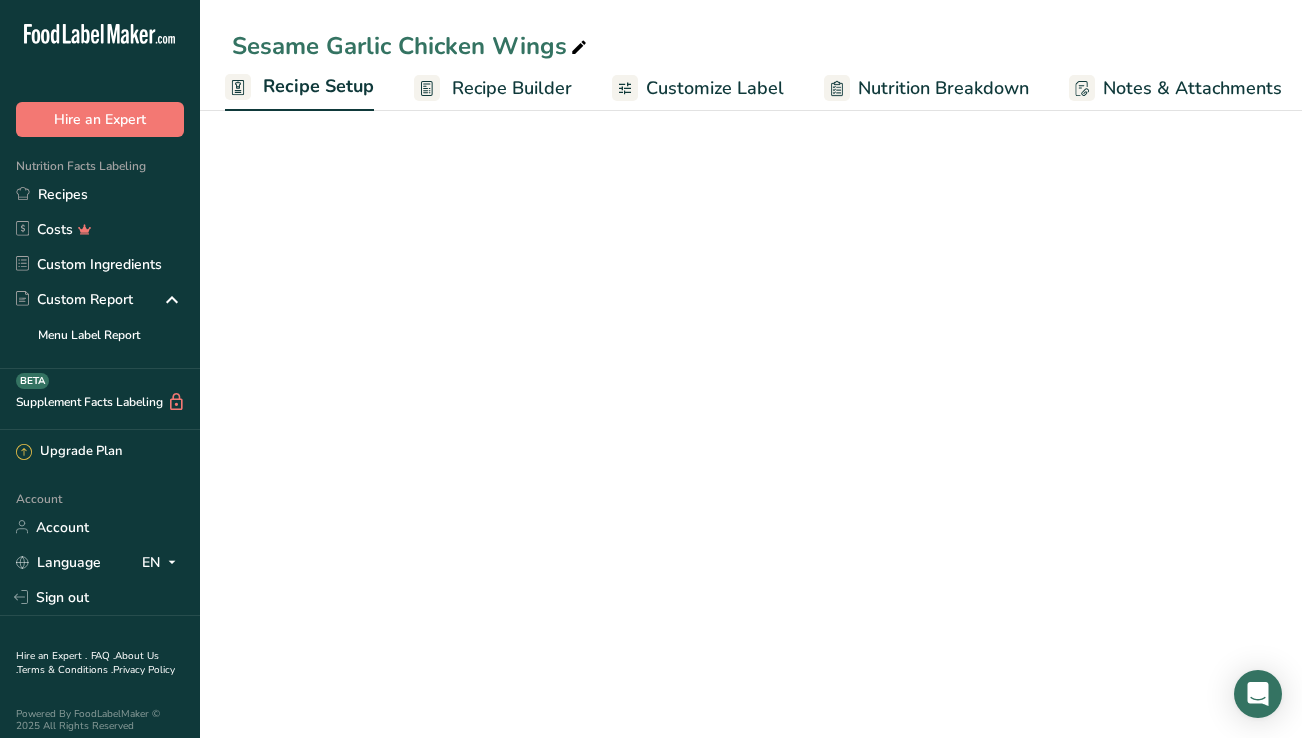 scroll, scrollTop: 0, scrollLeft: 0, axis: both 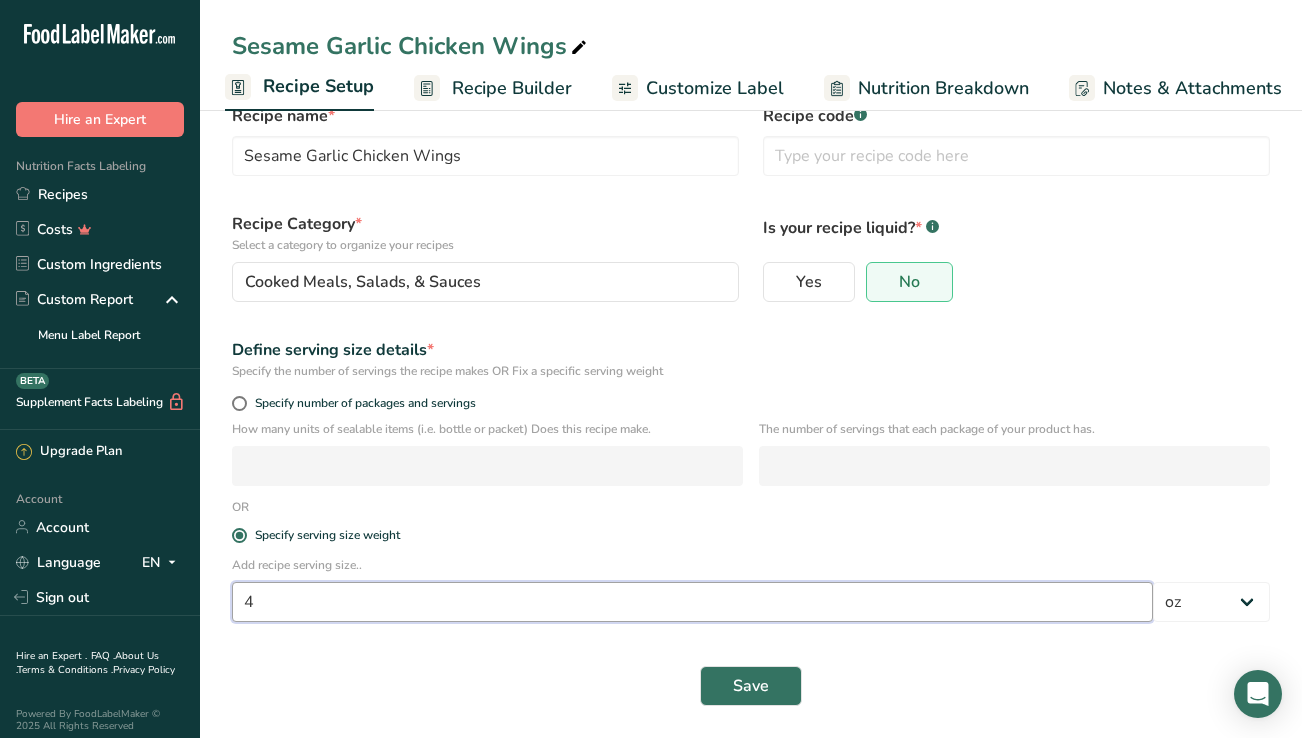 click on "4" at bounding box center (692, 602) 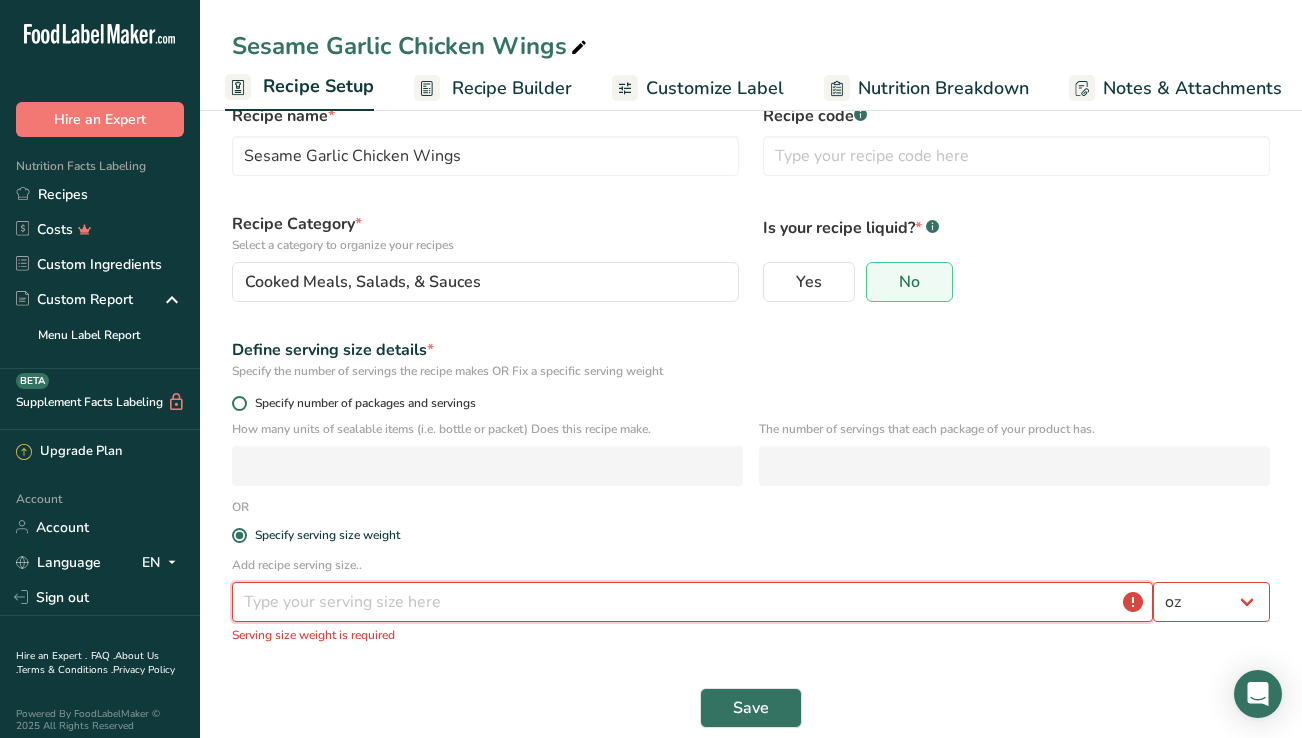 type 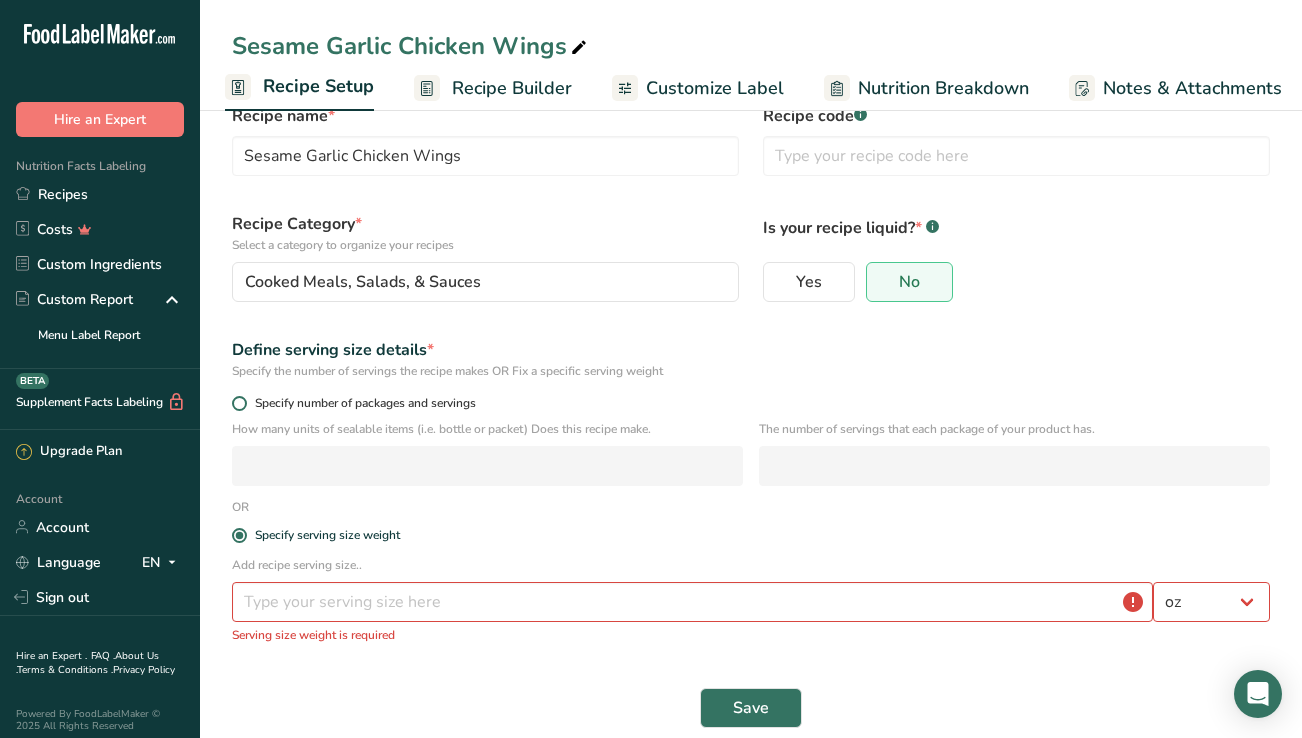 click on "Specify number of packages and servings" at bounding box center [751, 403] 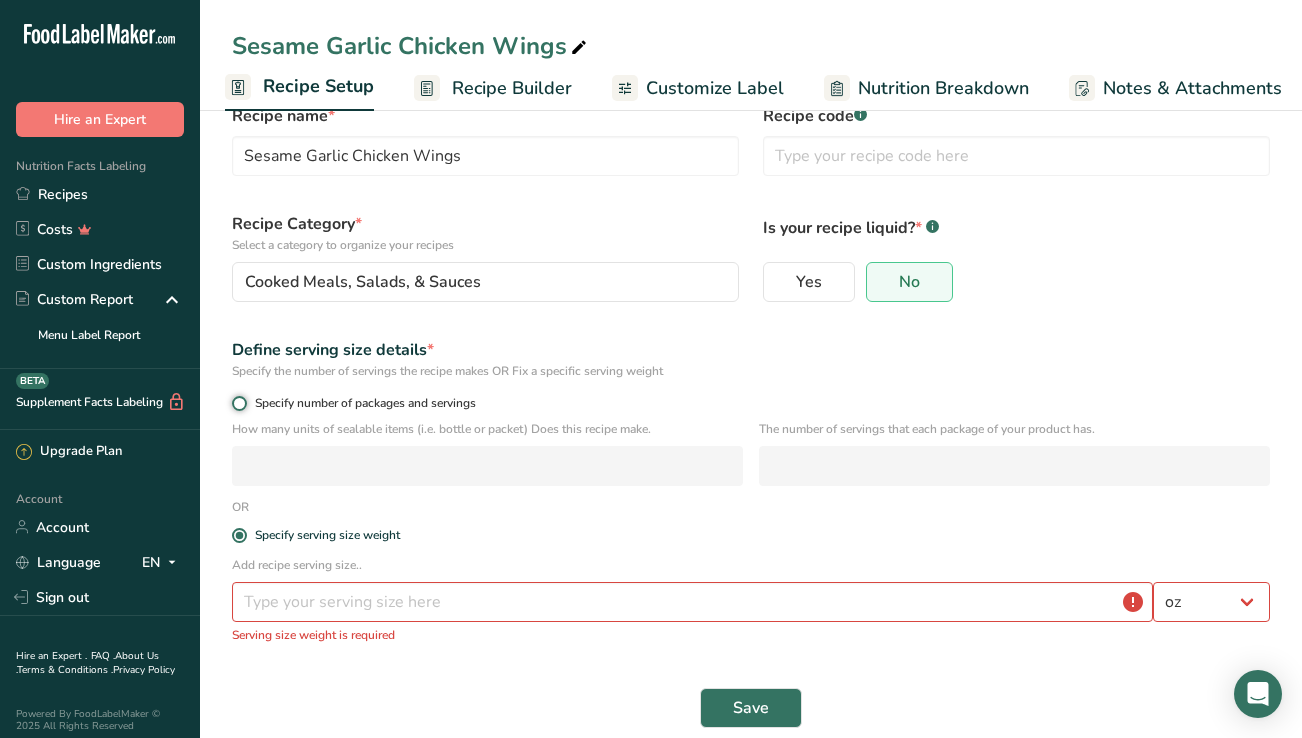 radio on "true" 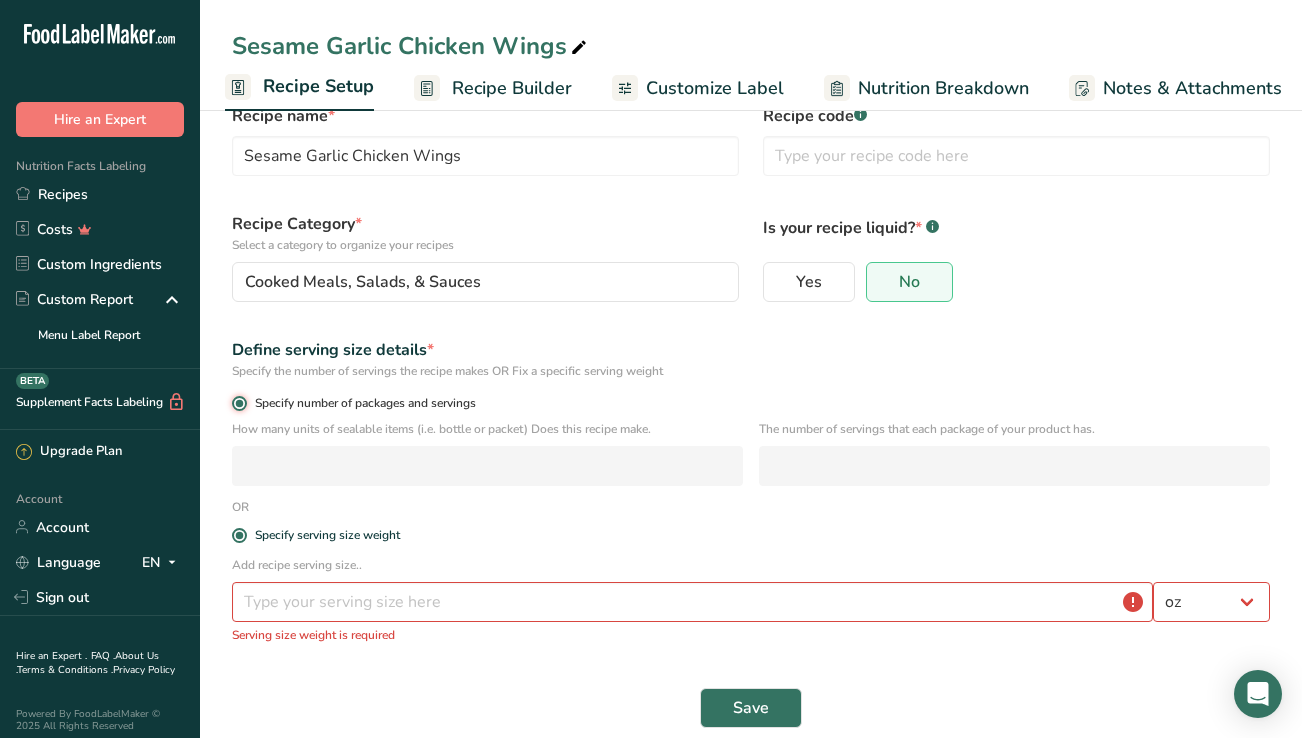 radio on "false" 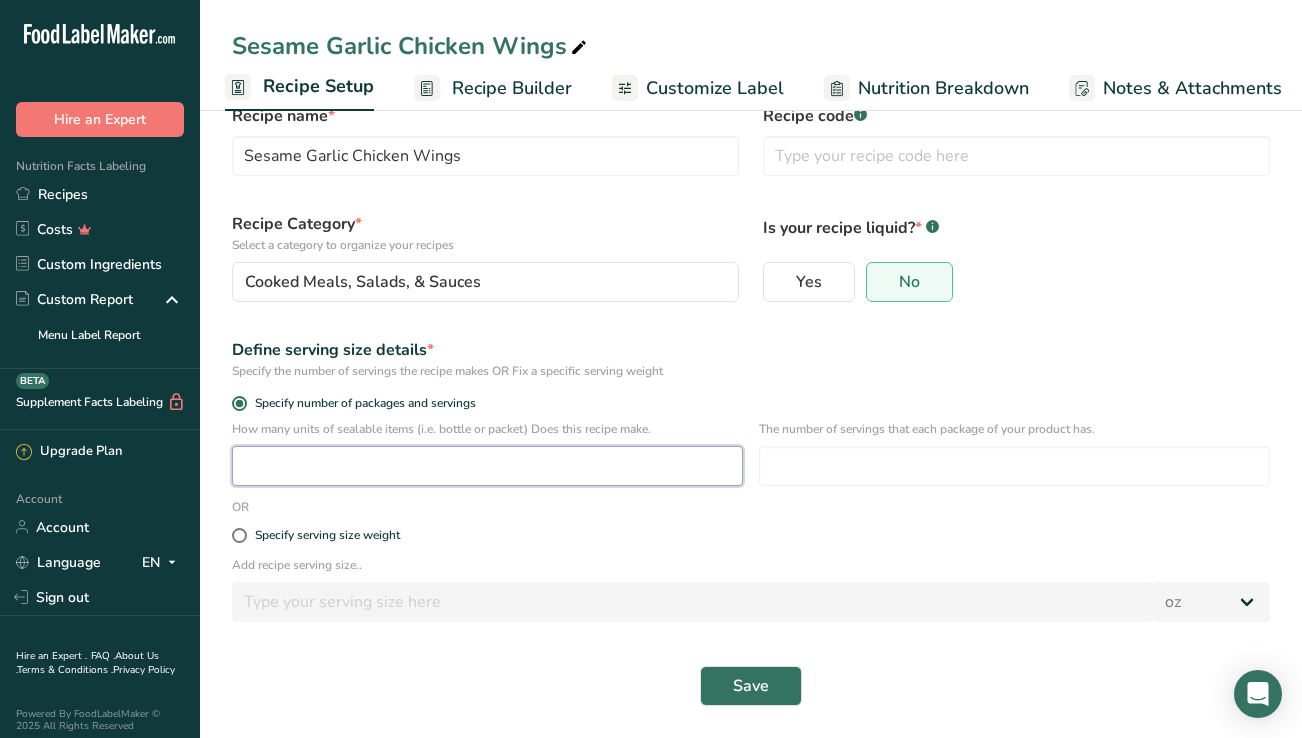 click at bounding box center (487, 466) 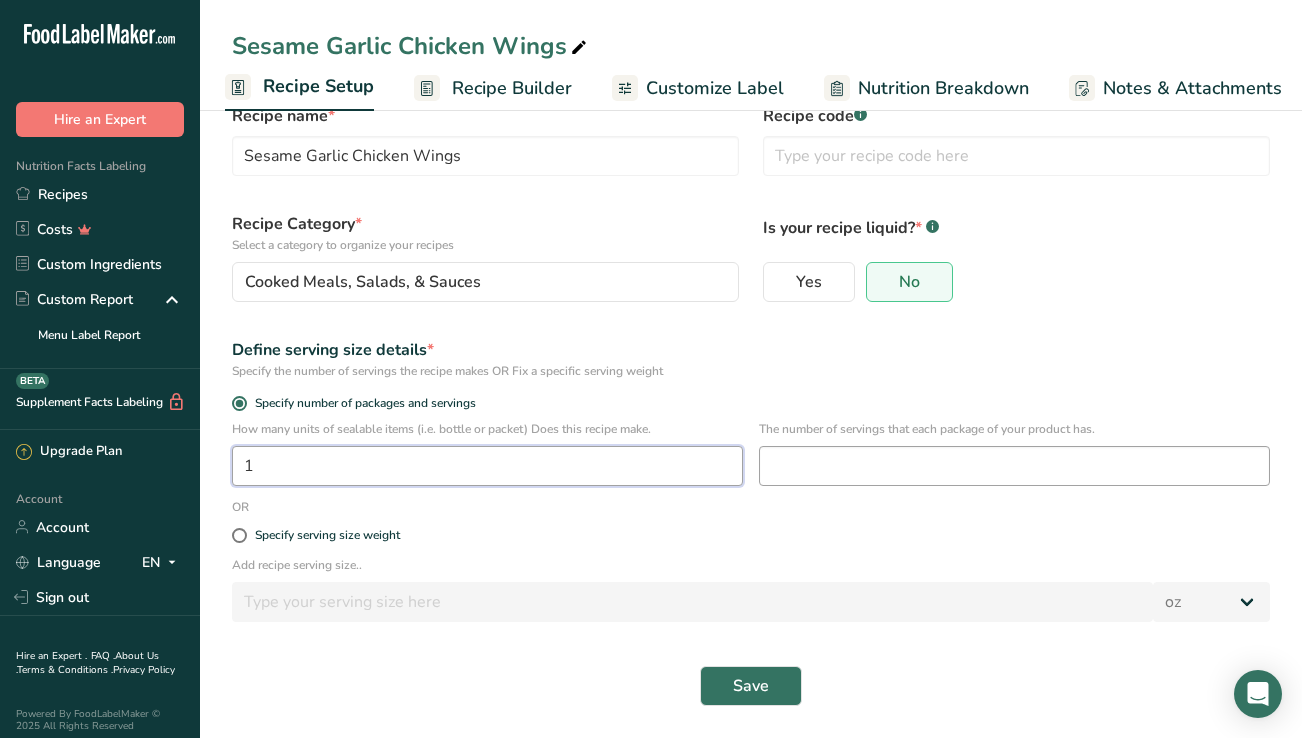 type on "1" 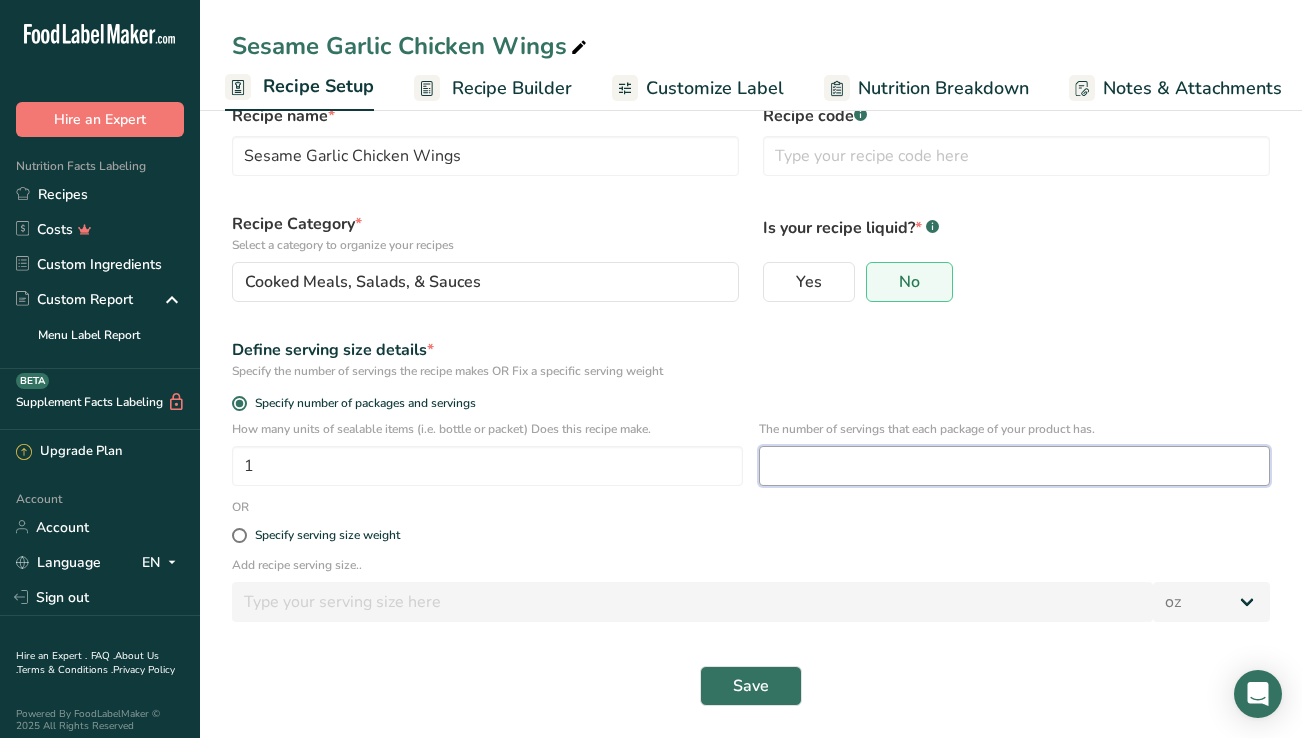 click at bounding box center [1014, 466] 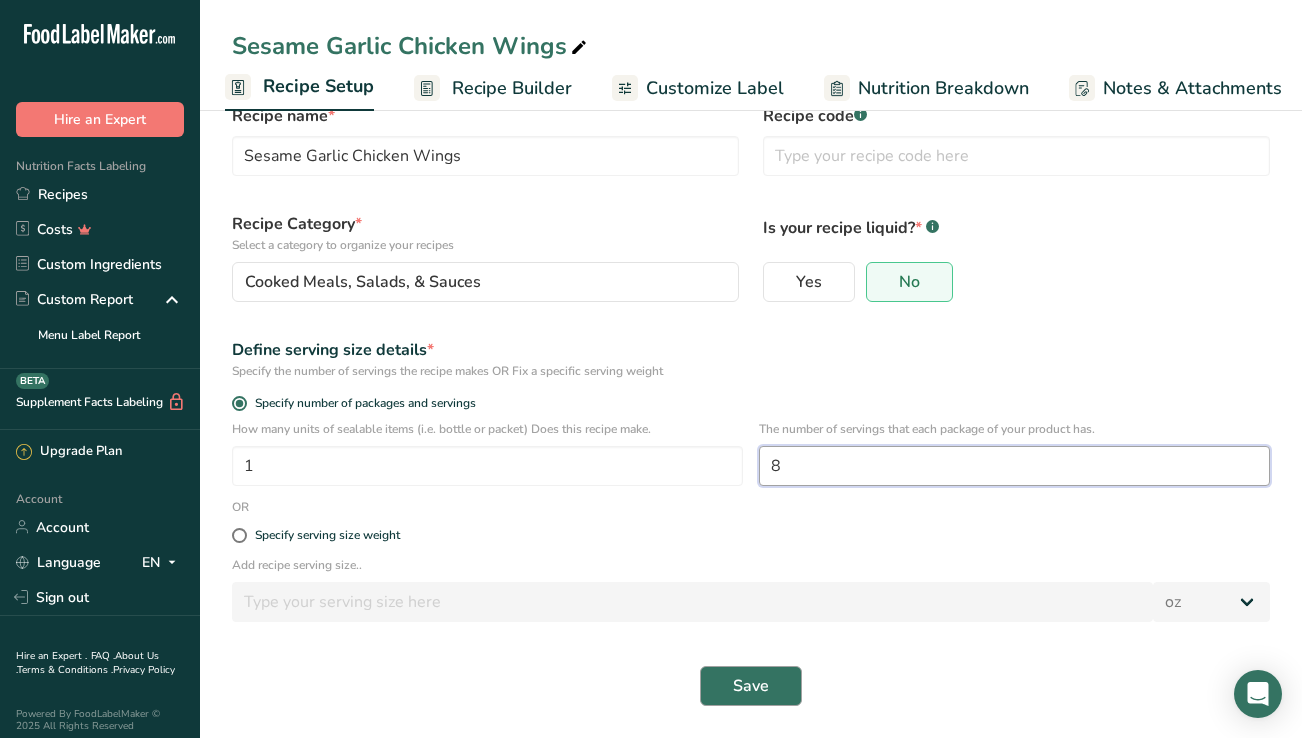 type on "8" 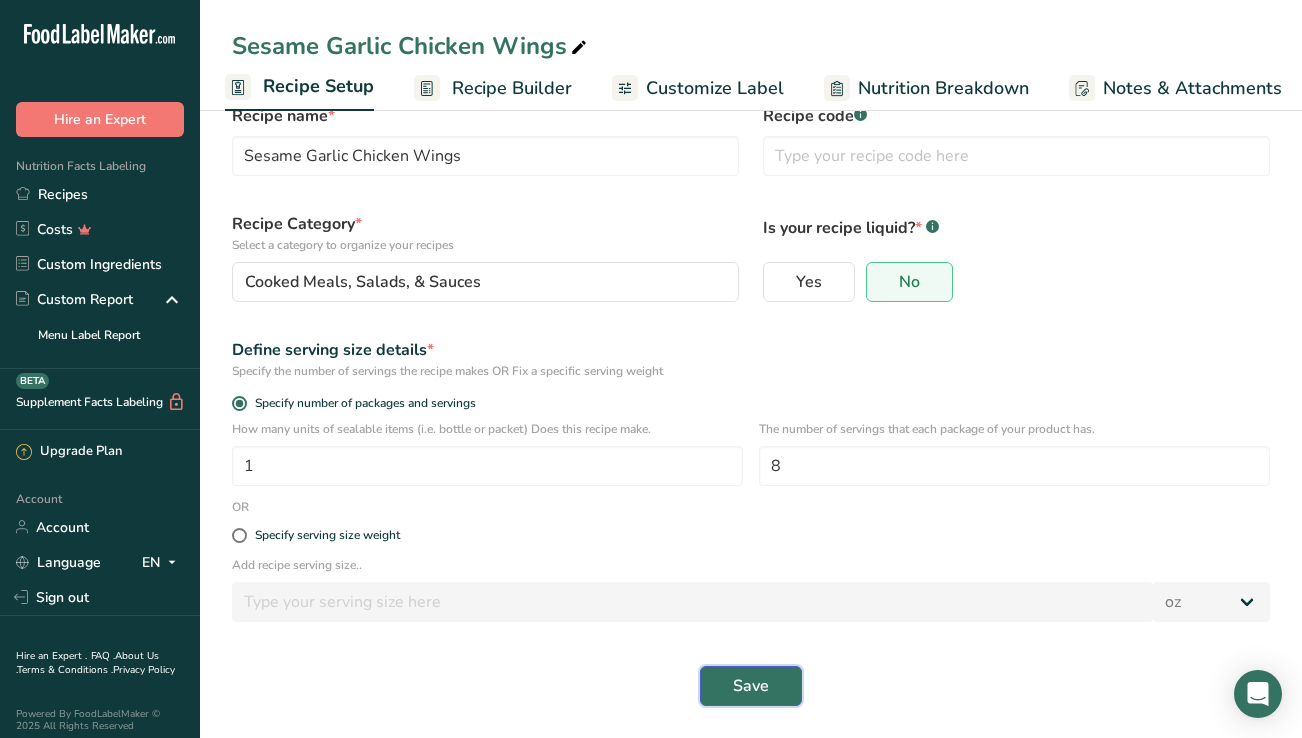 click on "Save" at bounding box center [751, 686] 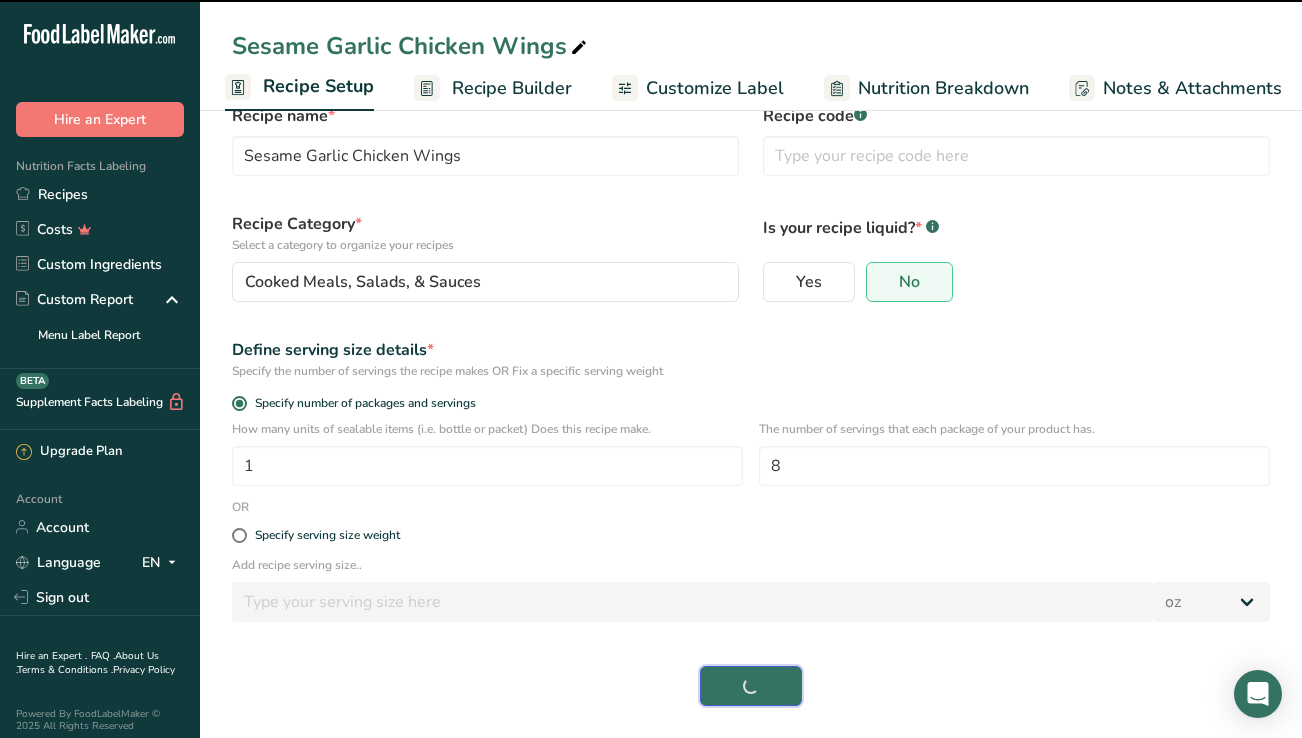 select on "0" 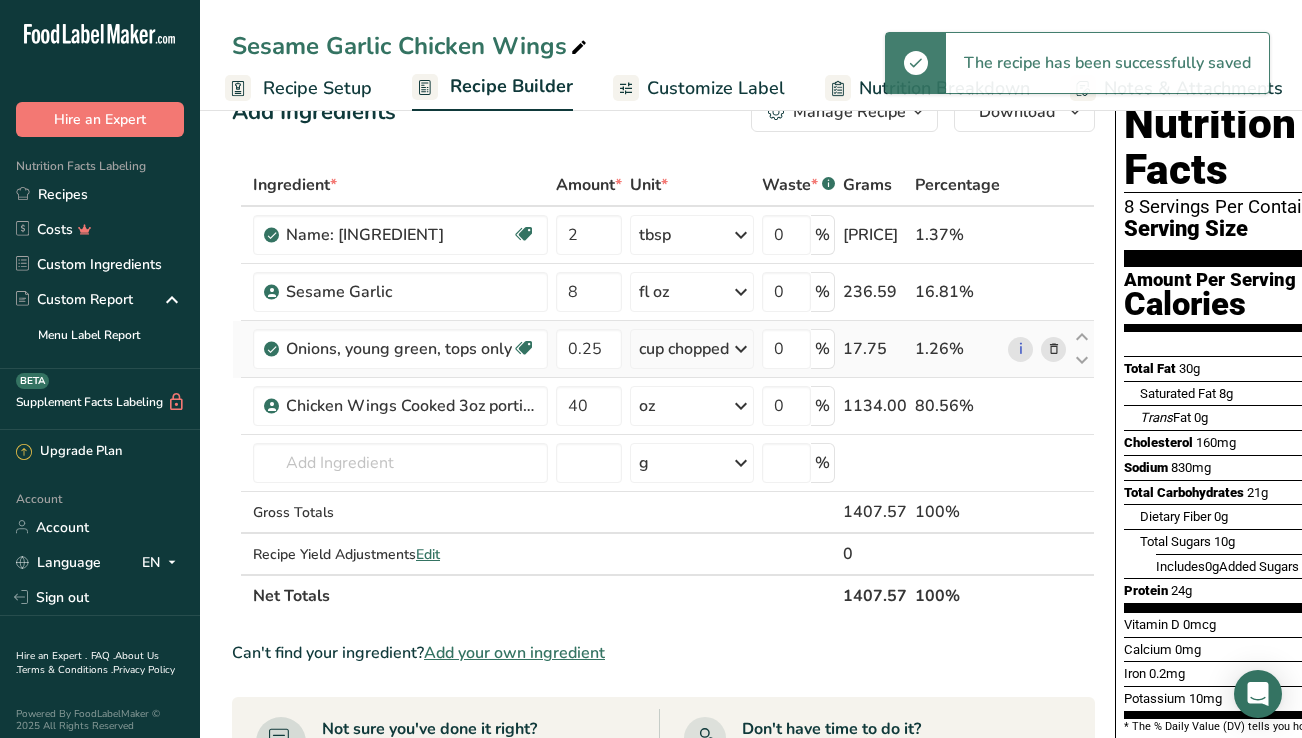 scroll, scrollTop: 0, scrollLeft: 149, axis: horizontal 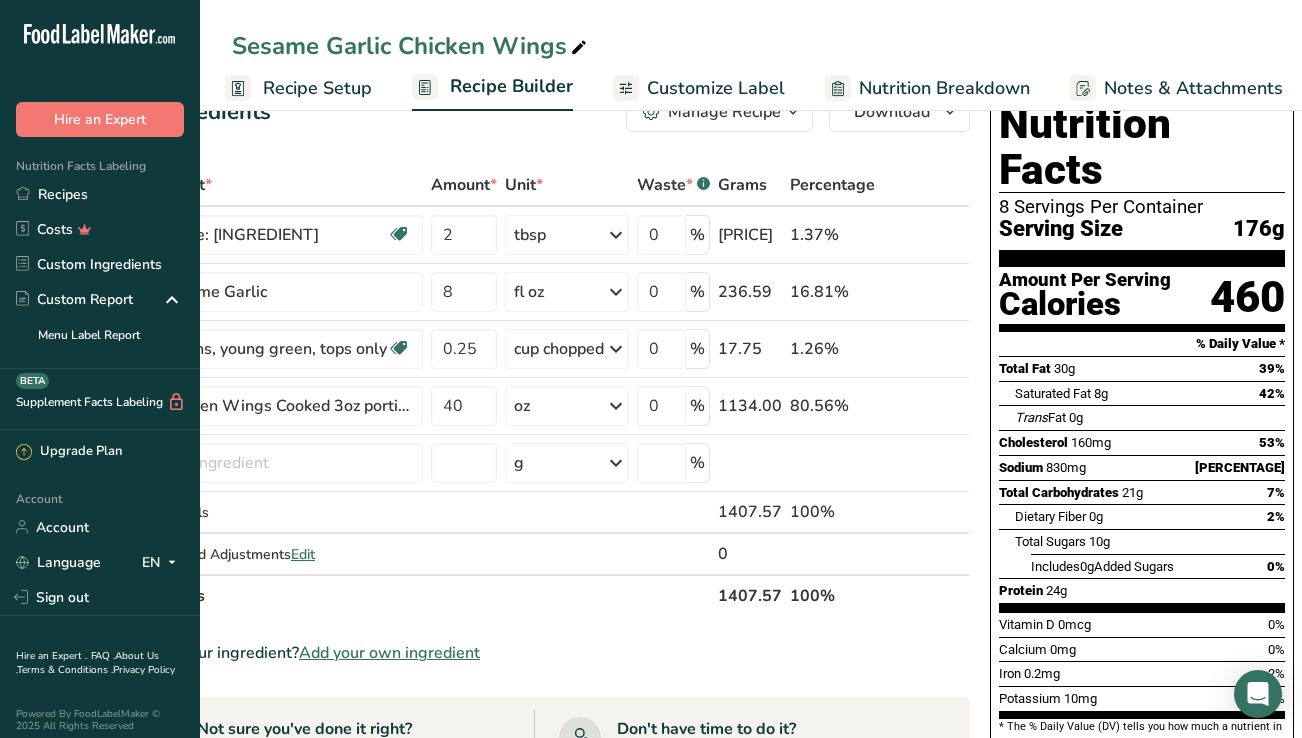 click on "Recipe Setup" at bounding box center (317, 88) 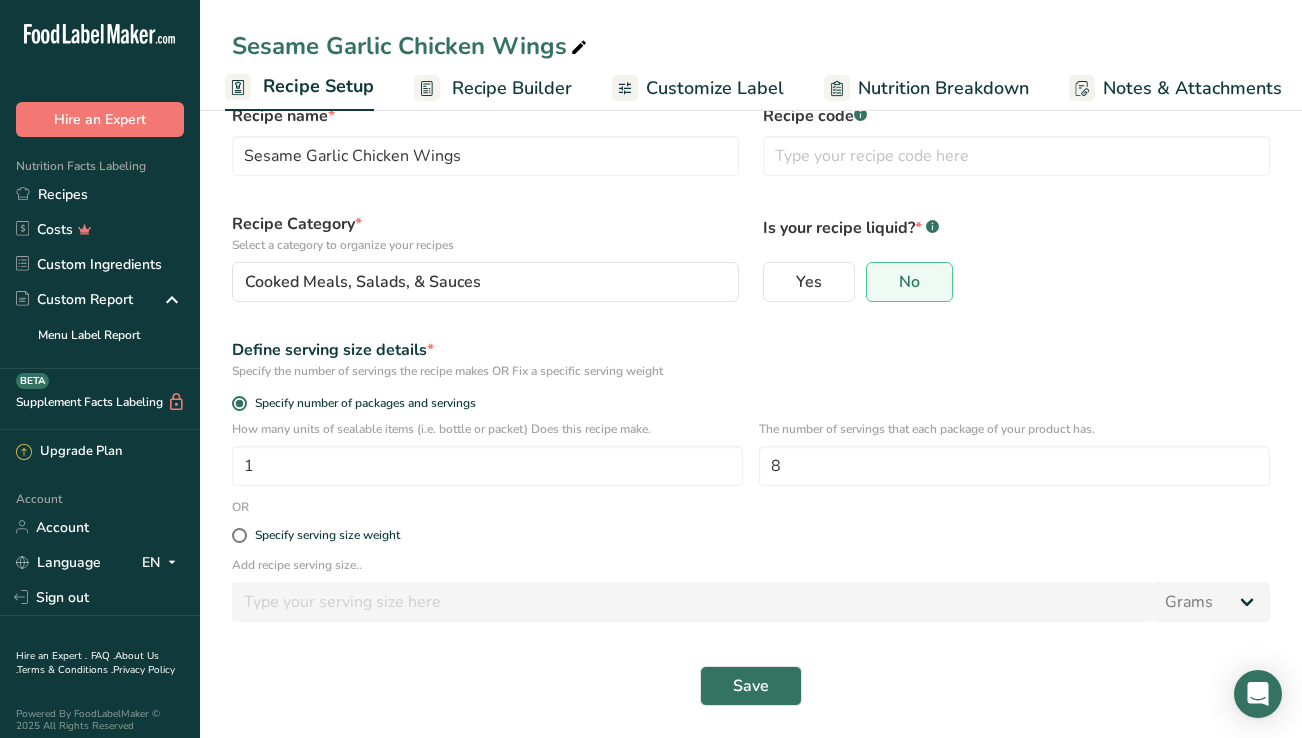 scroll, scrollTop: 0, scrollLeft: 0, axis: both 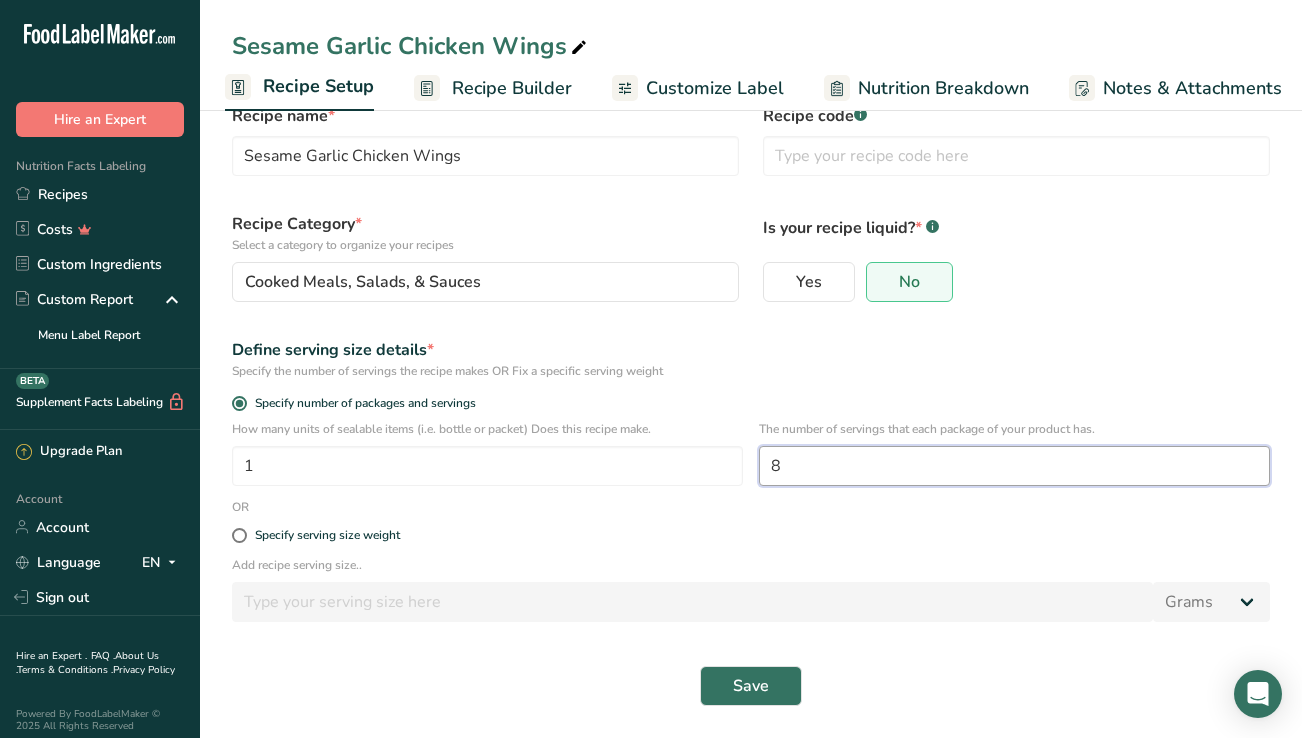 click on "8" at bounding box center [1014, 466] 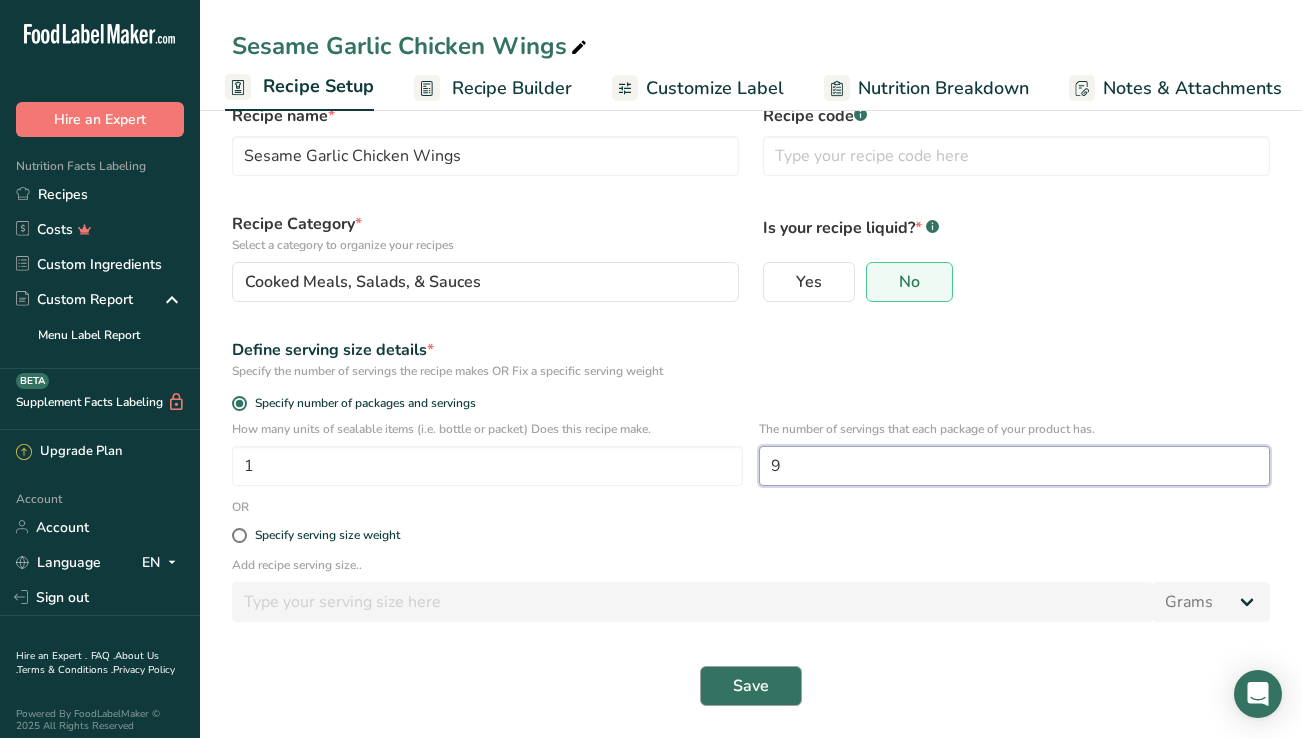 type on "9" 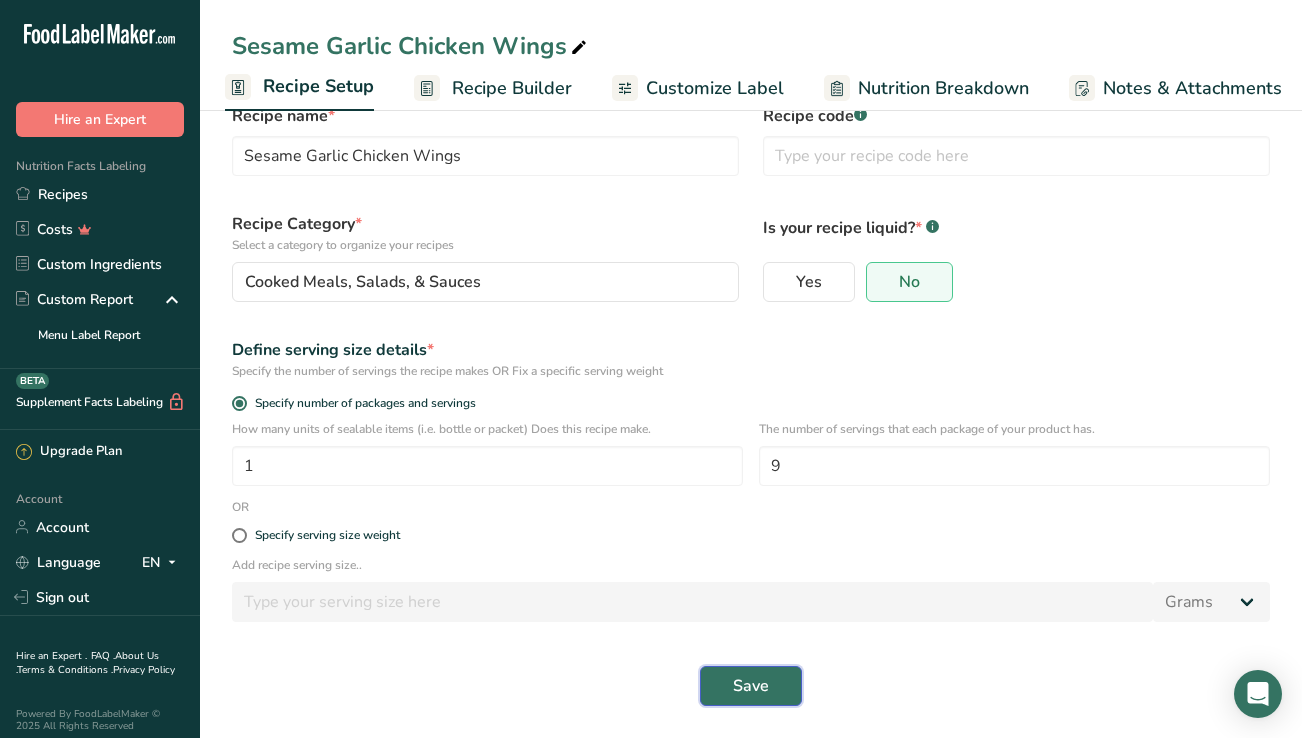 click on "Save" at bounding box center [751, 686] 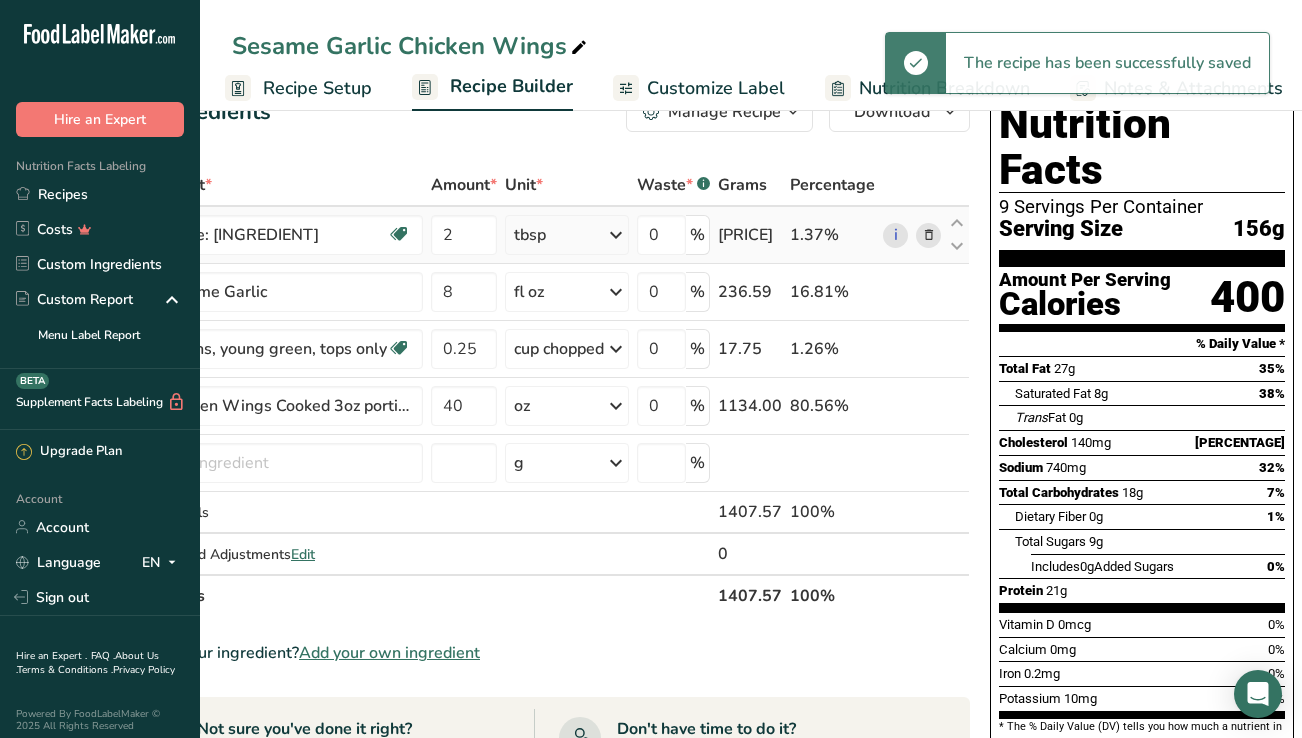 scroll, scrollTop: 0, scrollLeft: 149, axis: horizontal 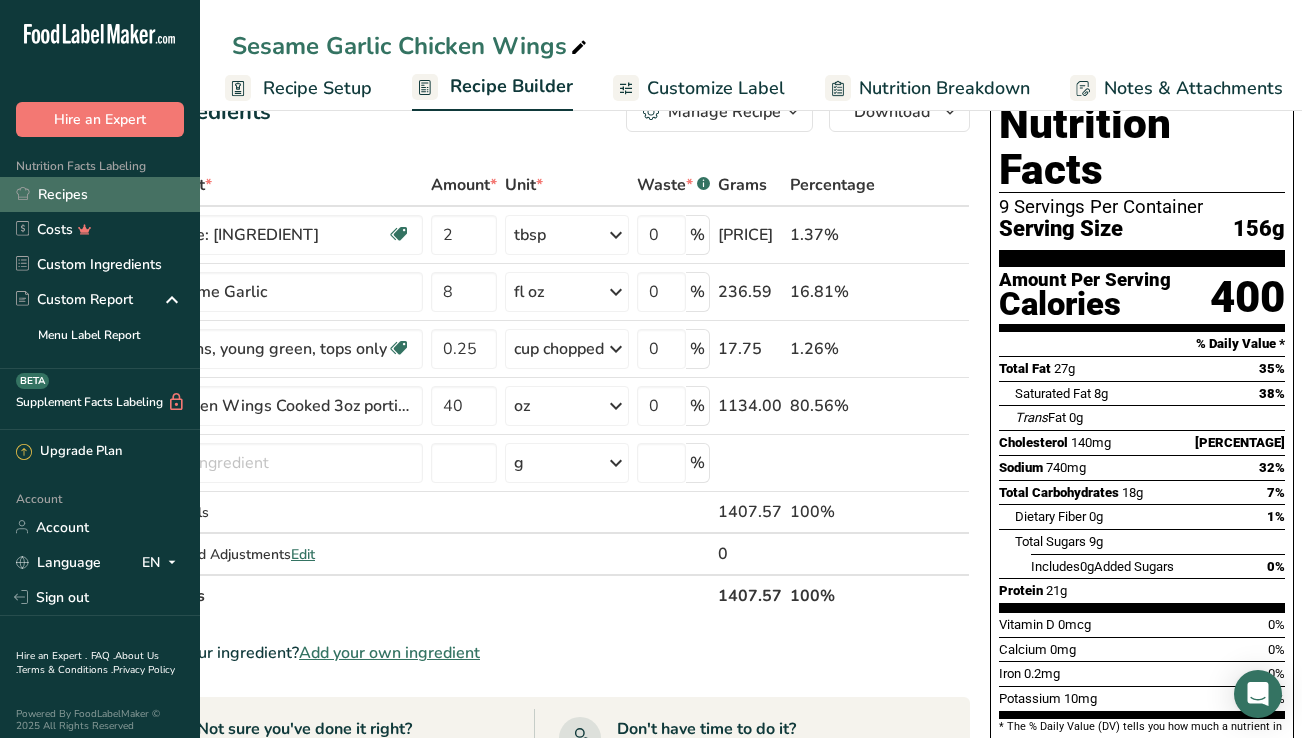 click on "Recipes" at bounding box center (100, 194) 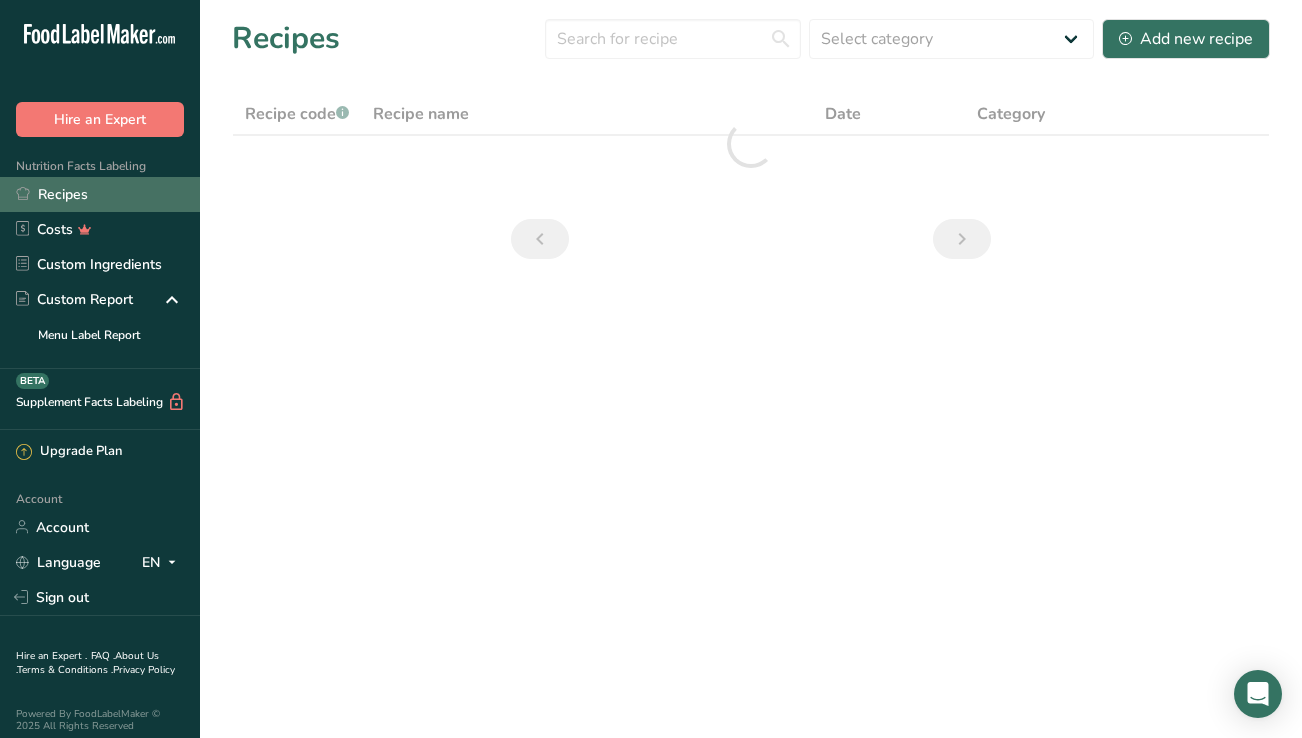 scroll, scrollTop: 0, scrollLeft: 0, axis: both 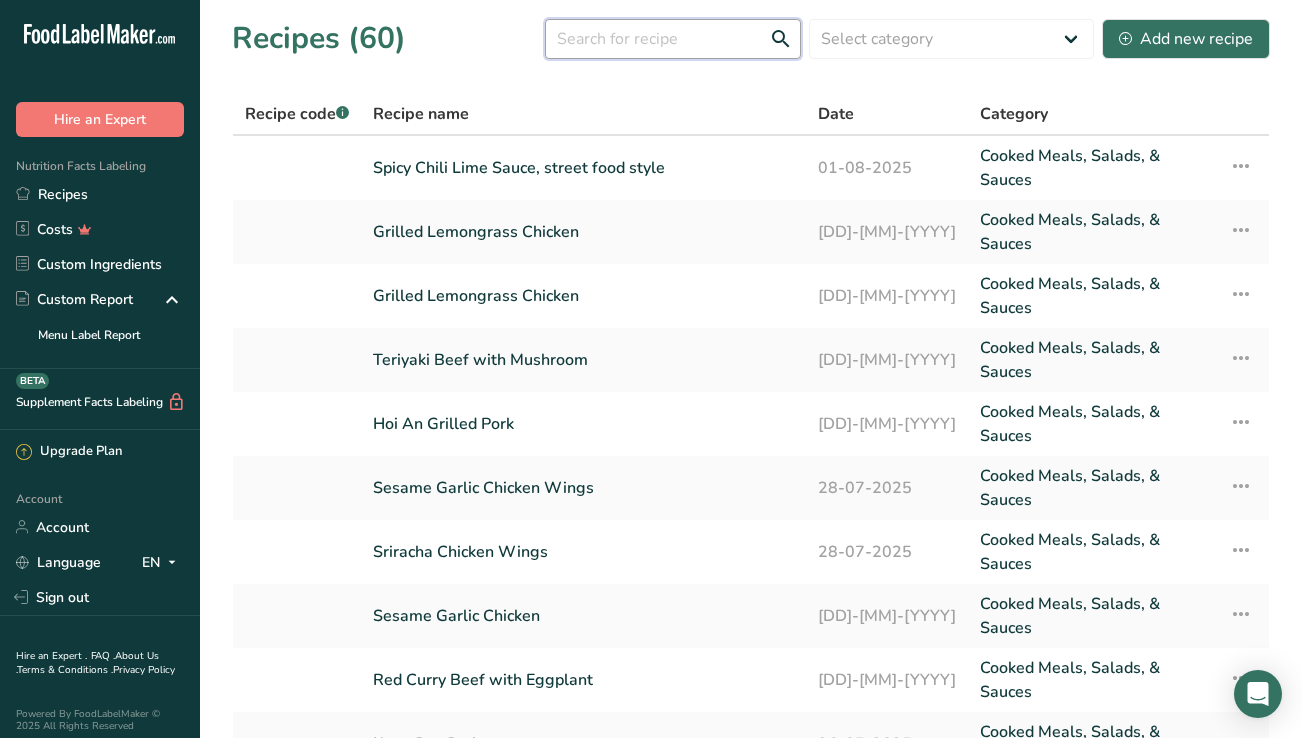 click at bounding box center [673, 39] 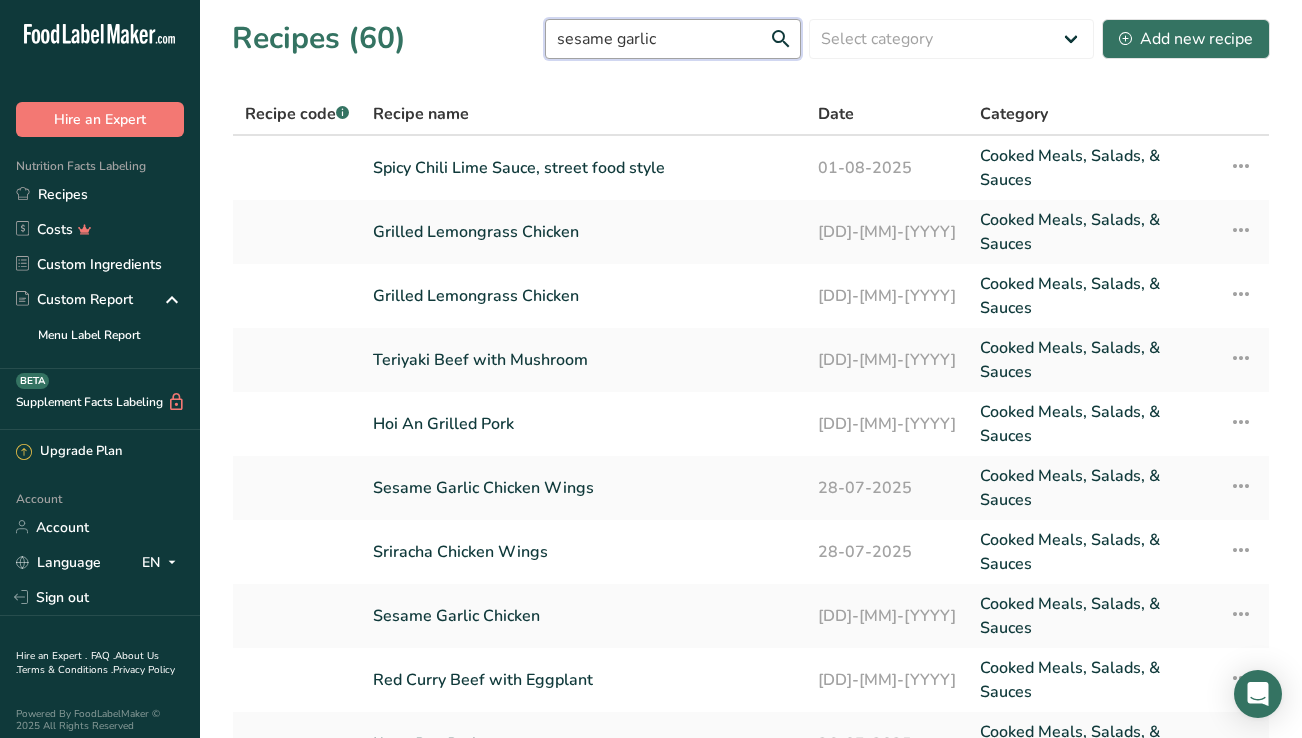 type on "sesame garlic" 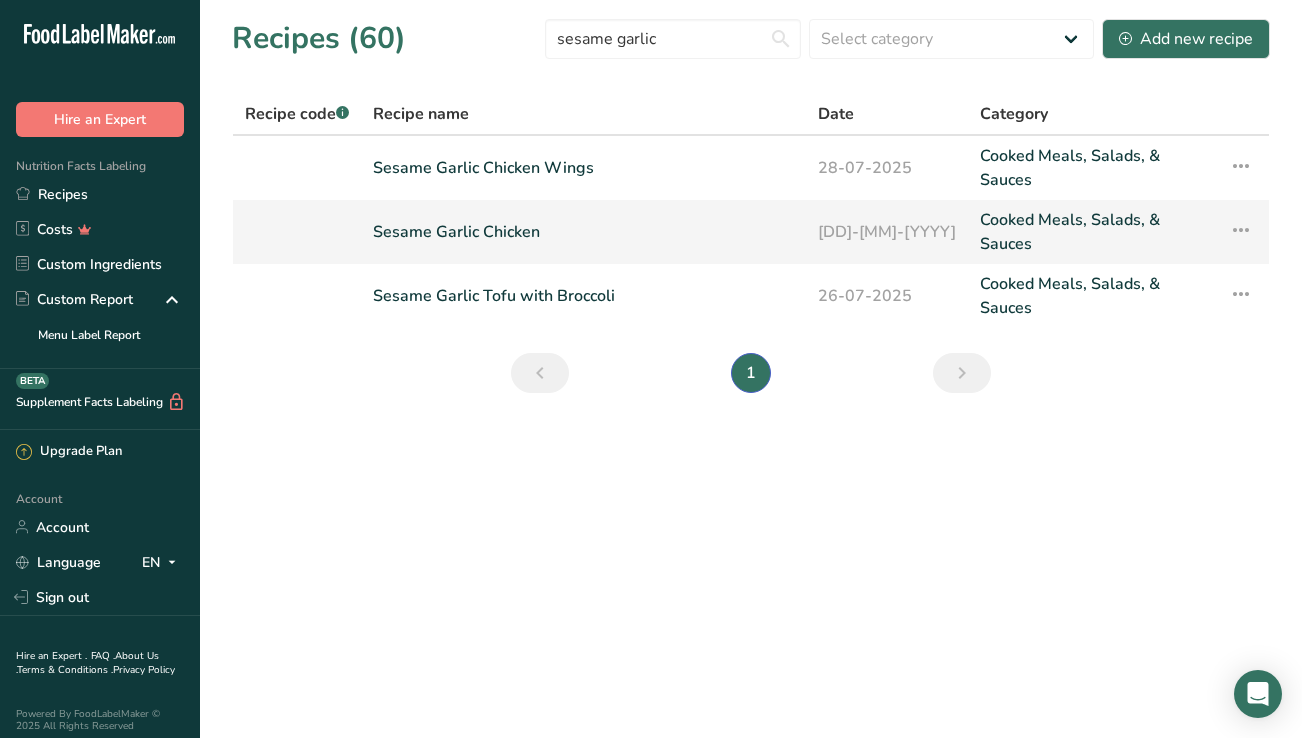 click on "Sesame Garlic Chicken" at bounding box center (583, 232) 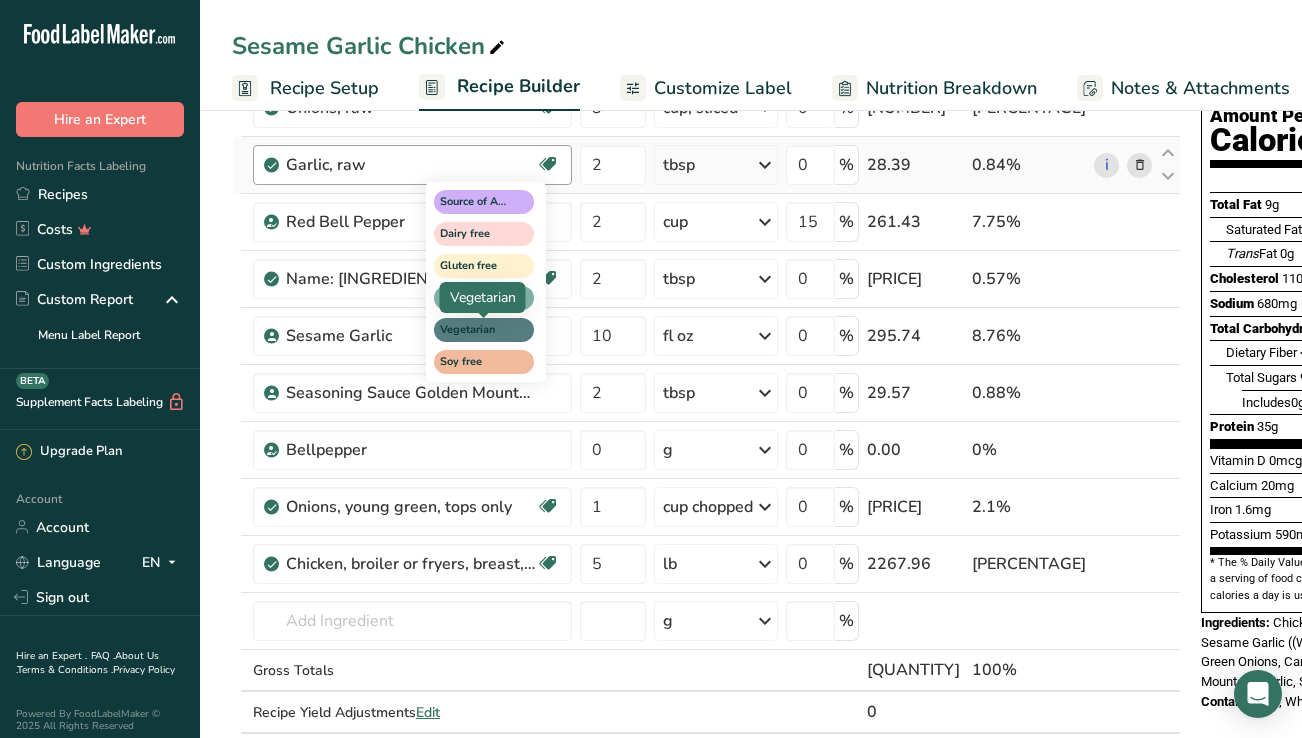 scroll, scrollTop: 241, scrollLeft: 0, axis: vertical 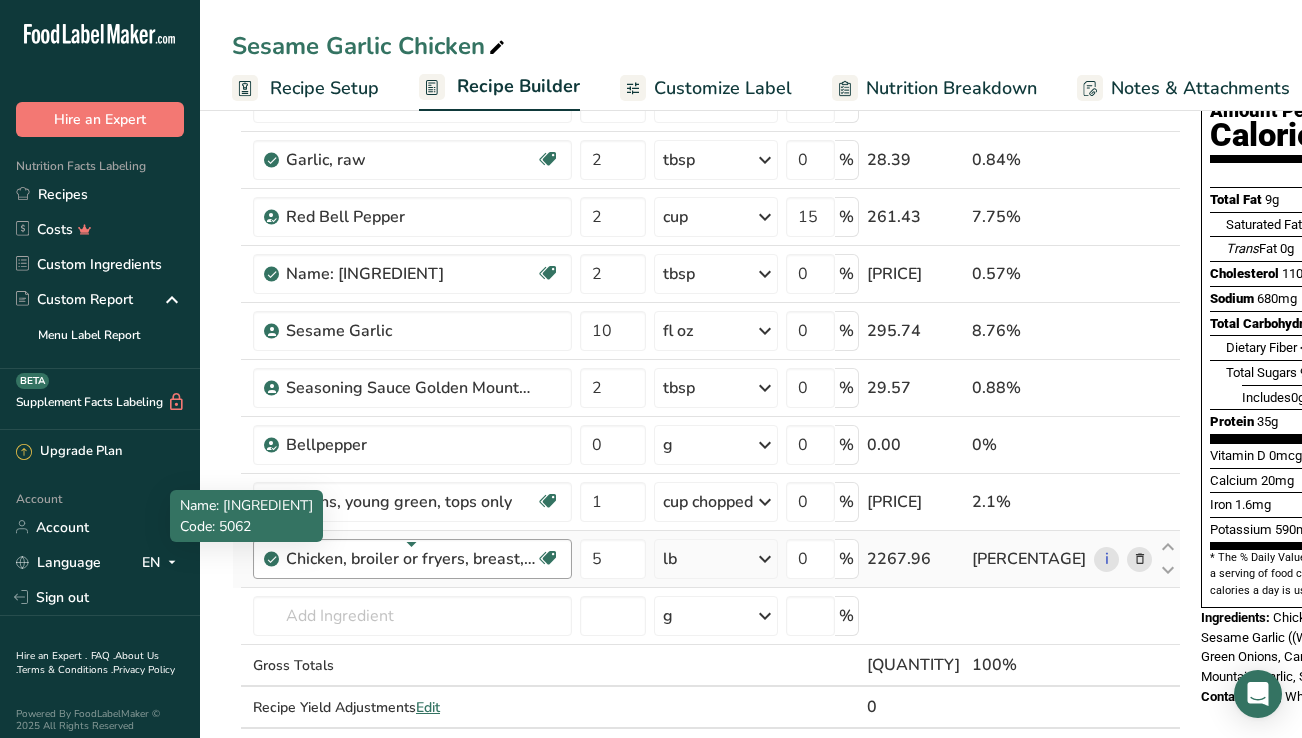 click on "Chicken, broiler or fryers, breast, skinless, boneless, meat only, raw" at bounding box center [411, 559] 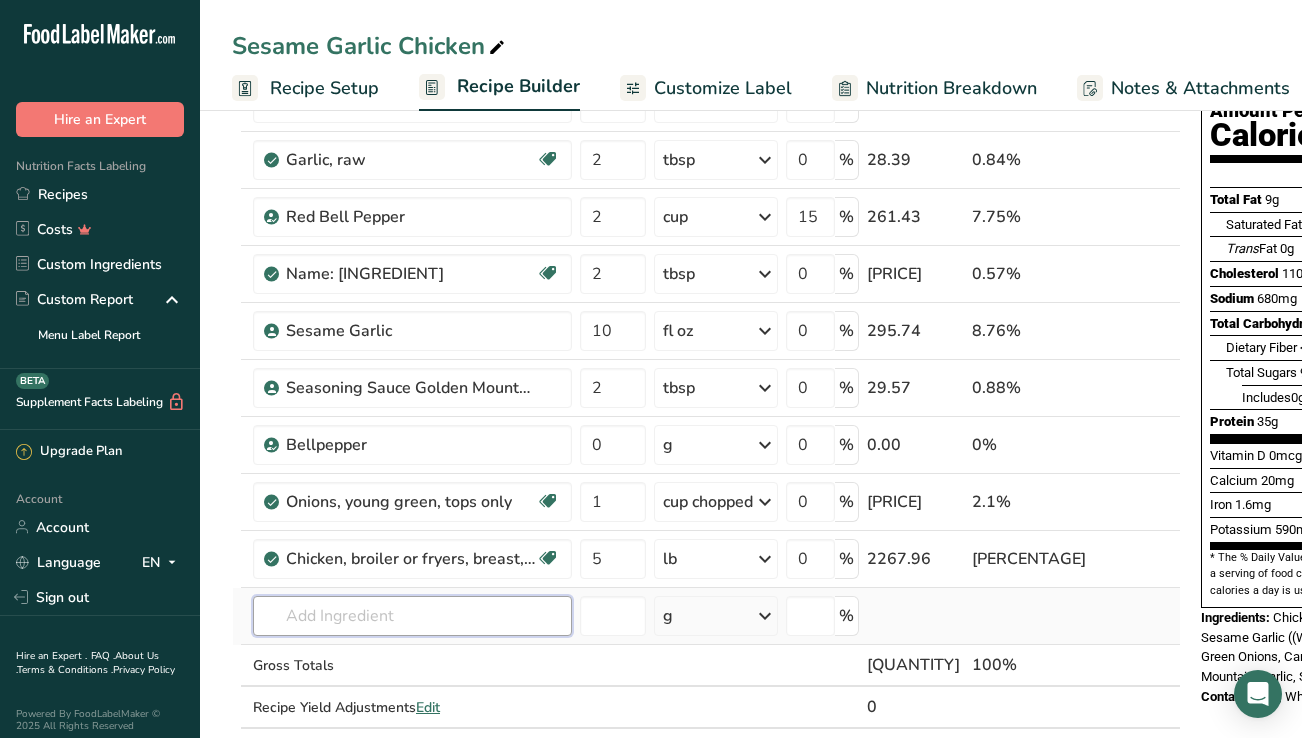 click at bounding box center (412, 616) 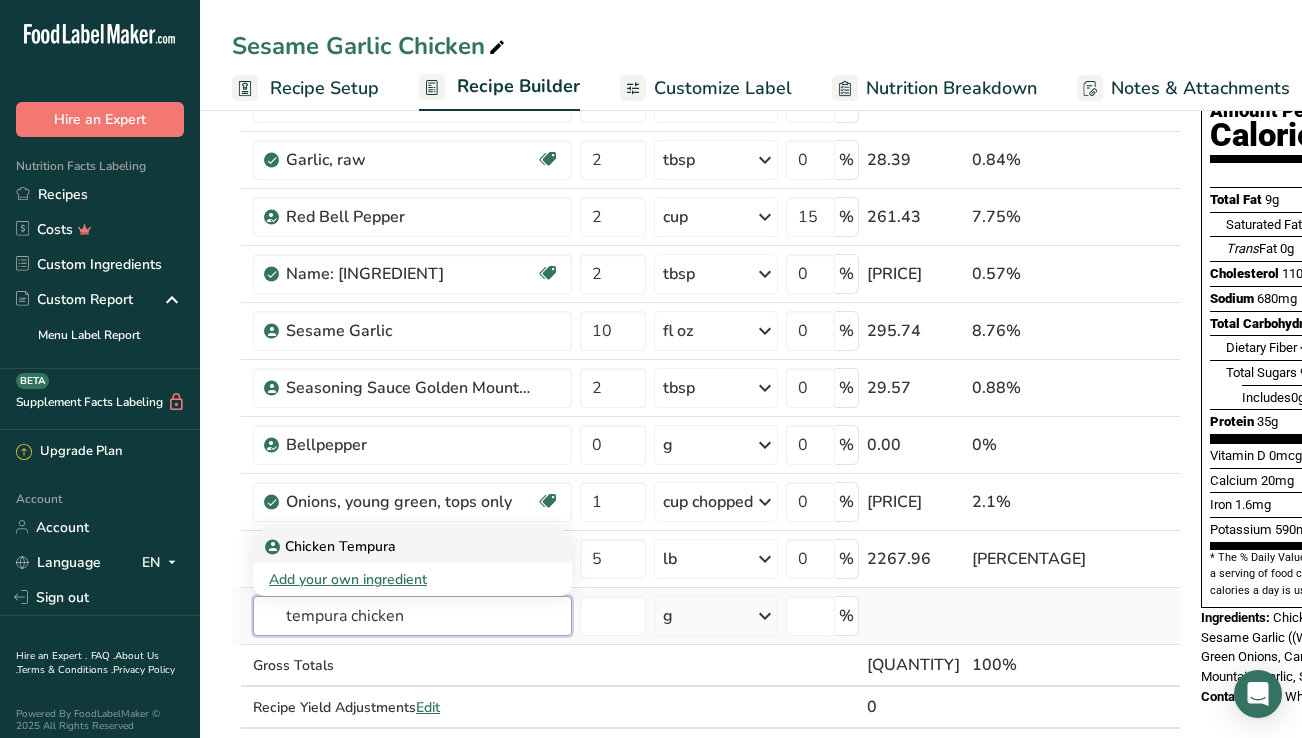 type on "tempura chicken" 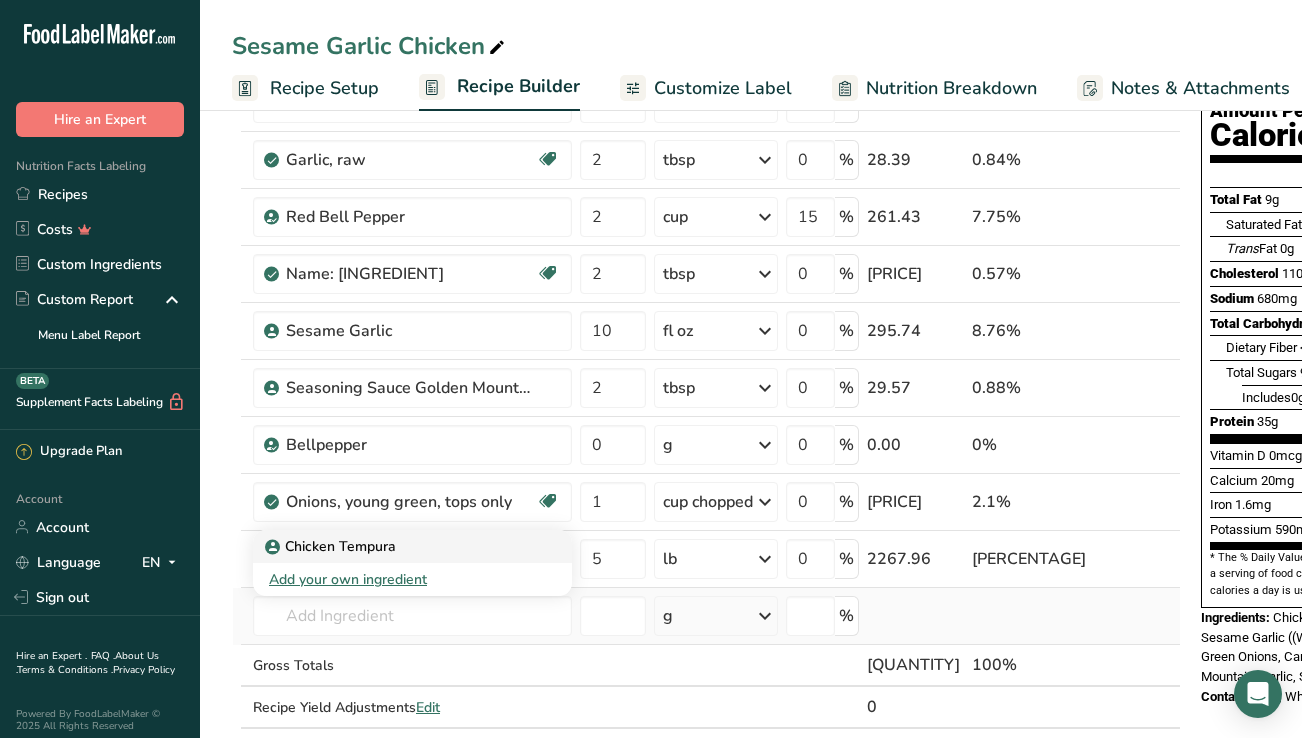 click on "Chicken Tempura" at bounding box center (332, 546) 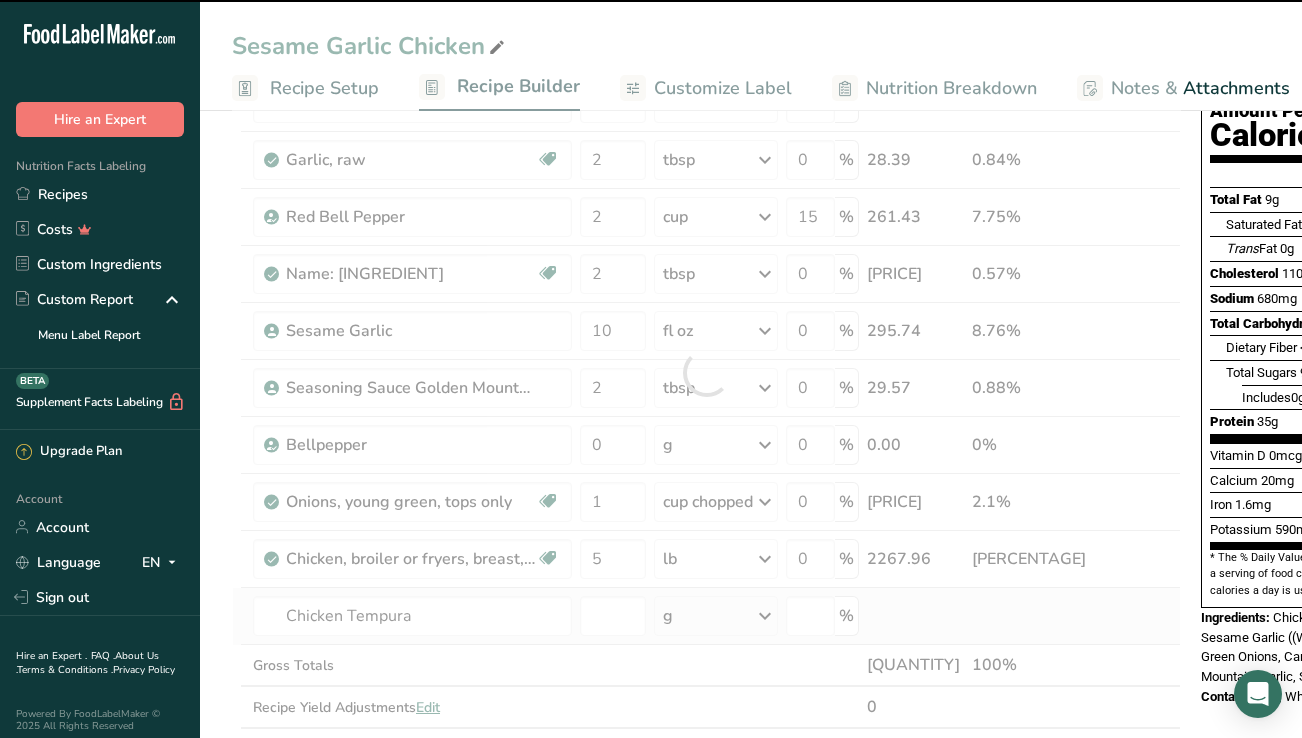 type on "0" 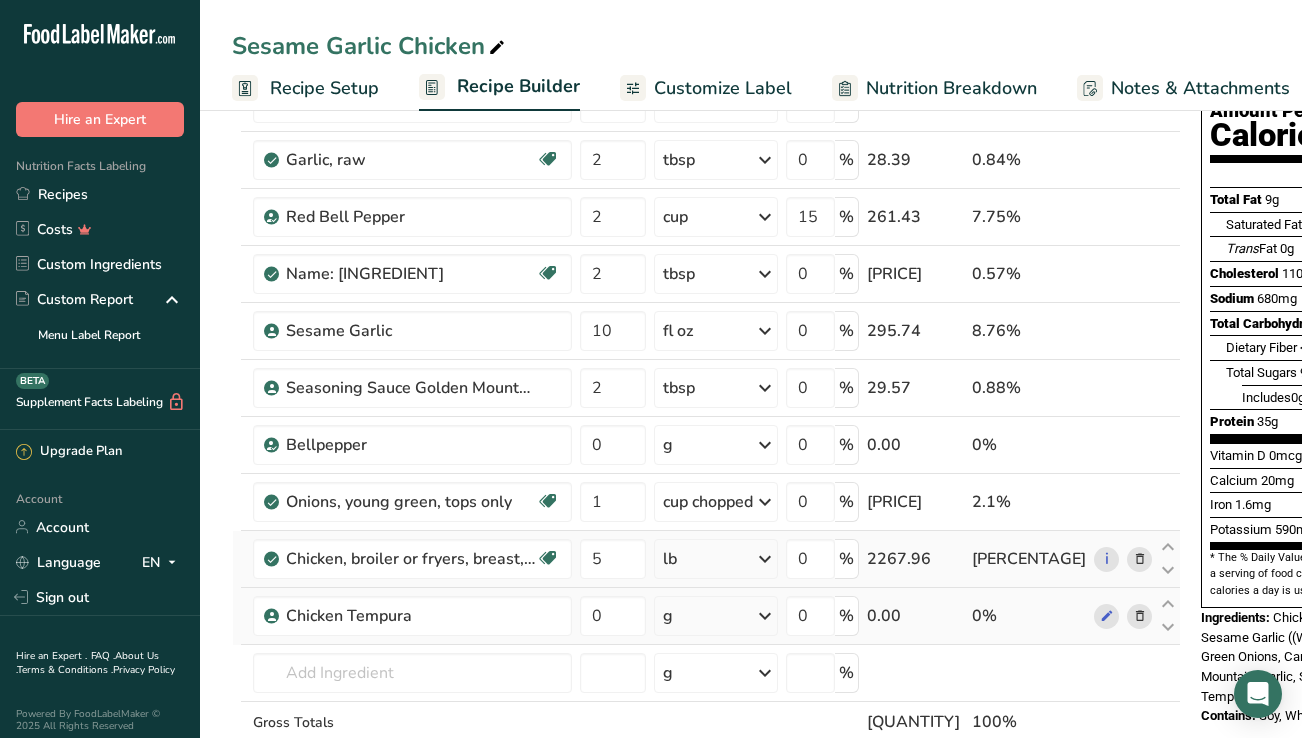 click at bounding box center [1140, 559] 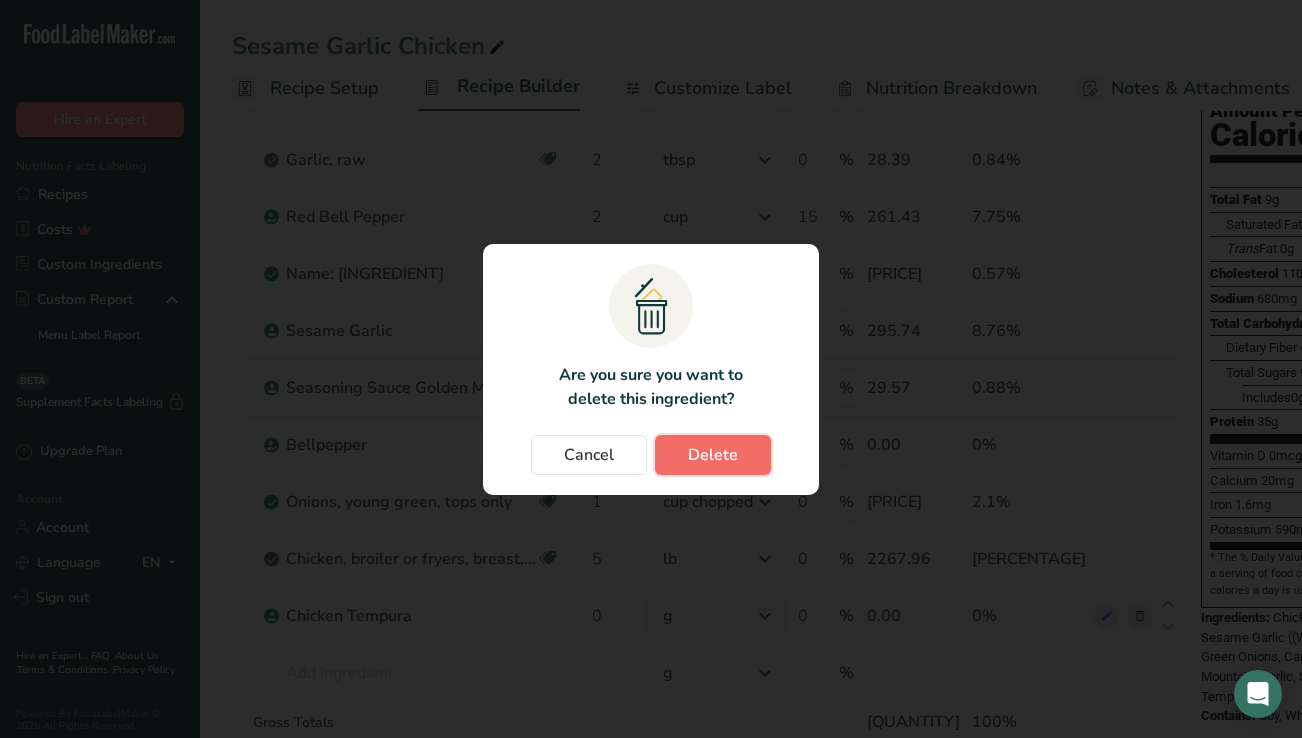 click on "Delete" at bounding box center (713, 455) 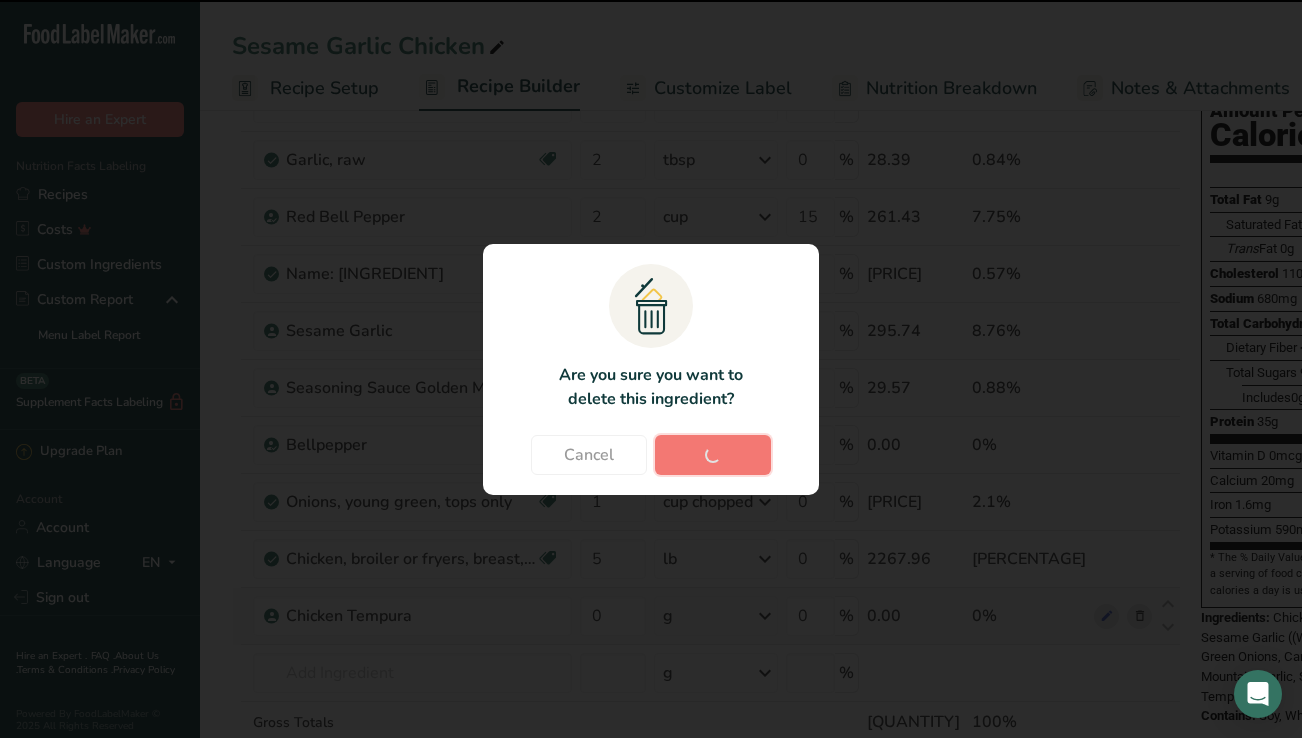 type on "0" 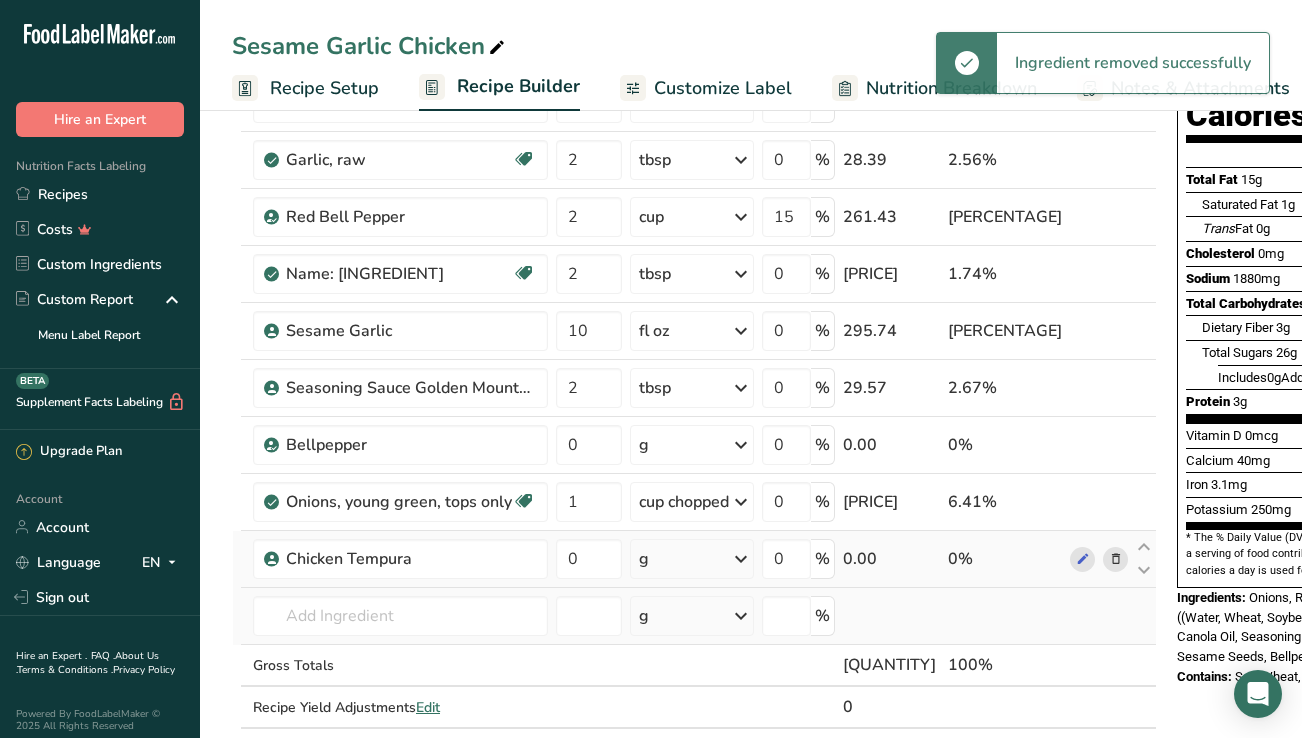 click on "g" at bounding box center [644, 559] 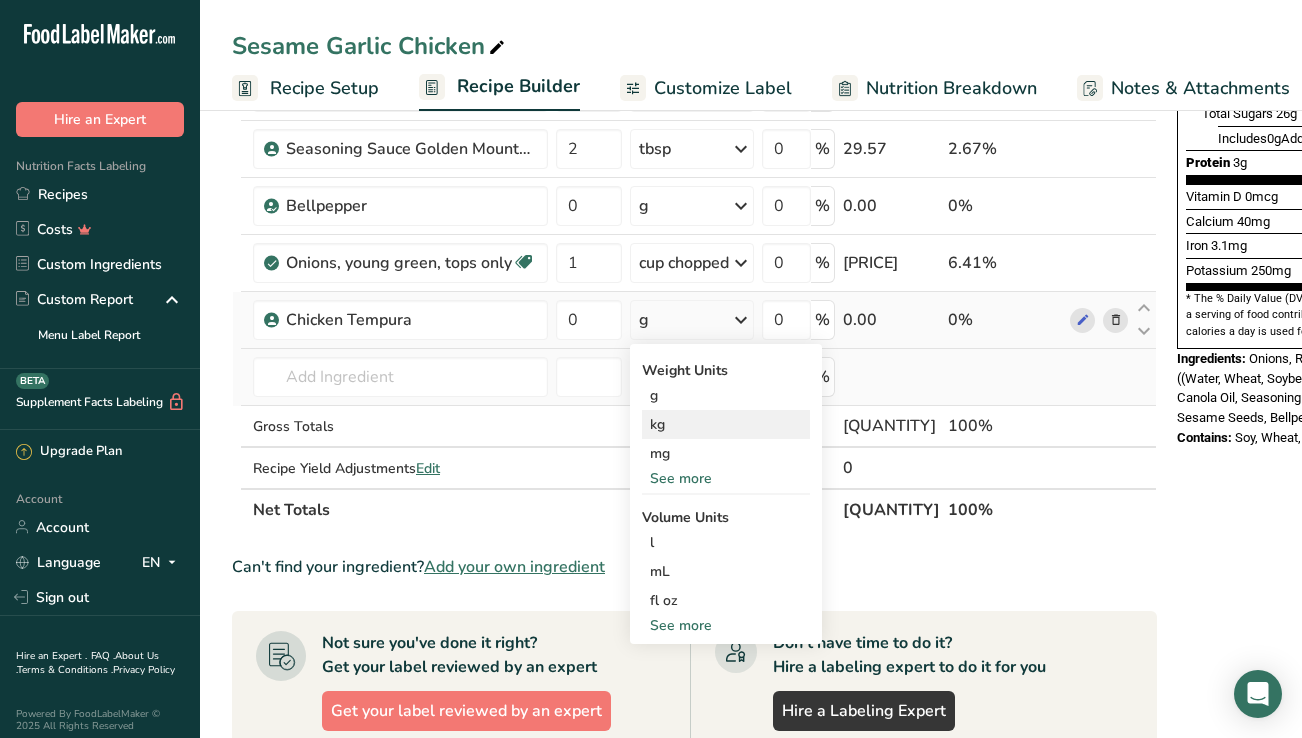 scroll, scrollTop: 481, scrollLeft: 0, axis: vertical 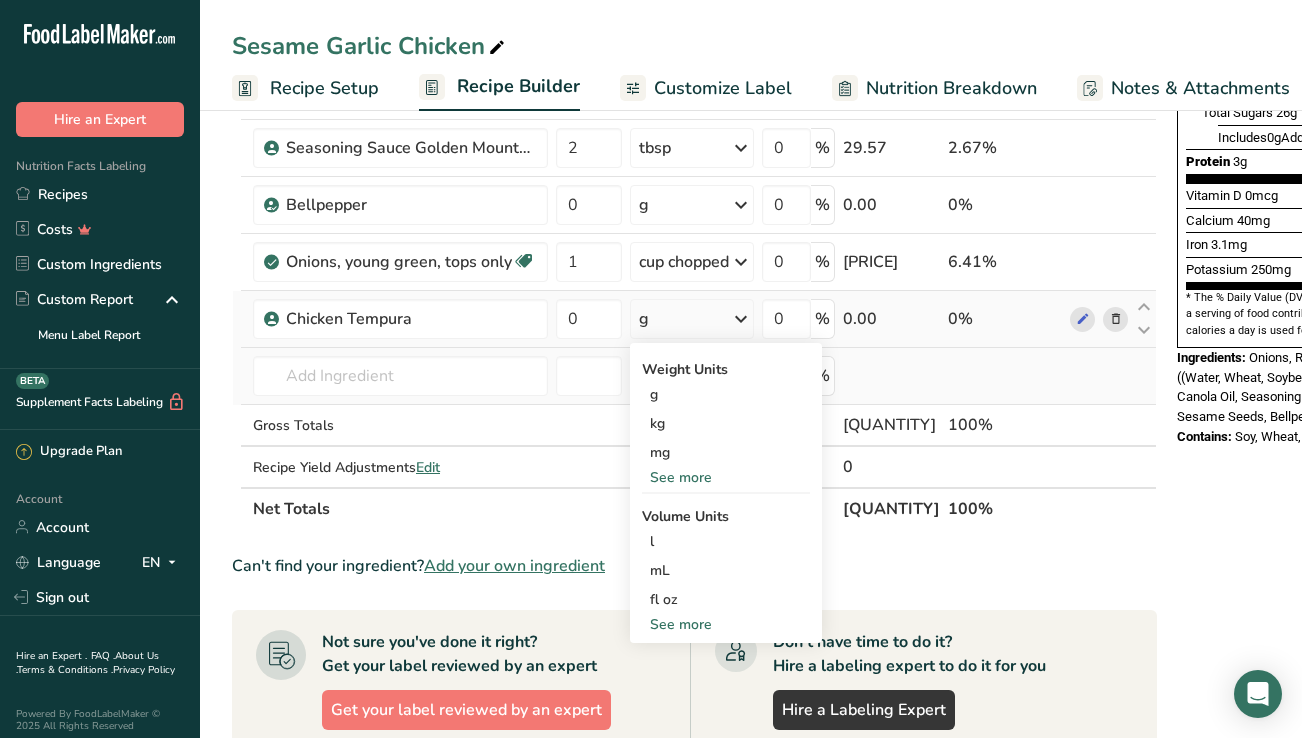 click on "See more" at bounding box center (726, 624) 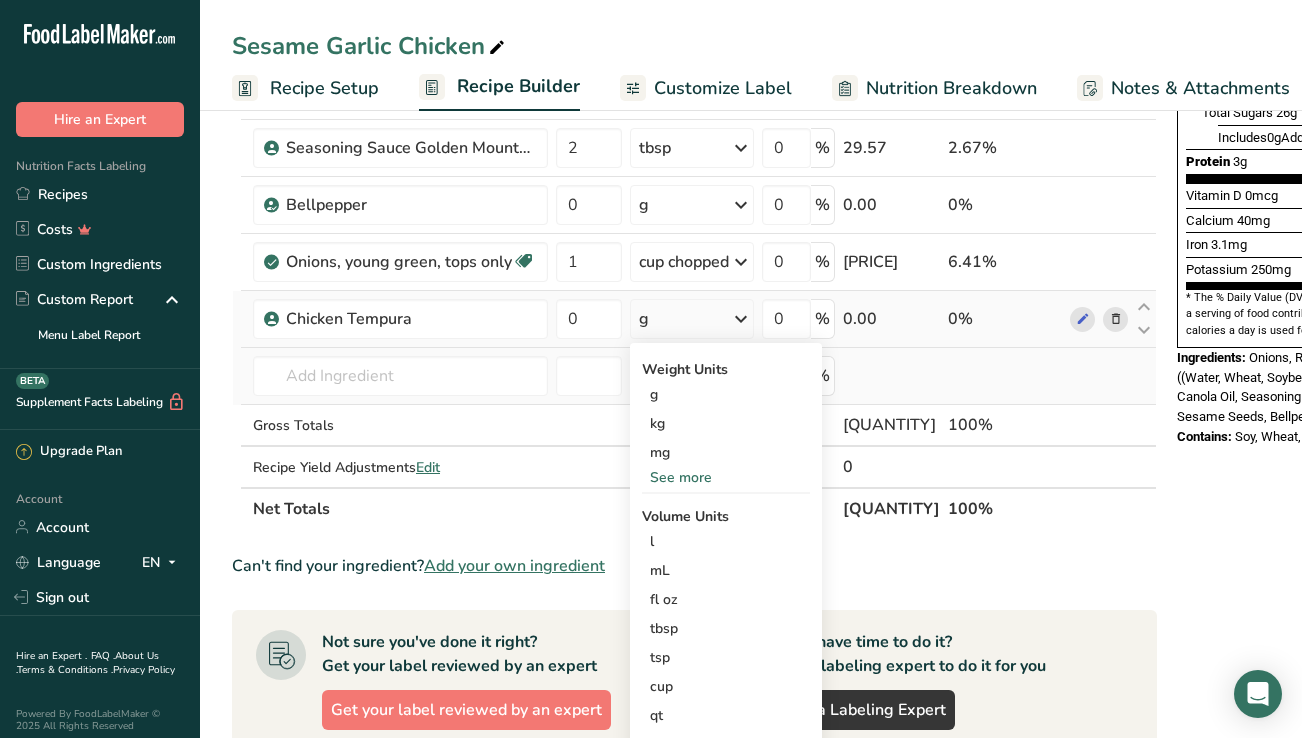click on "See more" at bounding box center (726, 477) 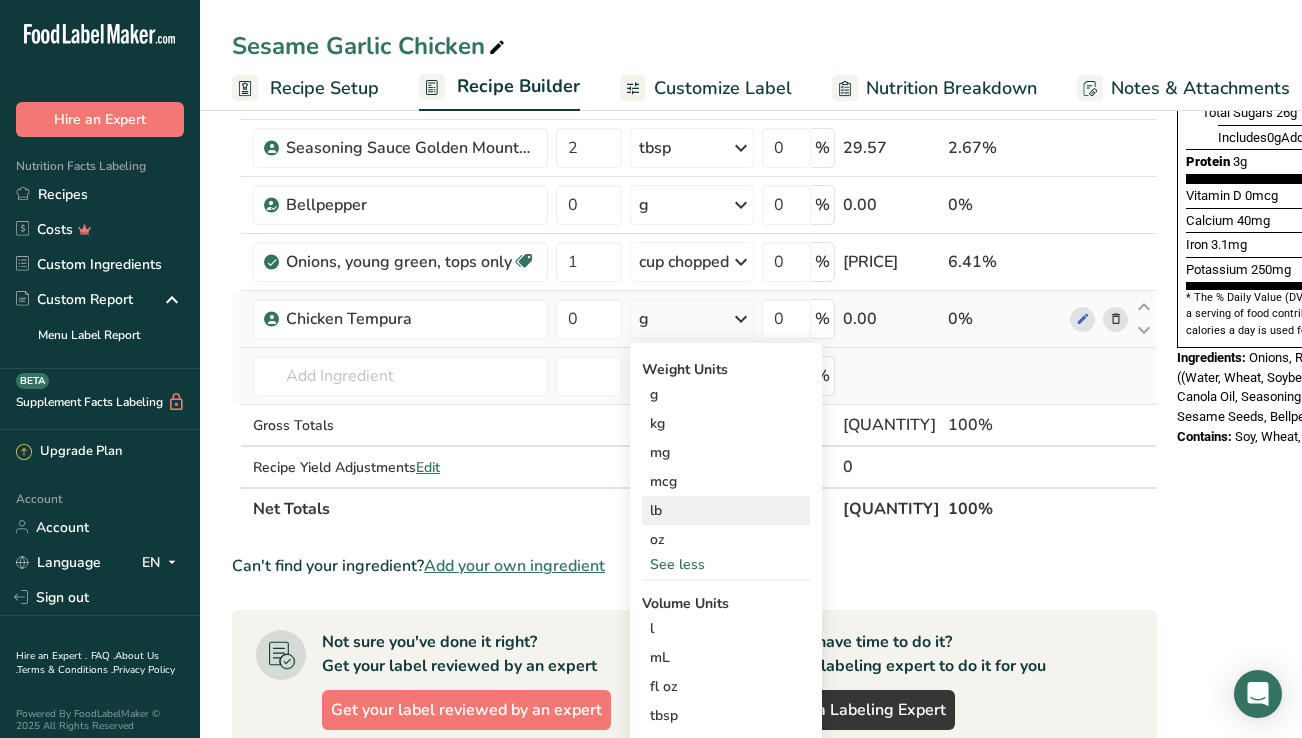 click on "lb" at bounding box center (726, 510) 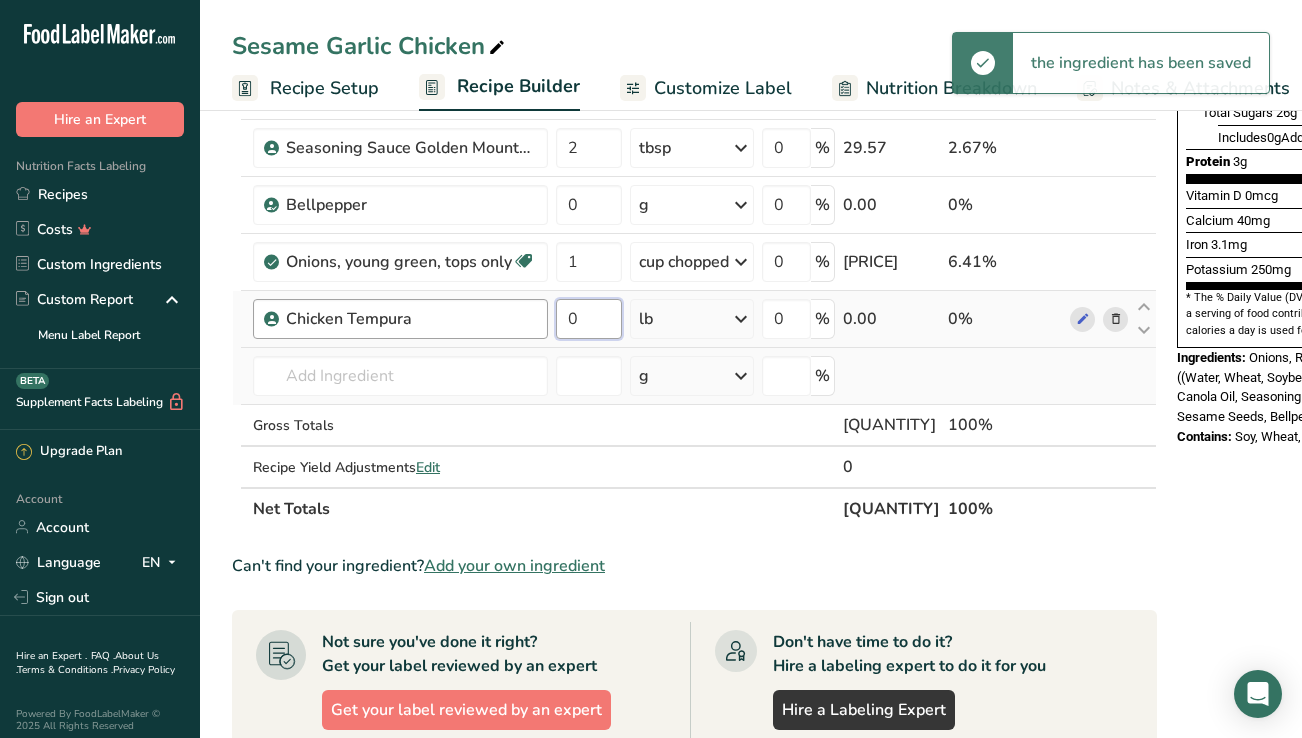 drag, startPoint x: 605, startPoint y: 323, endPoint x: 550, endPoint y: 323, distance: 55 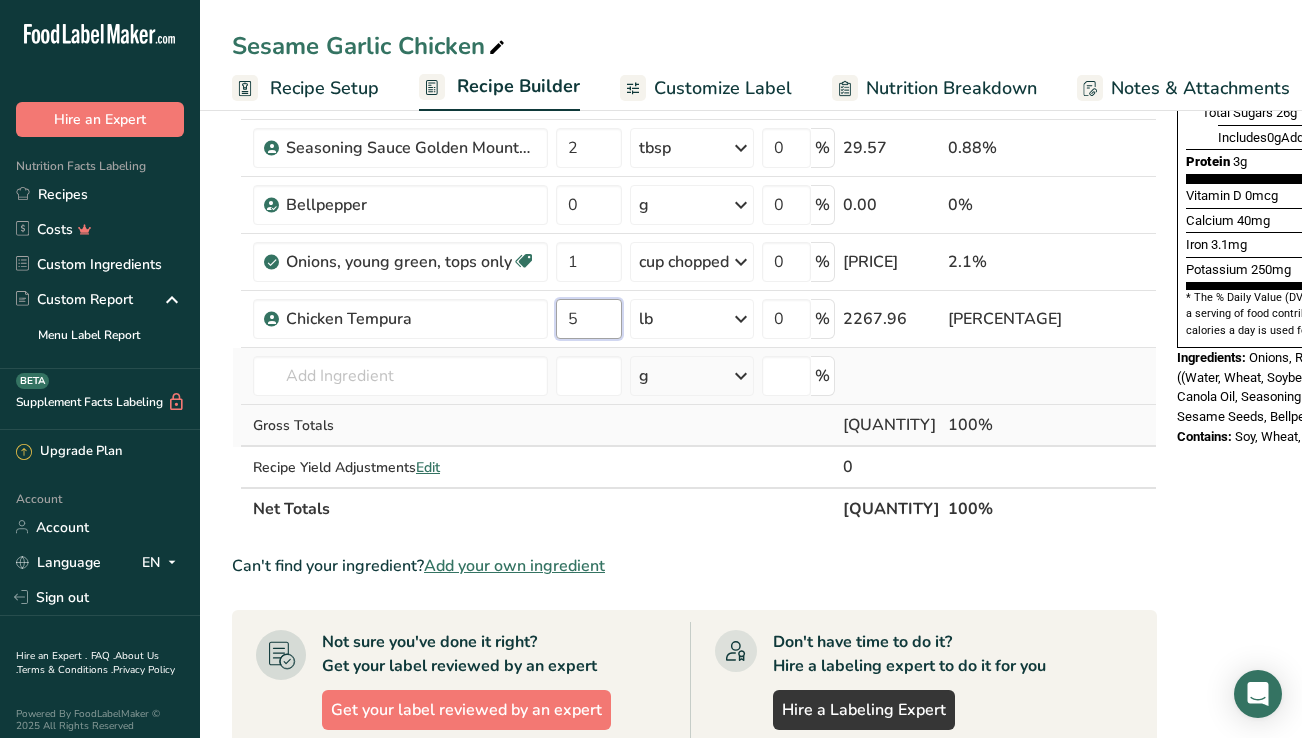 type on "5" 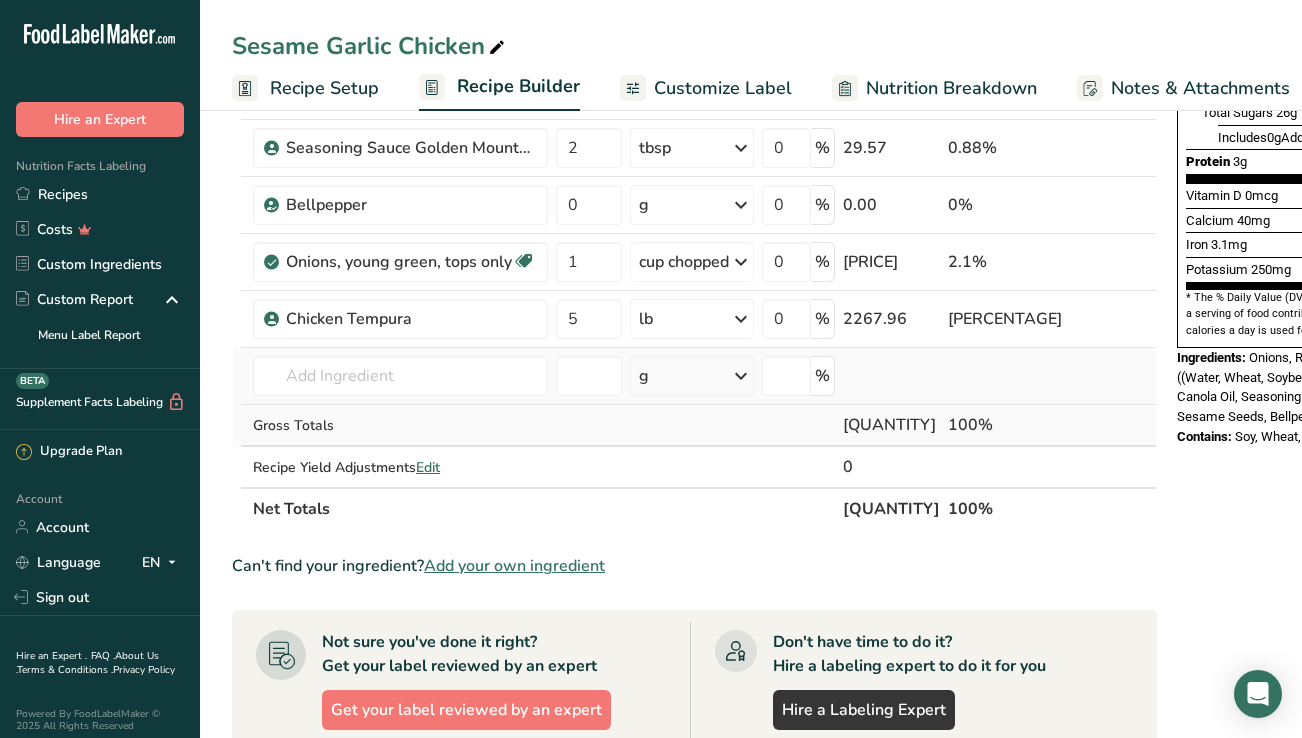 click on "Ingredient *
Amount *
Unit *
Waste *   .a-a{fill:#347362;}.b-a{fill:#fff;}          Grams
Percentage
Oil, canola
Source of Omega 3
Dairy free
Gluten free
Vegan
Vegetarian
Soy free
[QUANTITY]
oz
Portions
1 tbsp
1 cup
1 tsp
Weight Units
g
kg
mg
See more
Volume Units
l
Volume units require a density conversion. If you know your ingredient's density enter it below. Otherwise, click on "RIA" our AI Regulatory bot - she will be able to help you
lb/ft3
g/cm3
Confirm
mL" at bounding box center [694, 132] 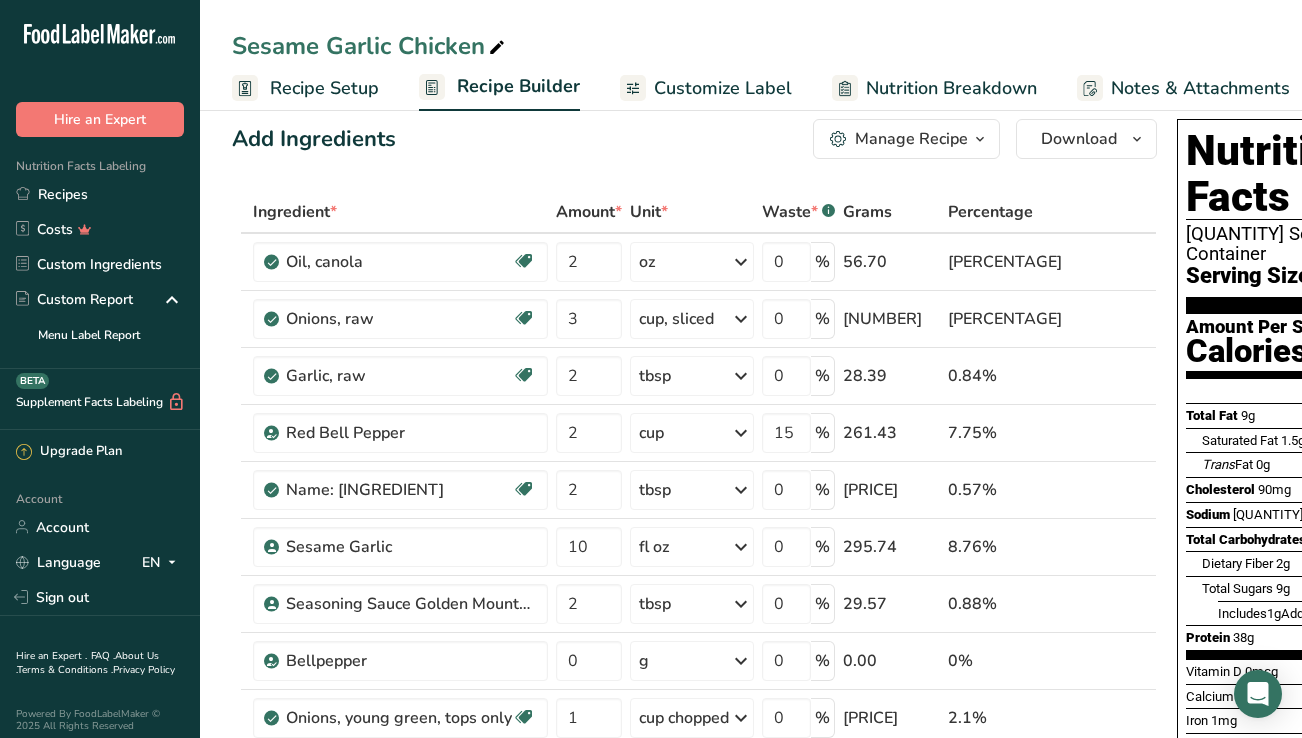 scroll, scrollTop: 26, scrollLeft: 0, axis: vertical 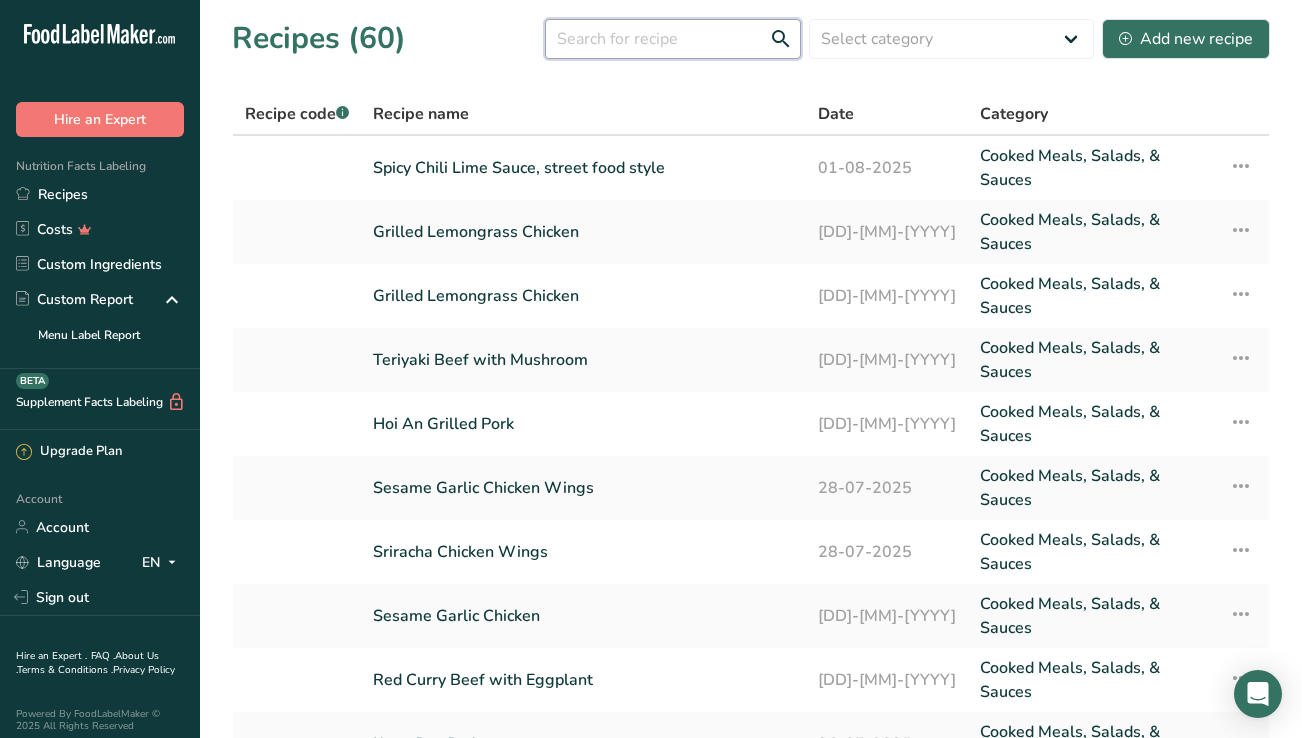 click at bounding box center [673, 39] 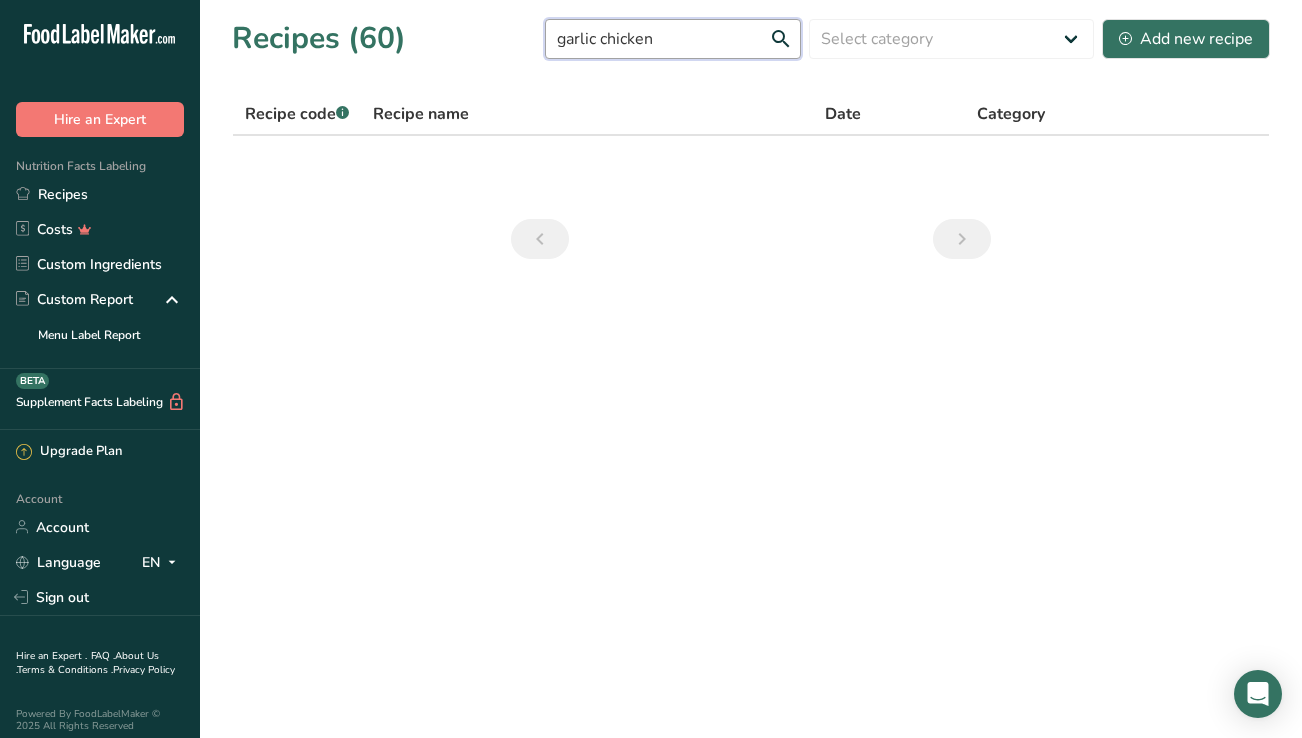 type on "garlic chicken" 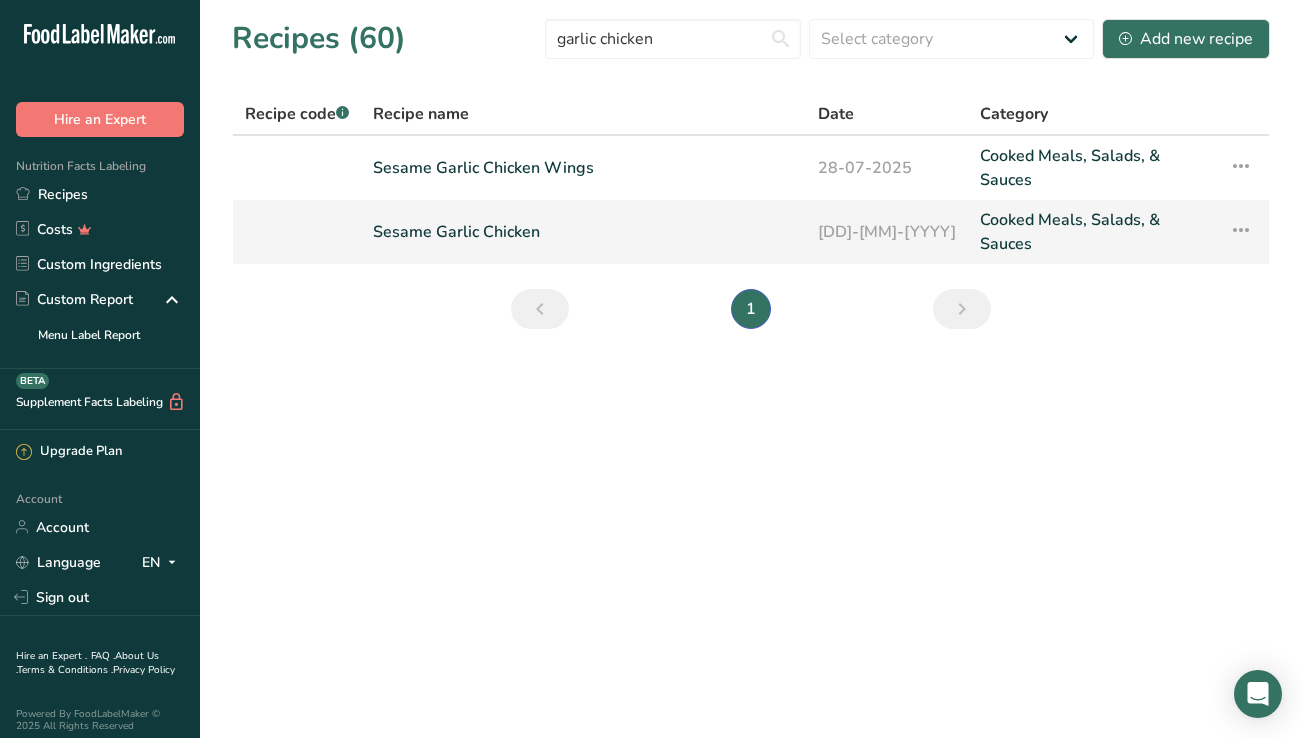 click on "Sesame Garlic Chicken" at bounding box center [583, 232] 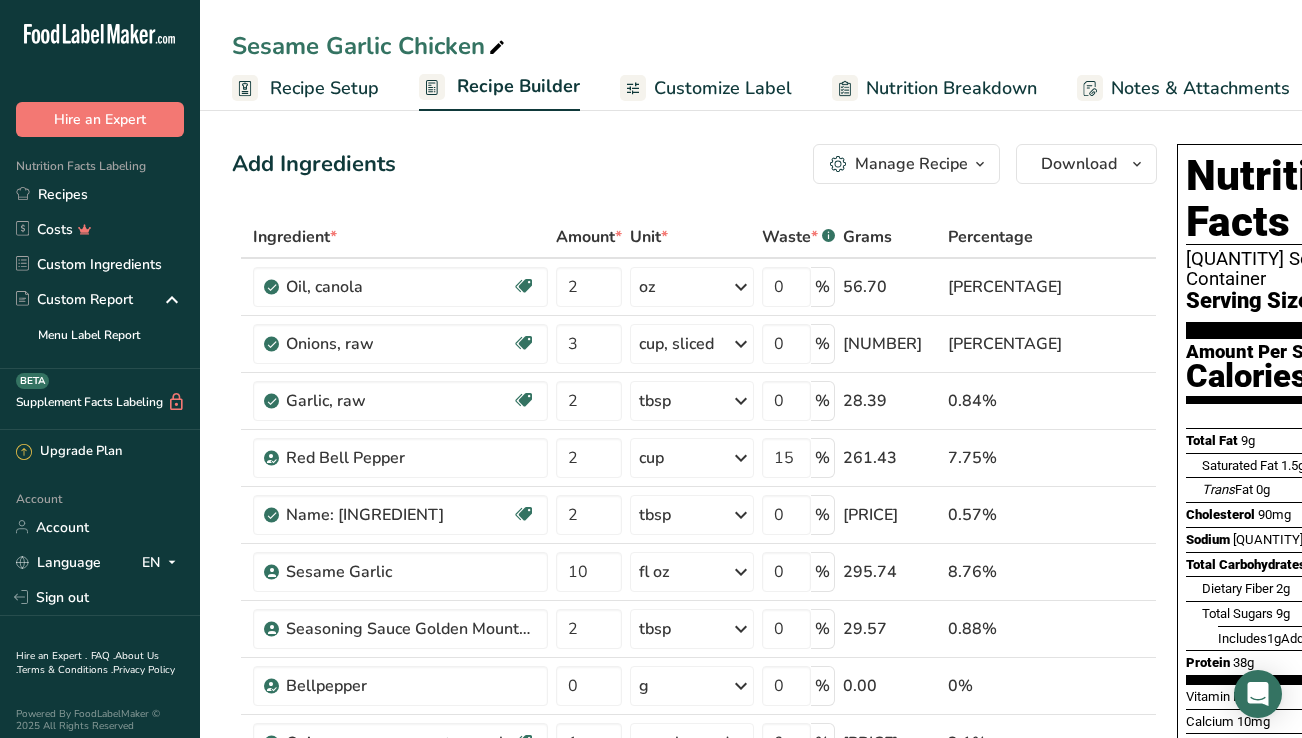 click on "Recipe Setup" at bounding box center (324, 88) 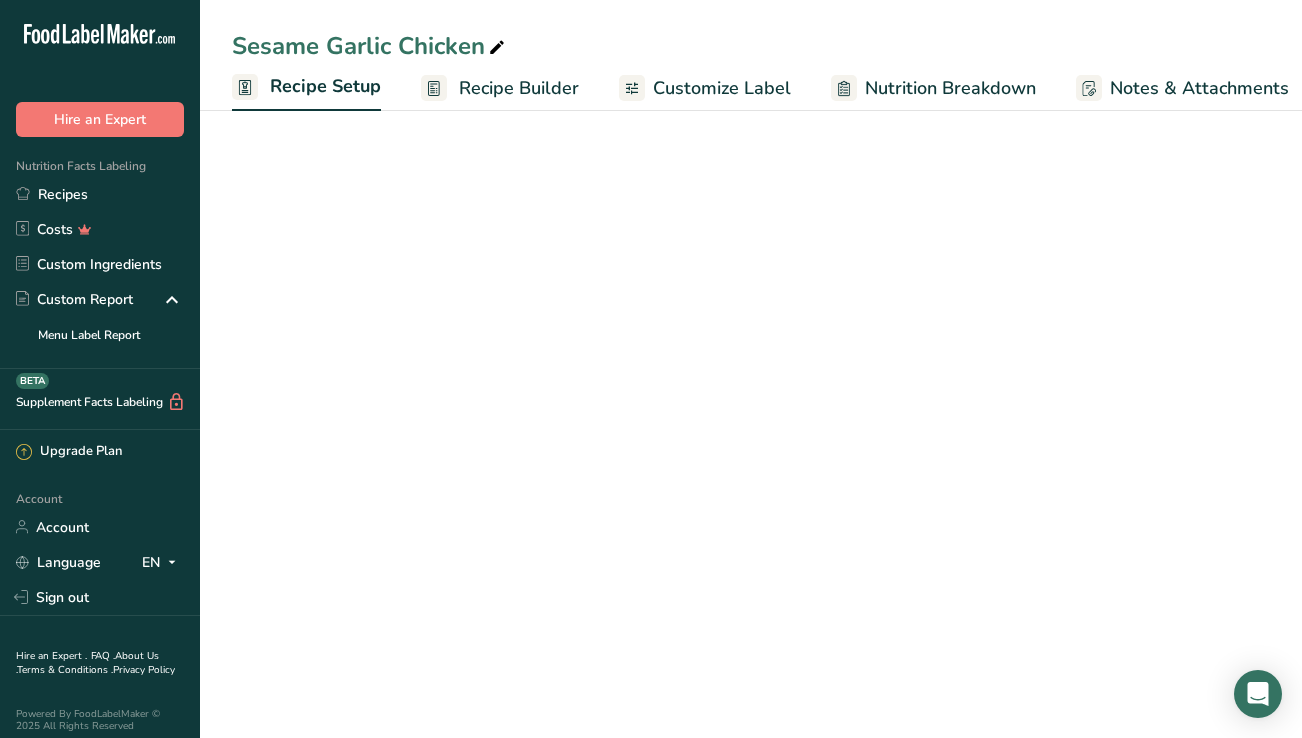scroll, scrollTop: 0, scrollLeft: 7, axis: horizontal 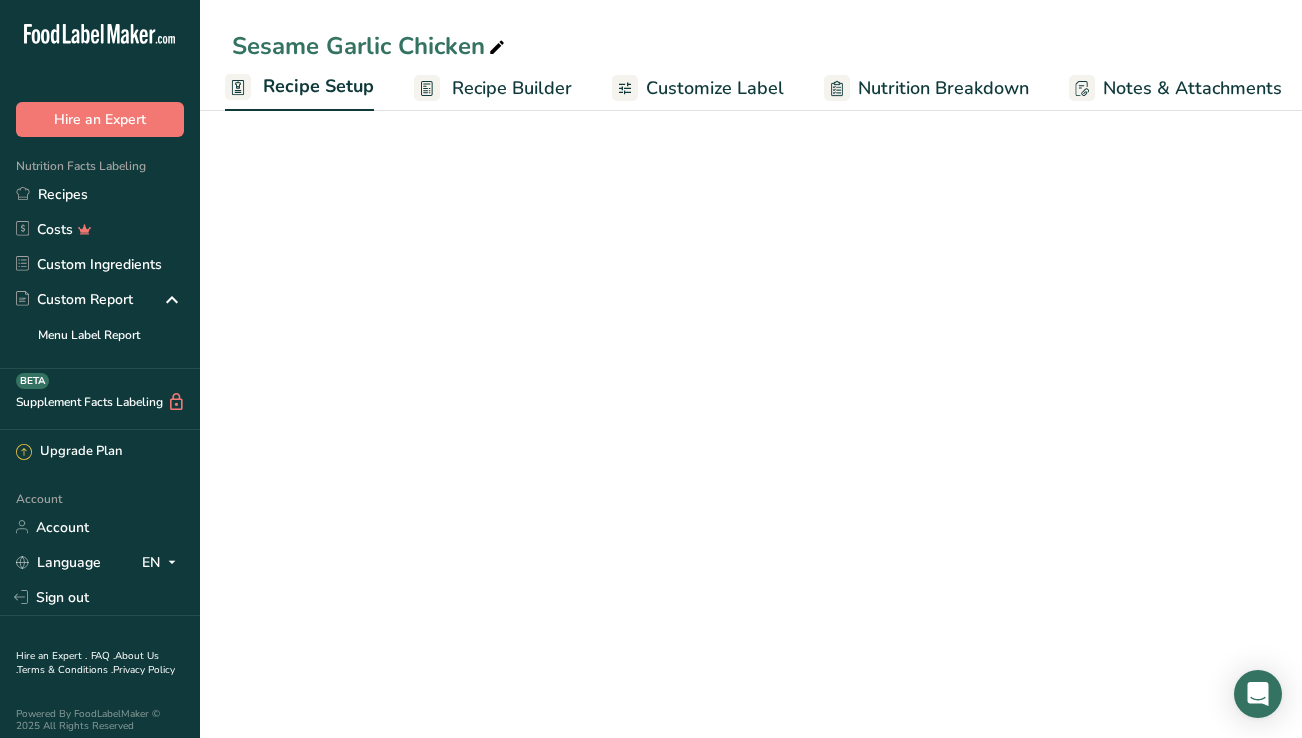 select on "5" 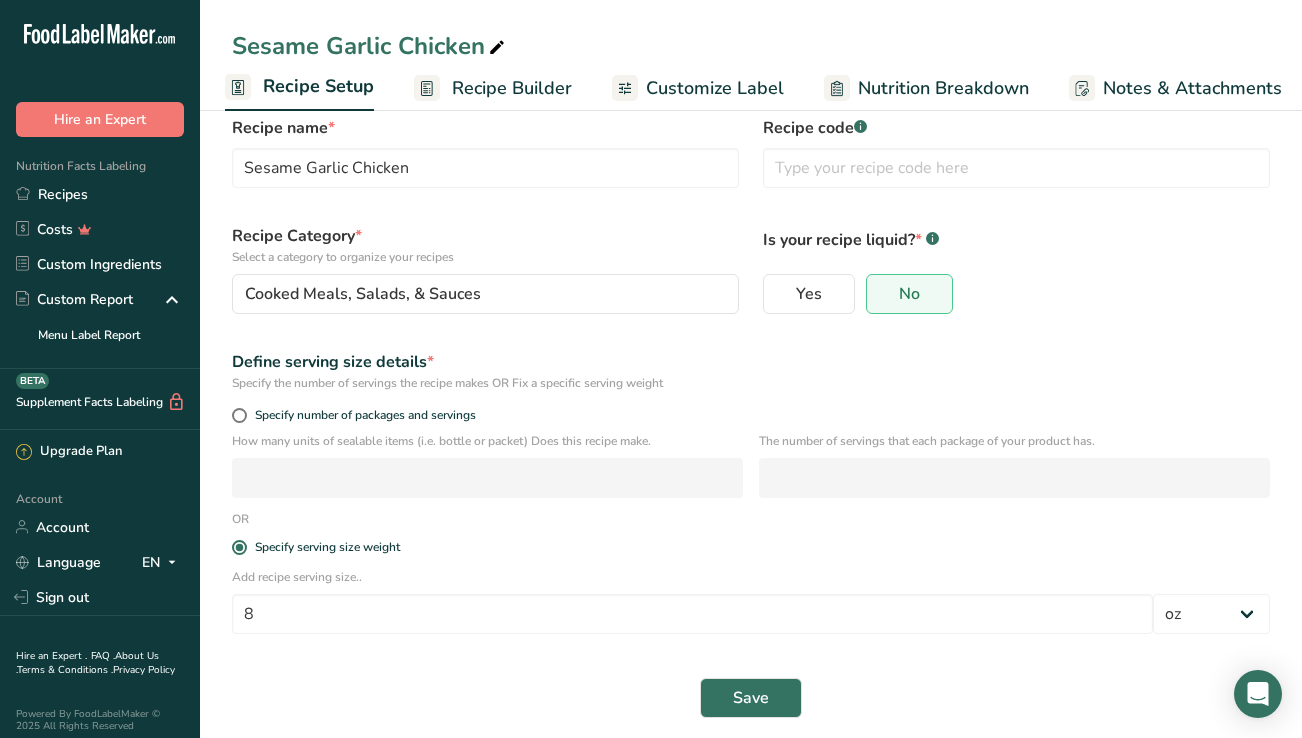 scroll, scrollTop: 52, scrollLeft: 0, axis: vertical 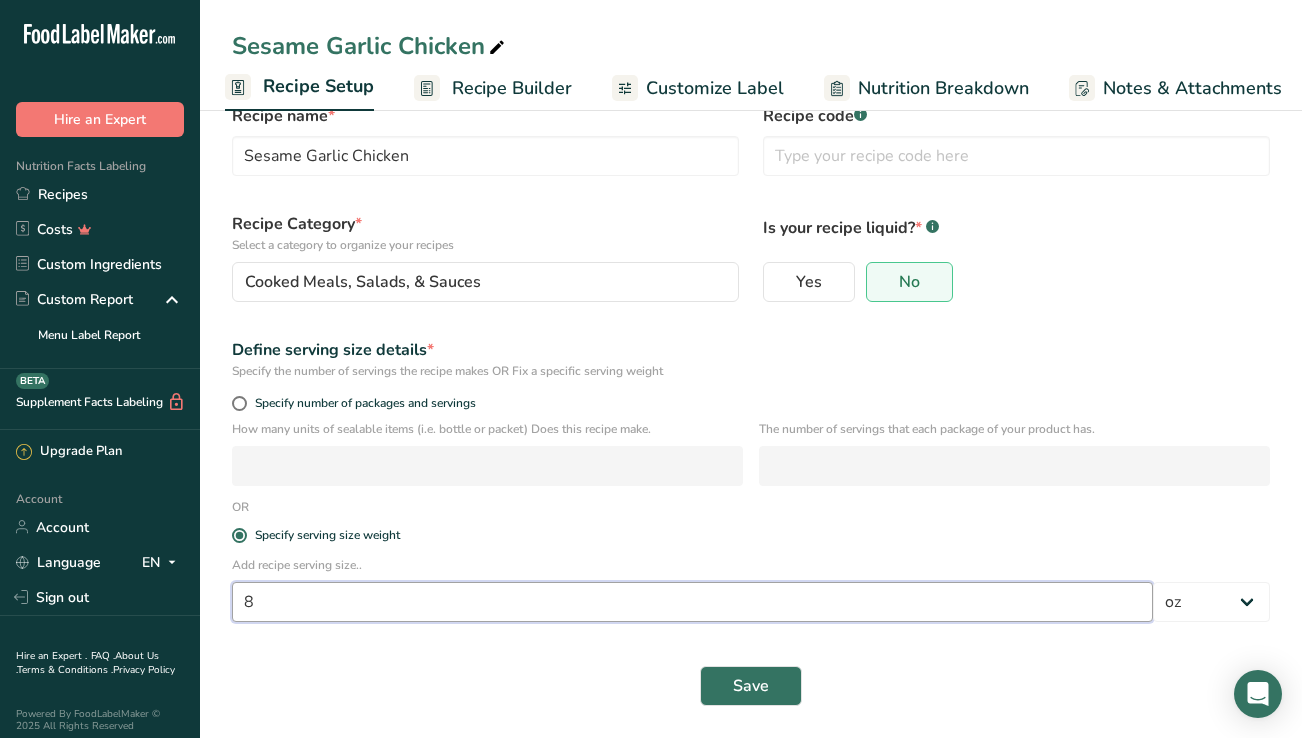 drag, startPoint x: 256, startPoint y: 602, endPoint x: 227, endPoint y: 601, distance: 29.017237 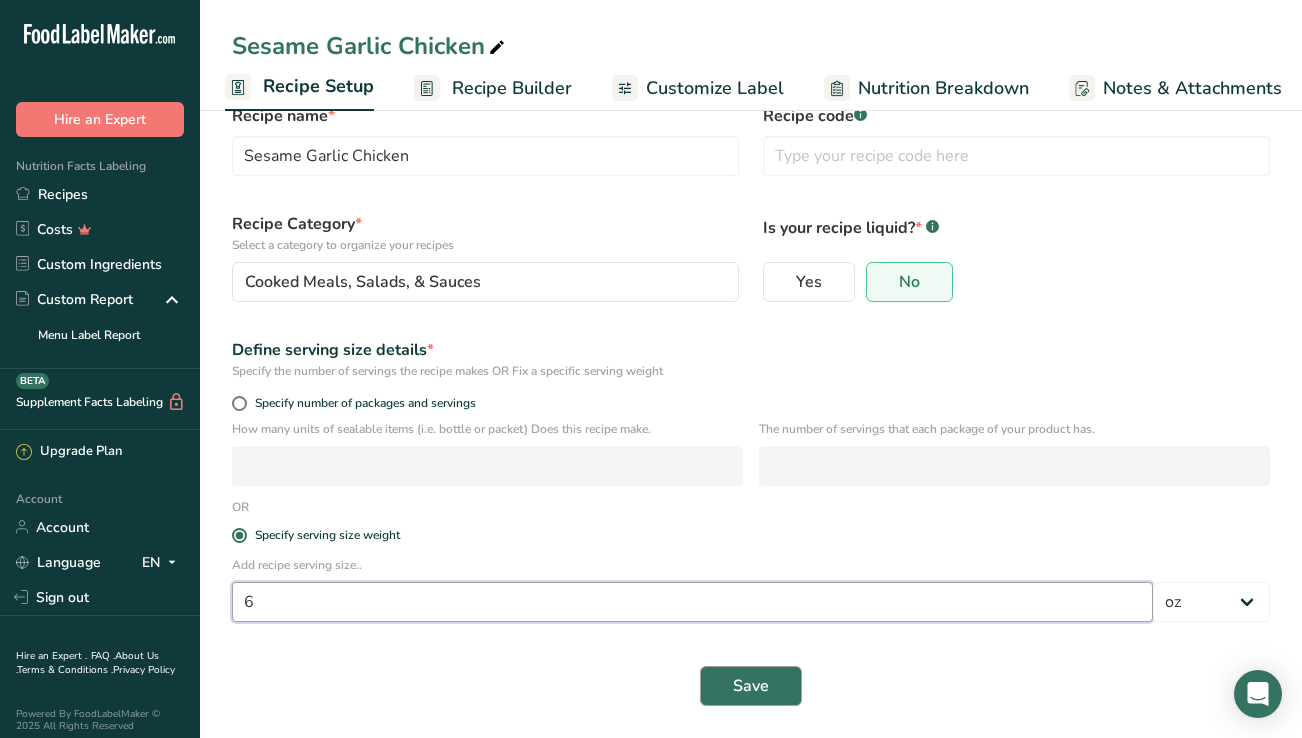 type on "6" 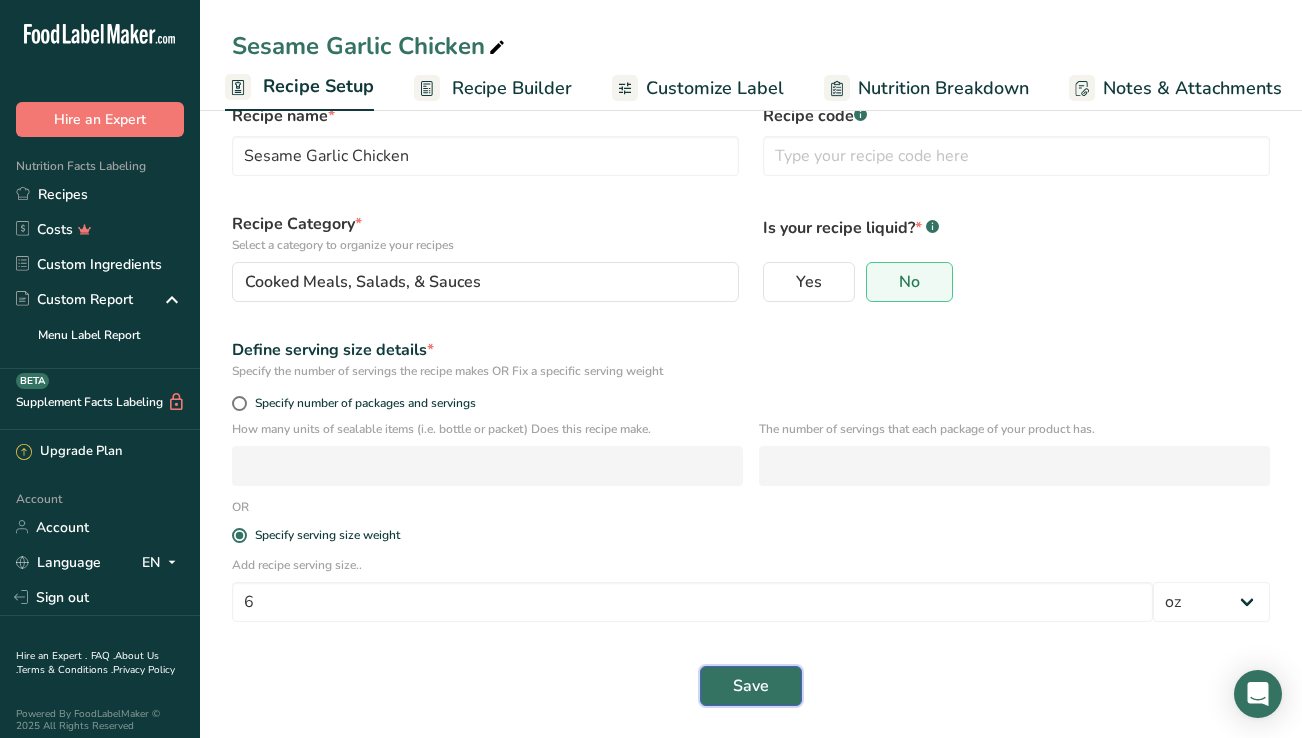 click on "Save" at bounding box center [751, 686] 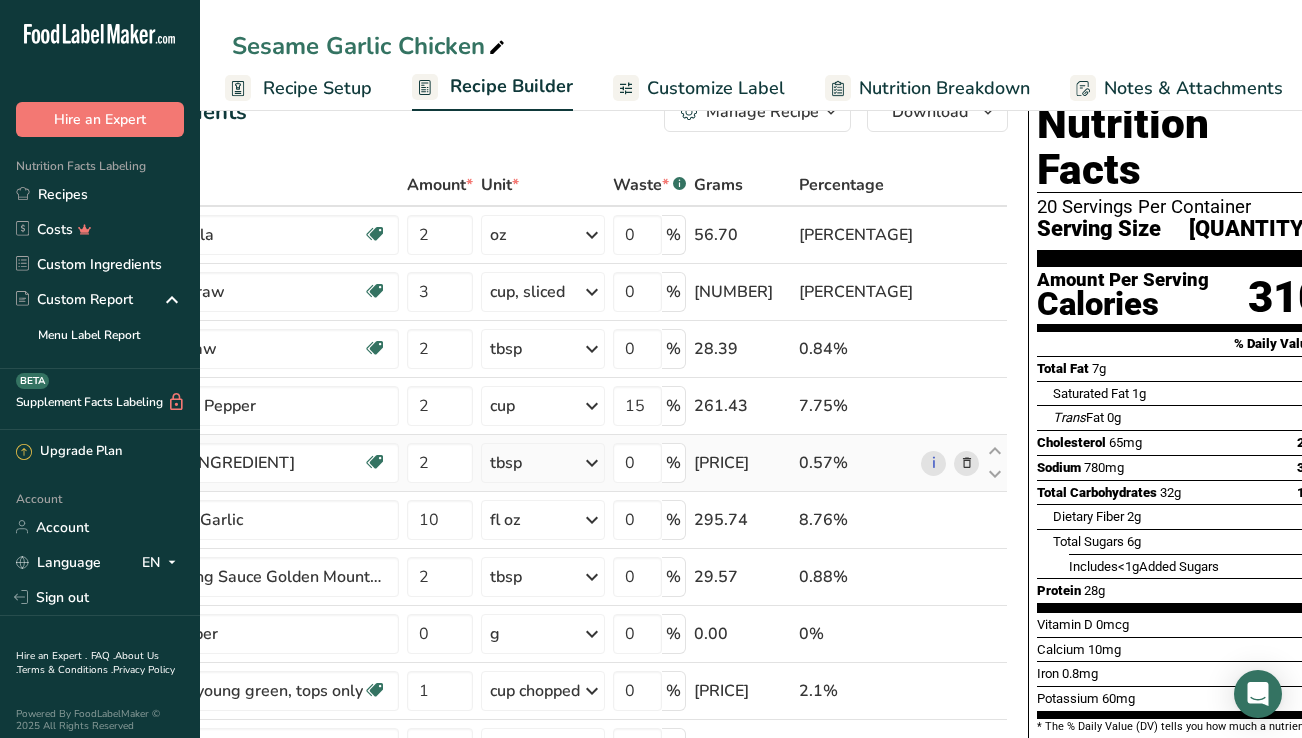 scroll, scrollTop: 0, scrollLeft: 0, axis: both 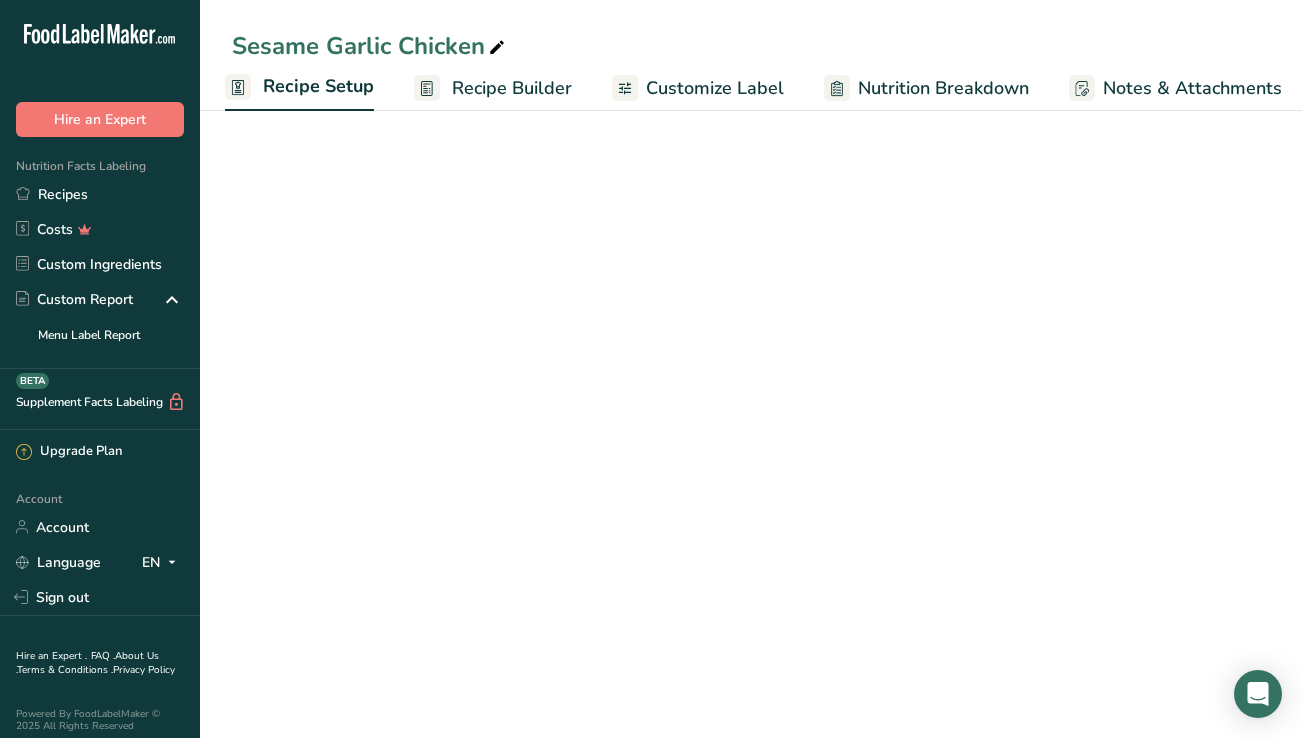 select on "5" 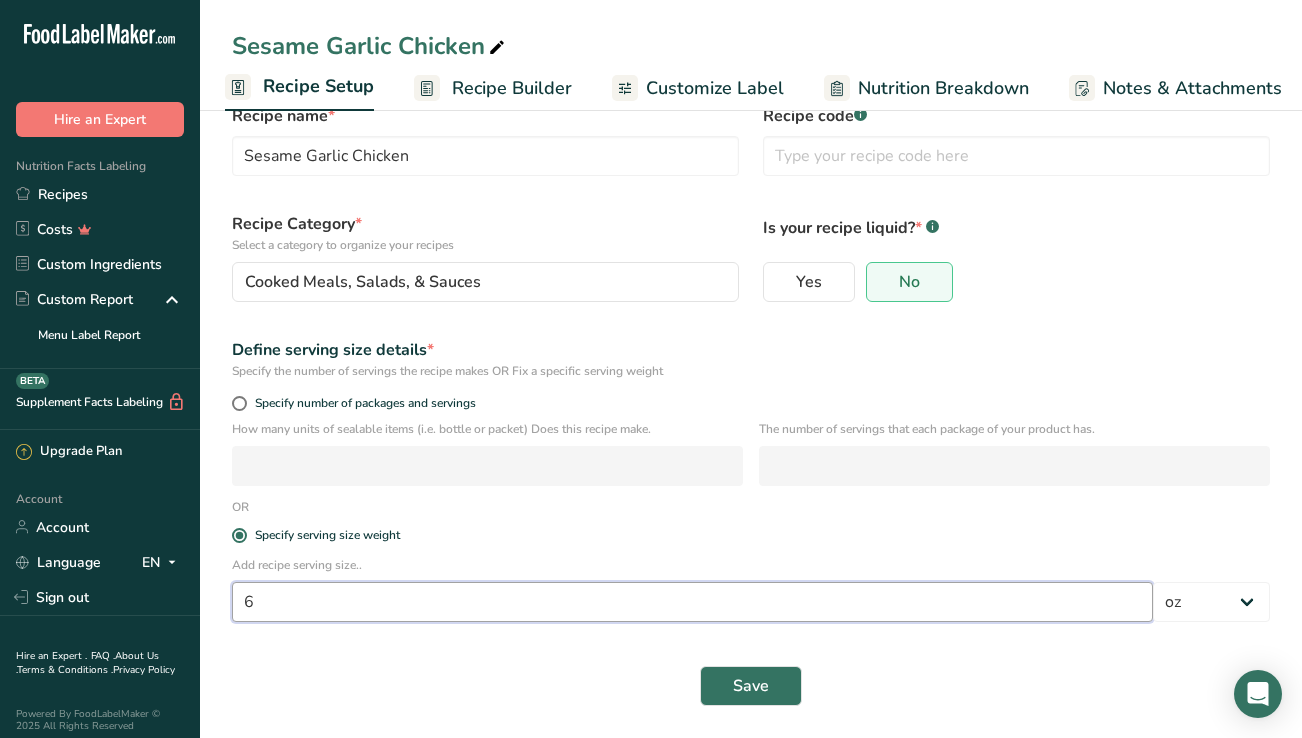 click on "6" at bounding box center (692, 602) 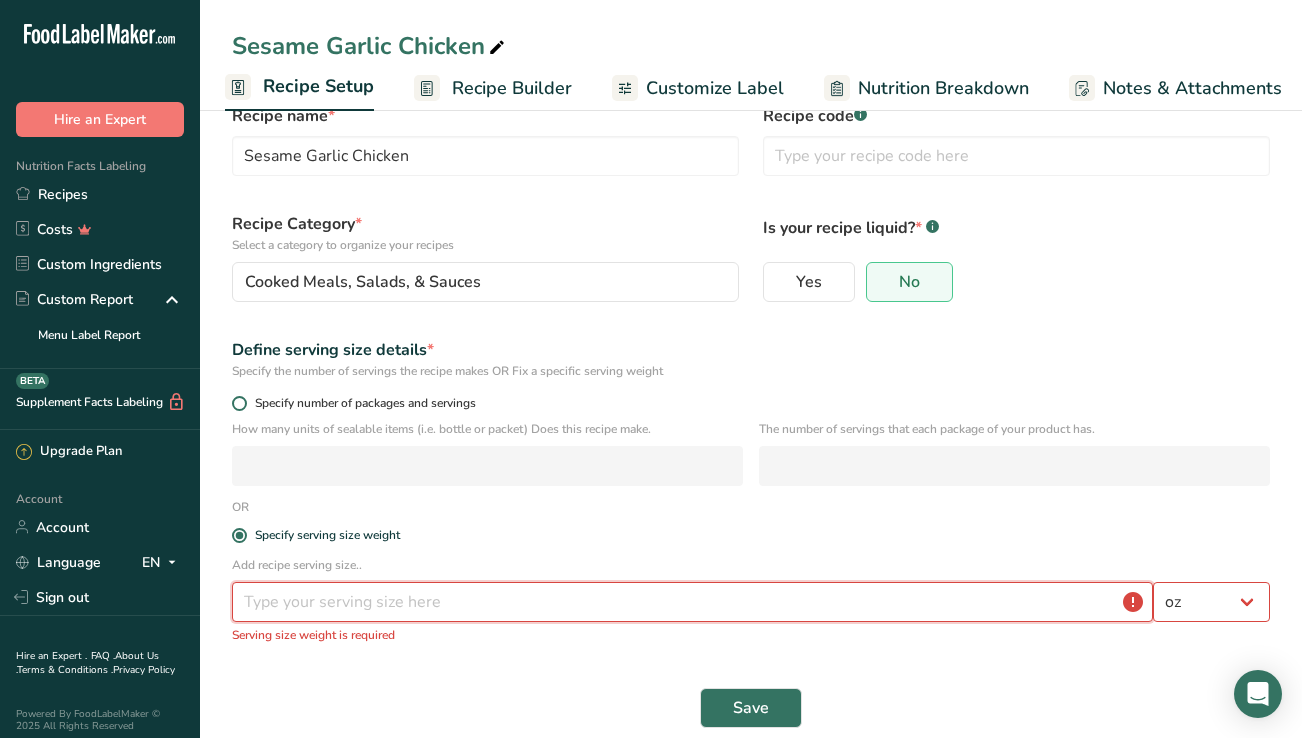 type 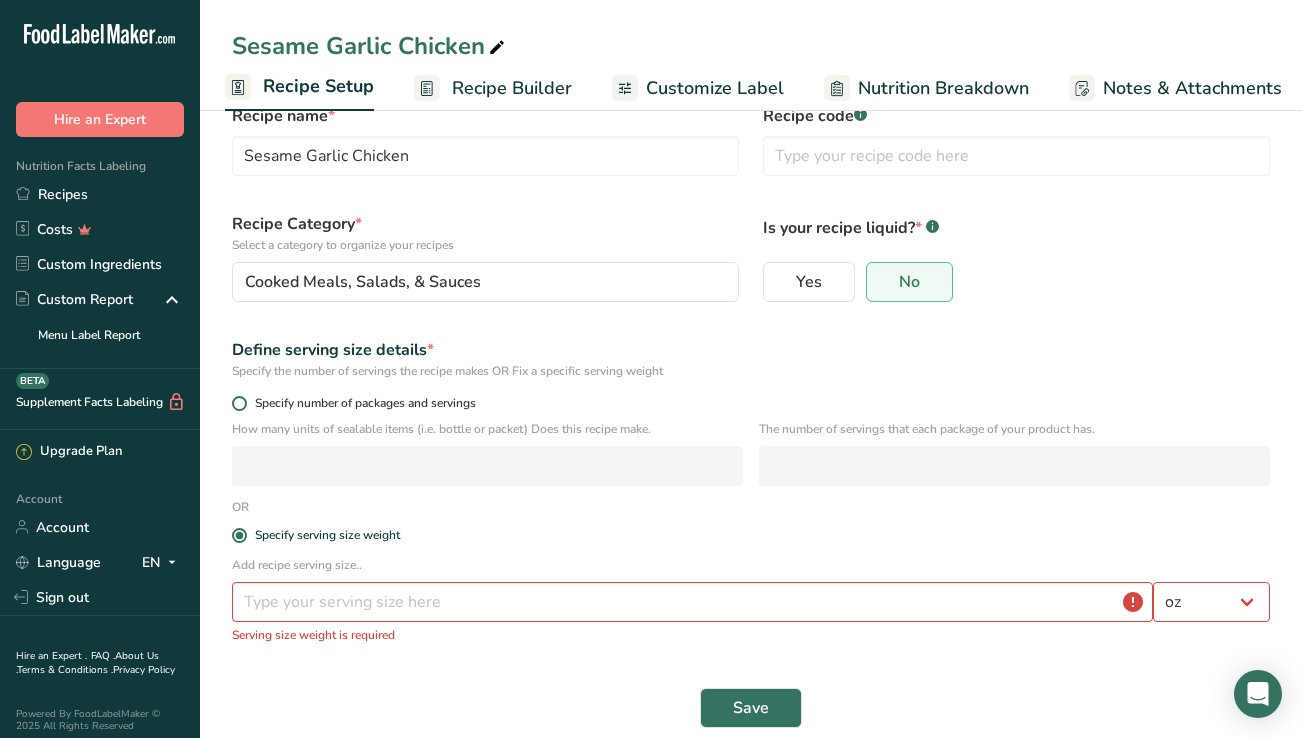 click at bounding box center (239, 403) 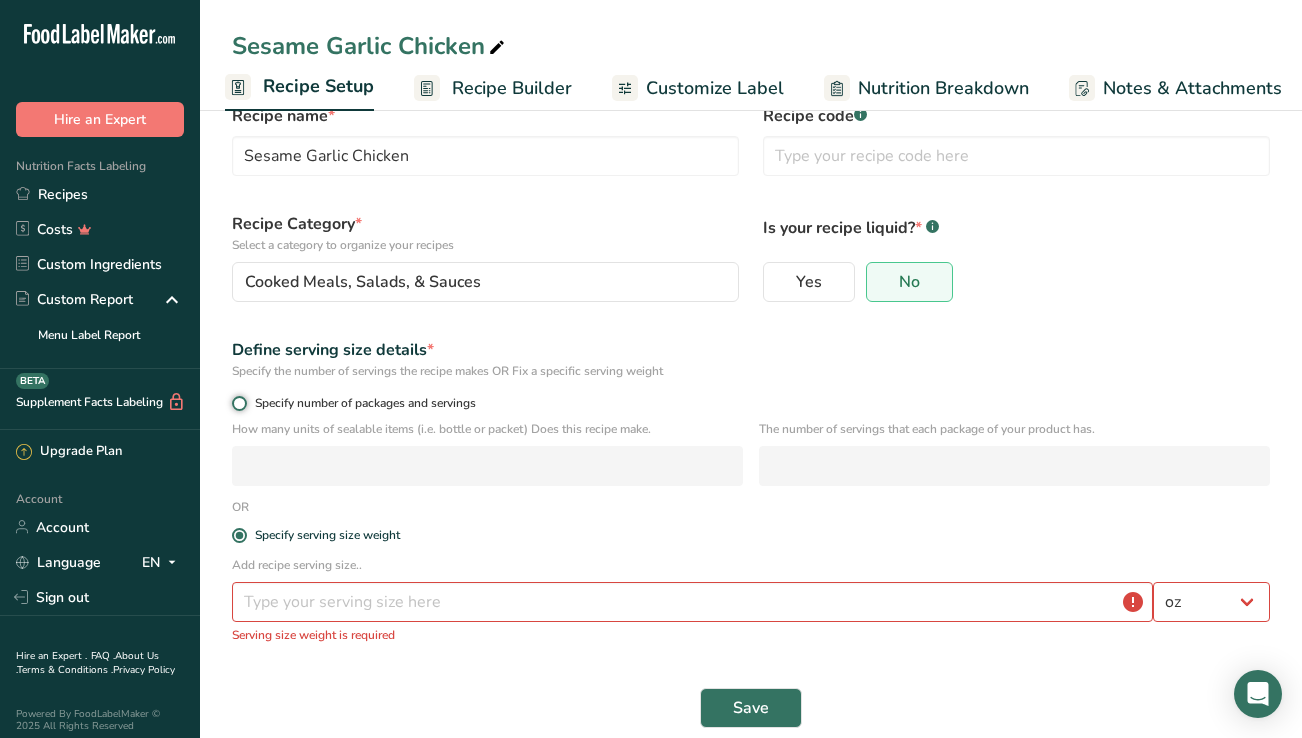 click on "Specify number of packages and servings" at bounding box center [238, 403] 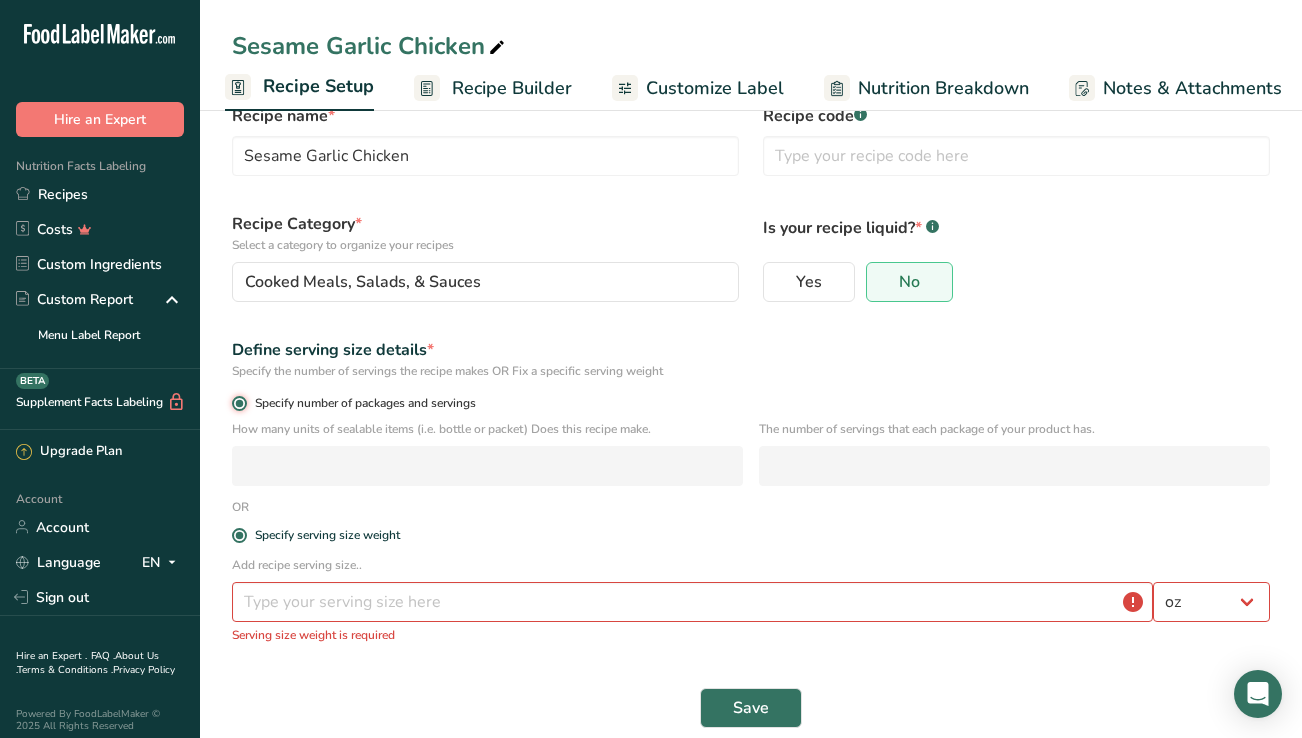 radio on "false" 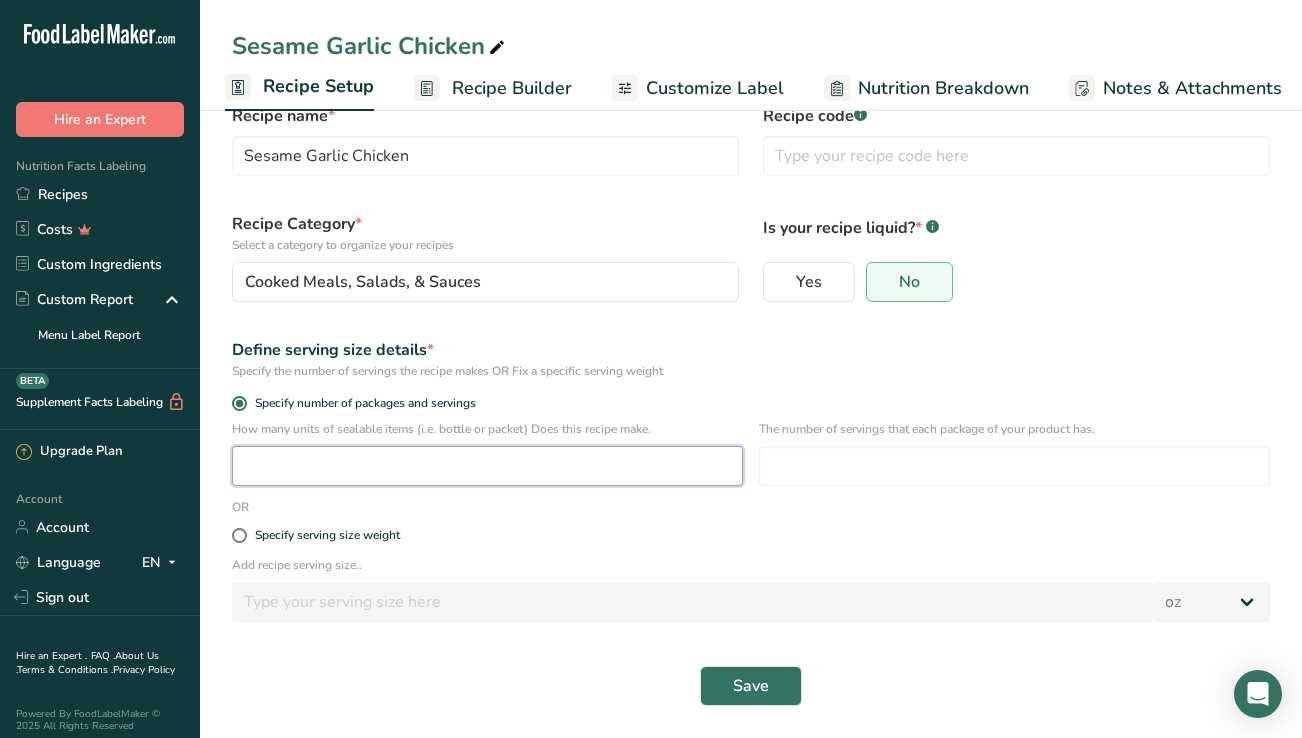 click at bounding box center [487, 466] 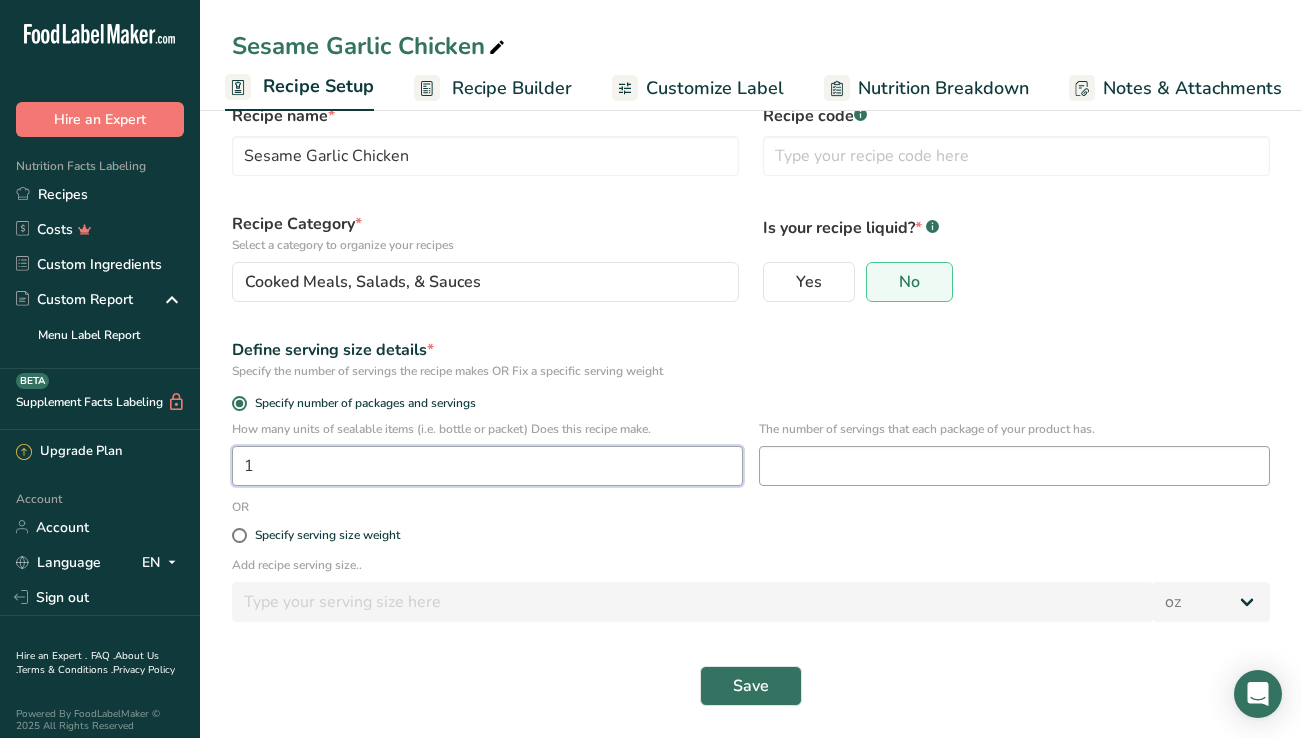 type on "1" 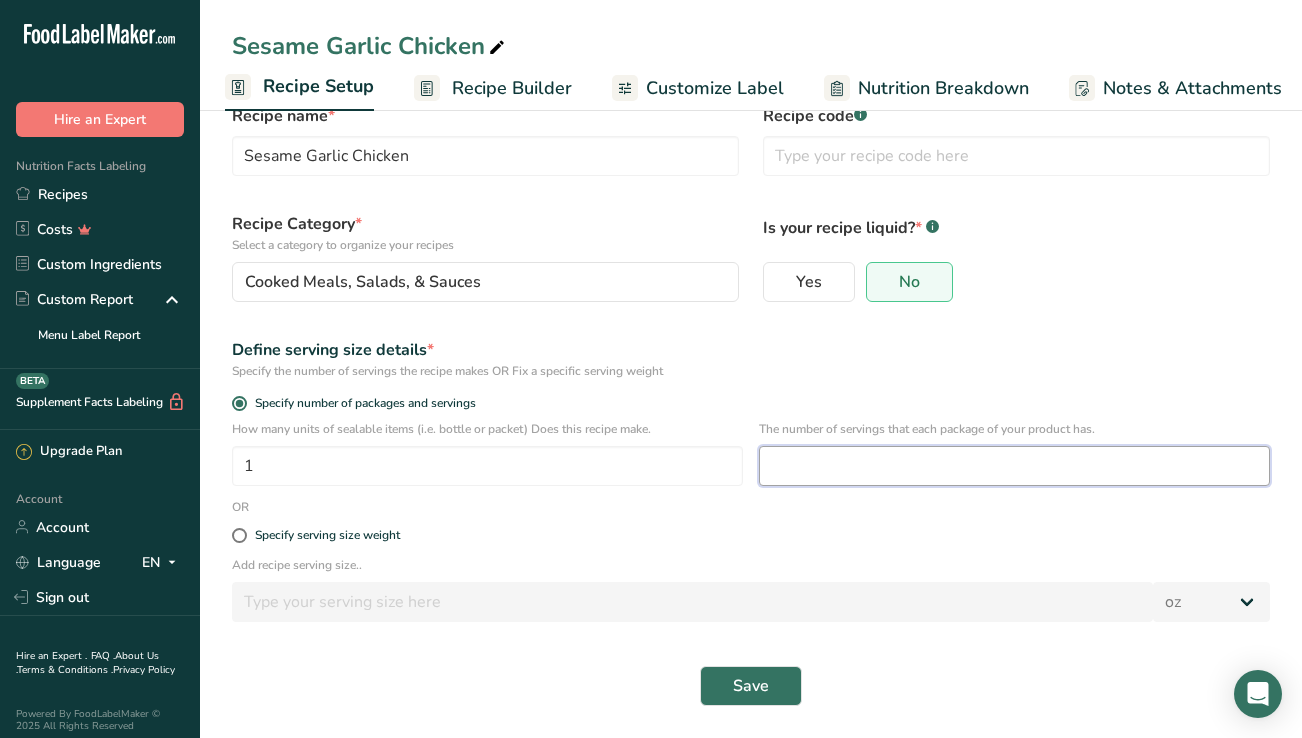 click at bounding box center (1014, 466) 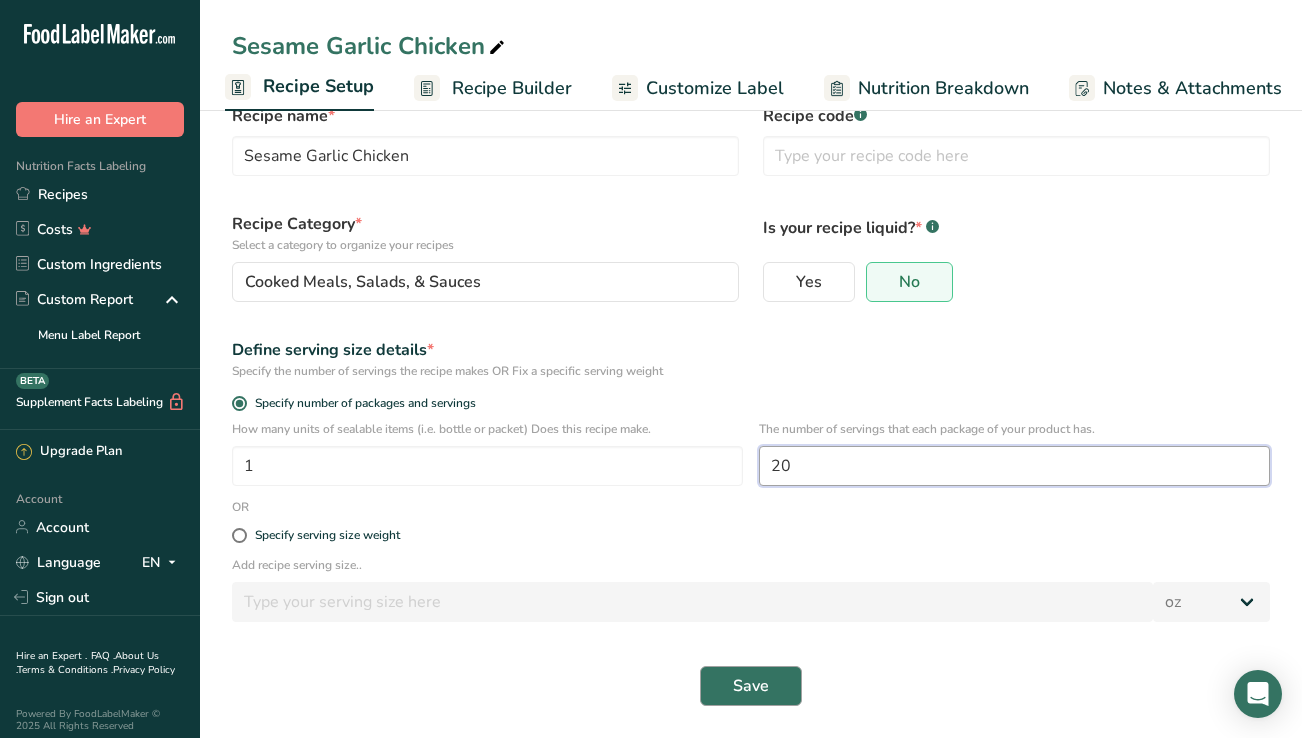 type on "20" 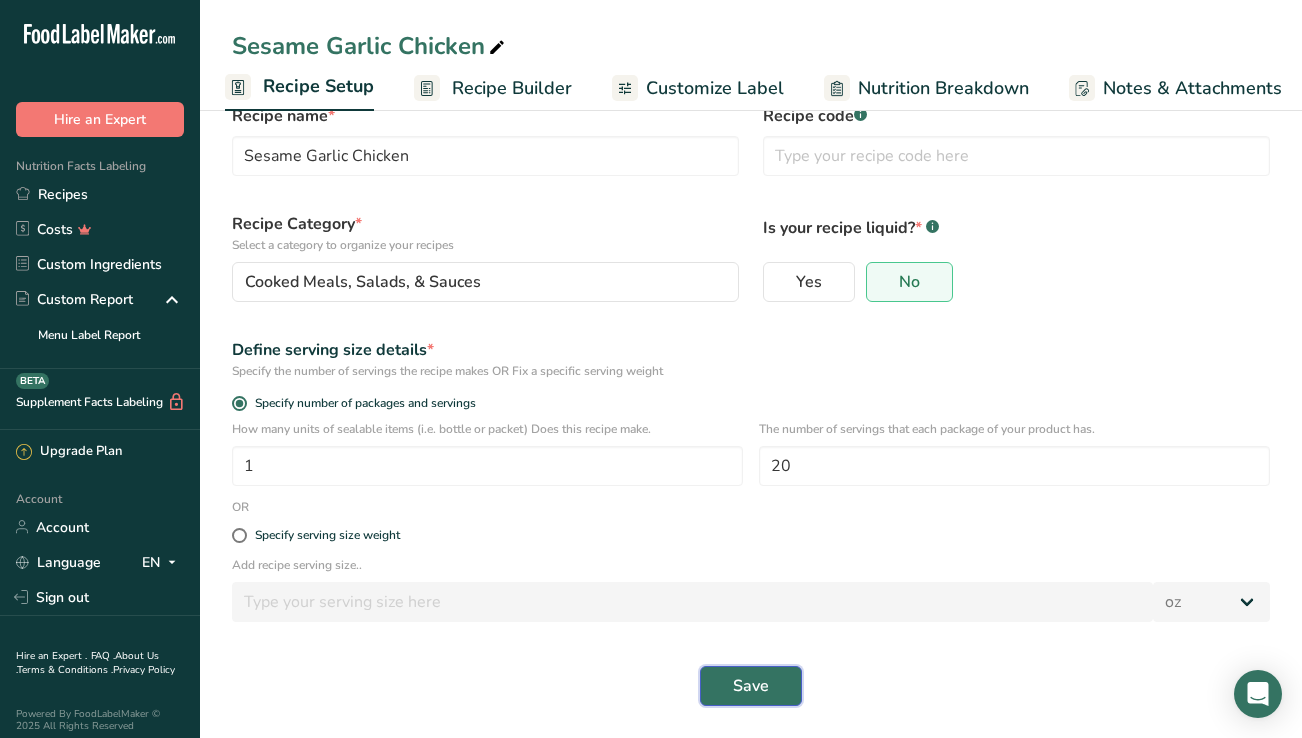 click on "Save" at bounding box center (751, 686) 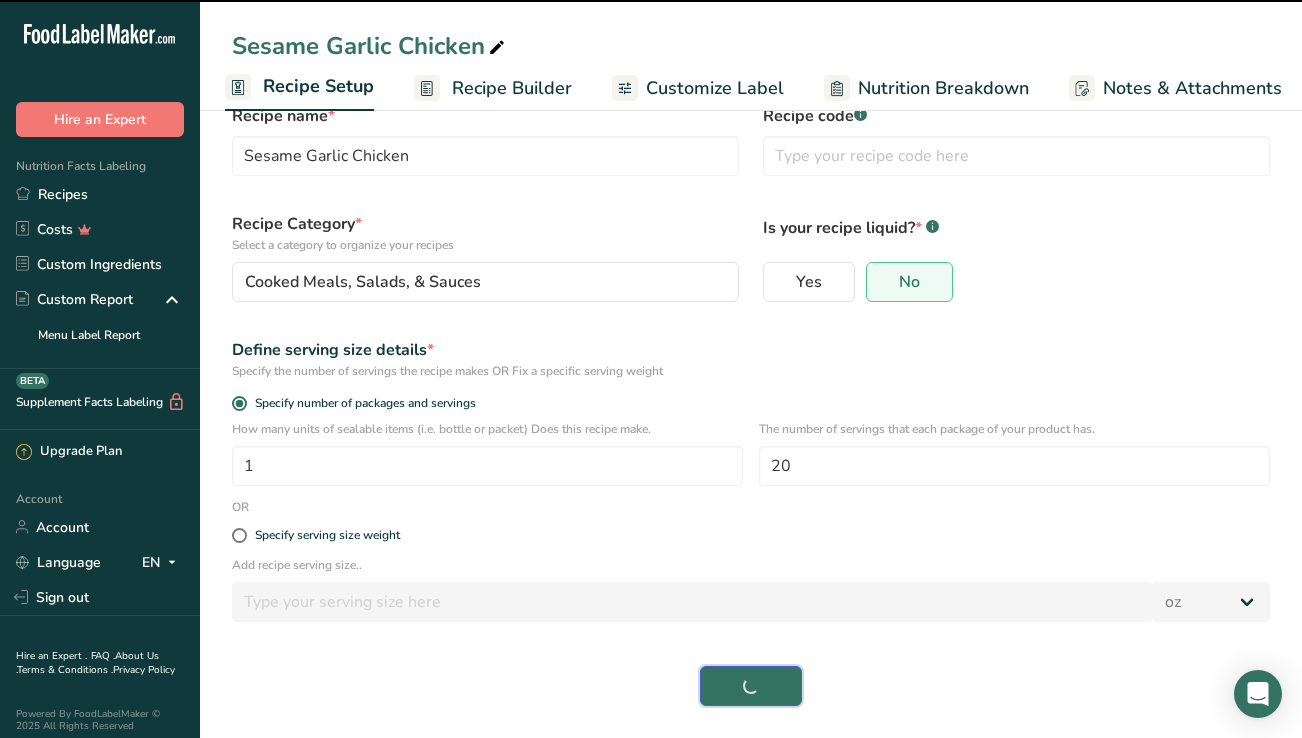 select on "0" 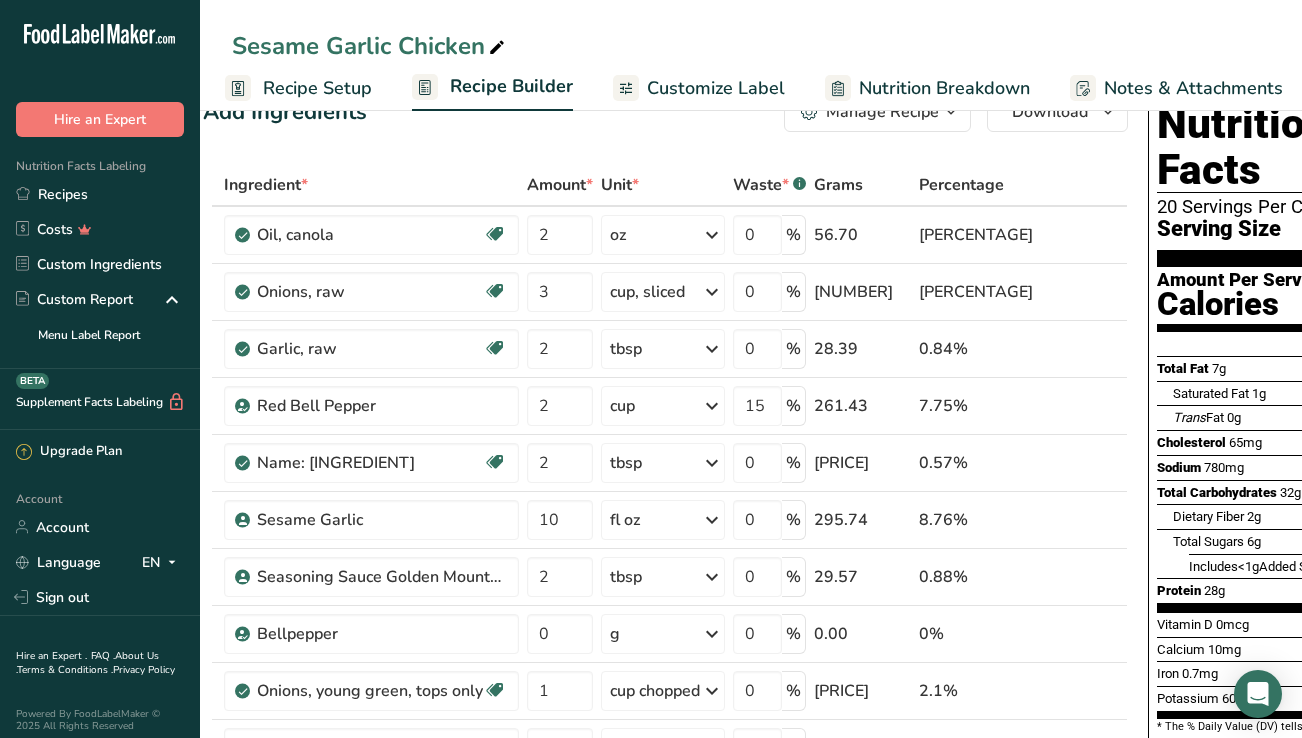 scroll, scrollTop: 0, scrollLeft: 0, axis: both 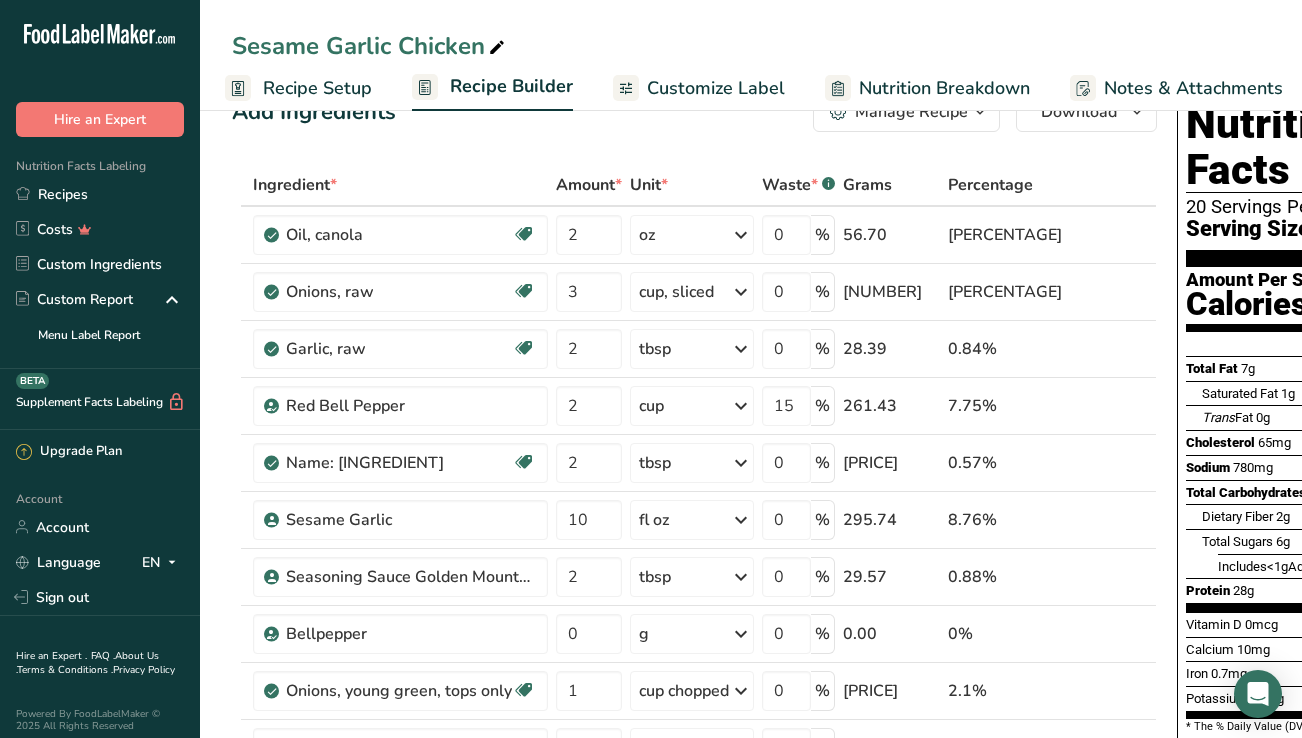 click on "Recipe Setup" at bounding box center [317, 88] 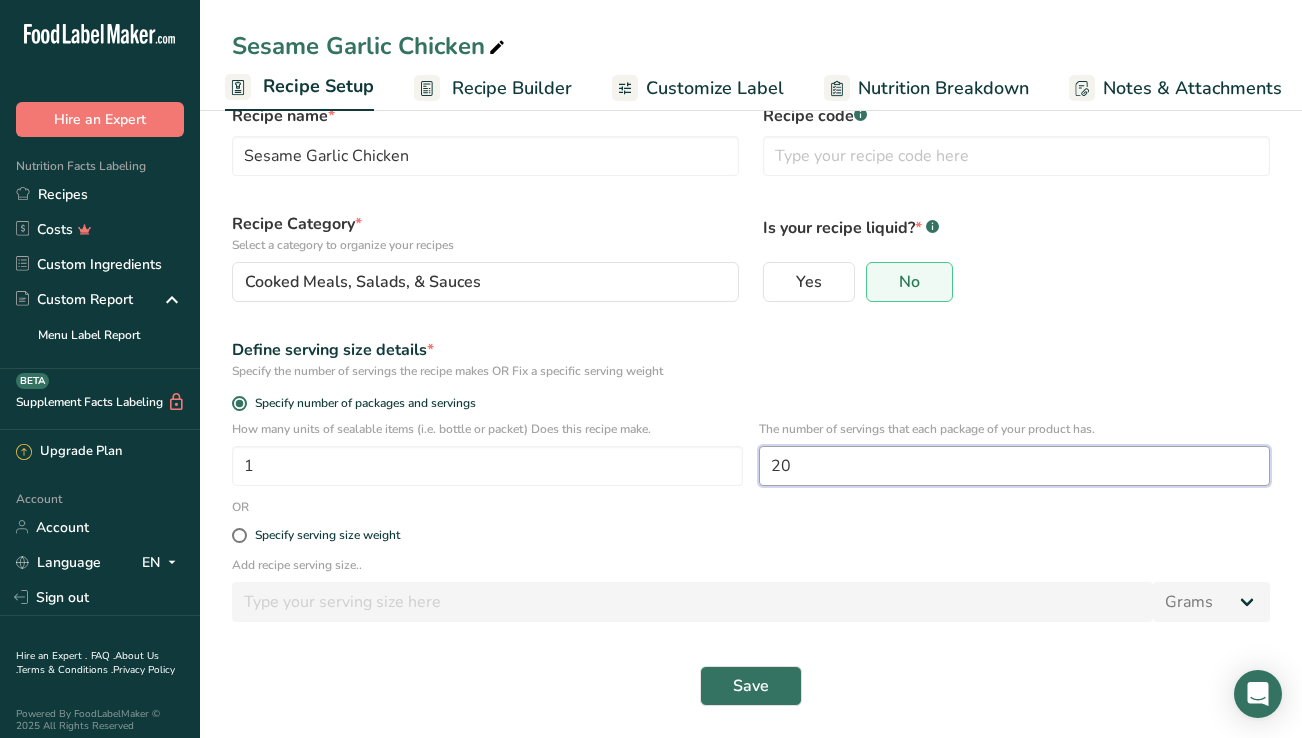 drag, startPoint x: 798, startPoint y: 468, endPoint x: 763, endPoint y: 462, distance: 35.510563 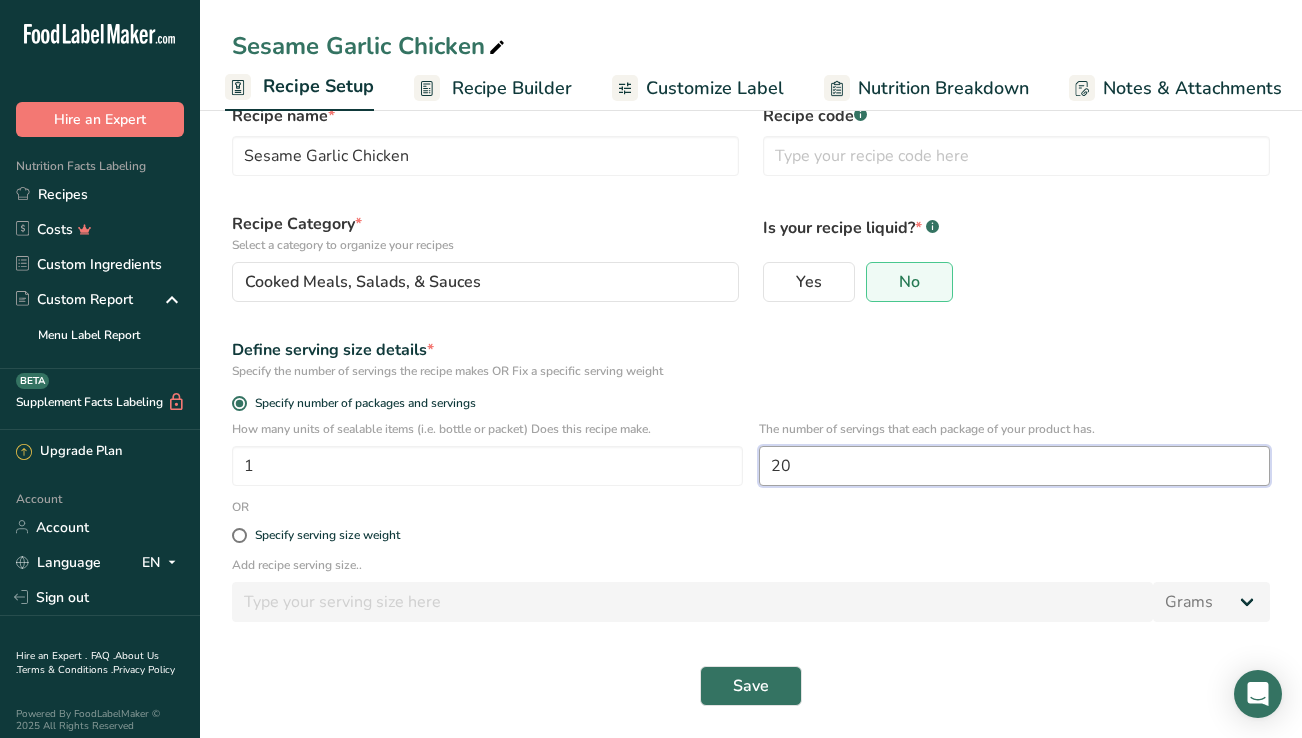 click on "20" at bounding box center [1014, 466] 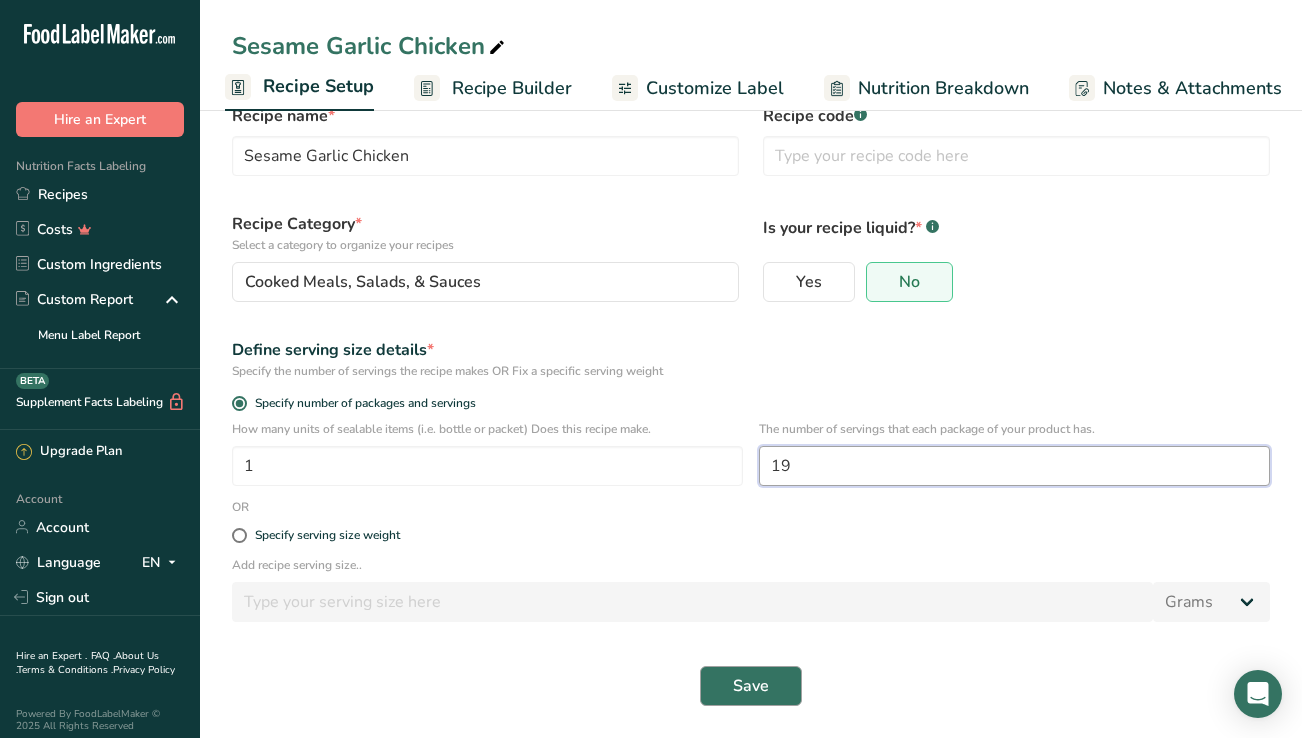 type on "19" 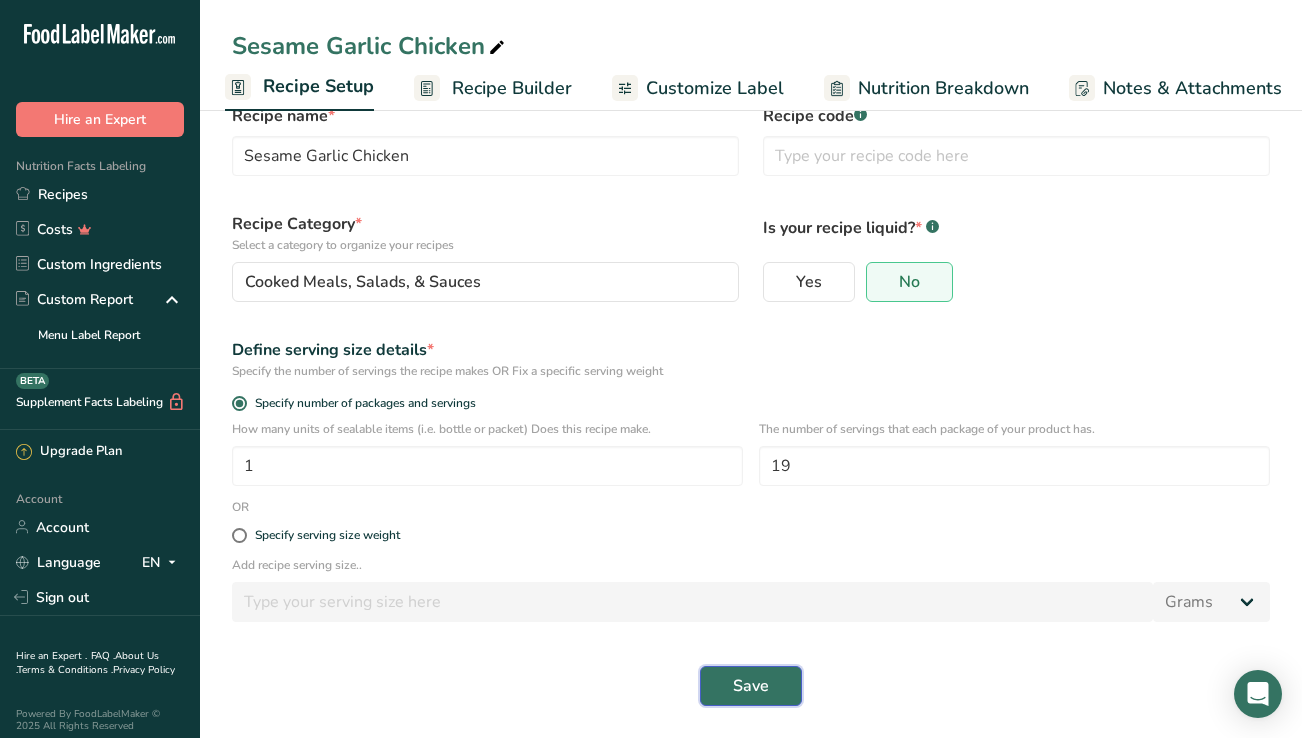 click on "Save" at bounding box center (751, 686) 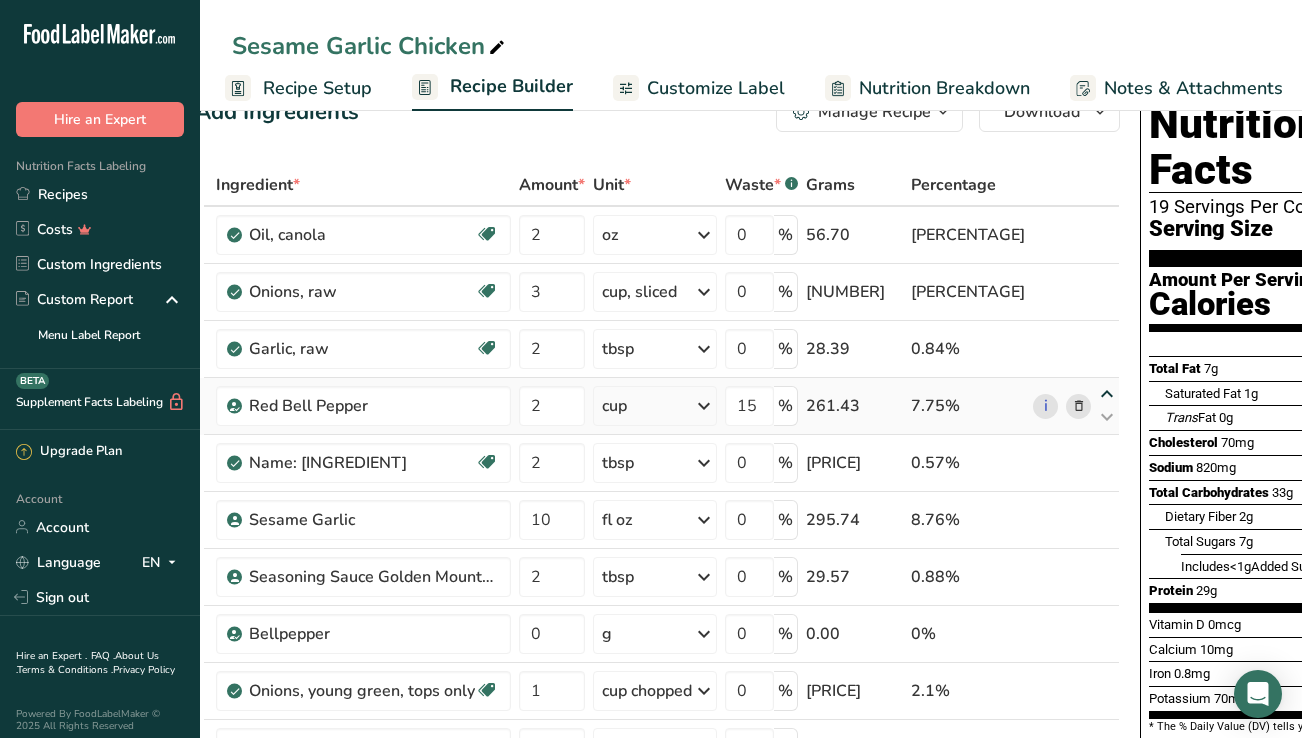 scroll, scrollTop: 0, scrollLeft: 0, axis: both 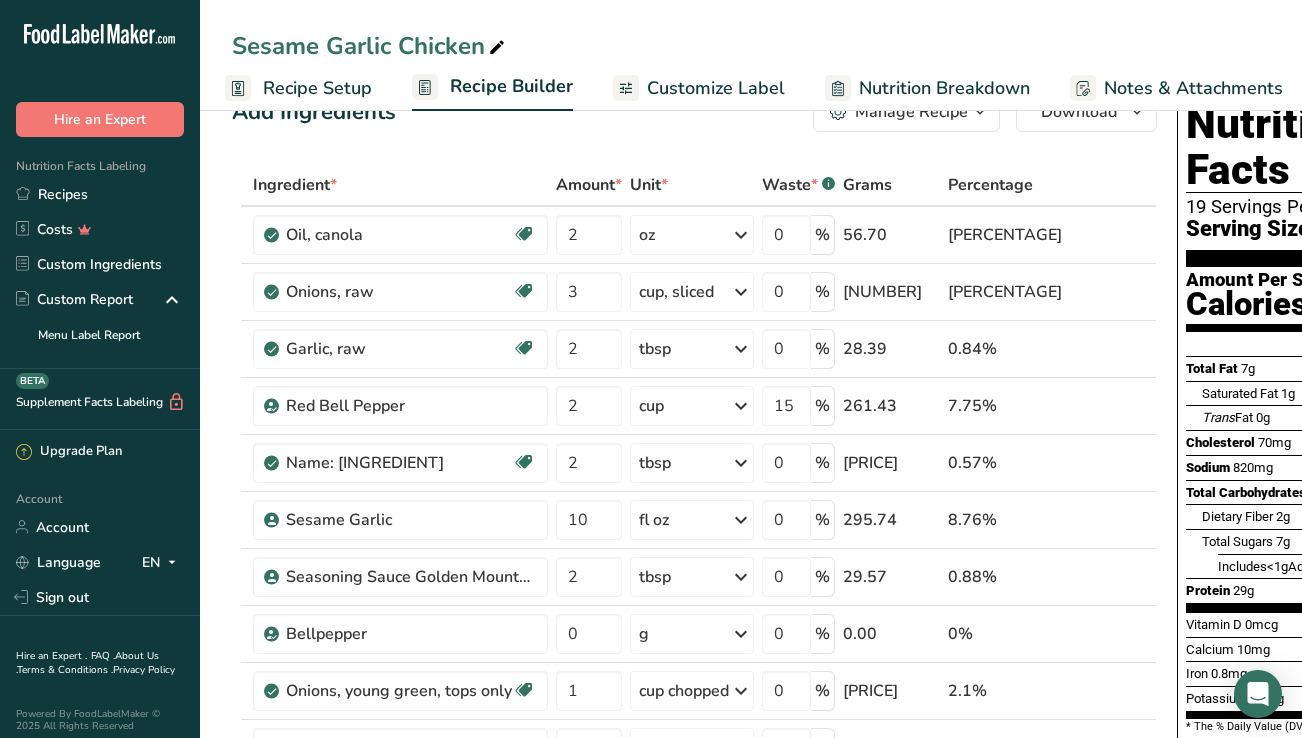 click on "Recipe Setup" at bounding box center [317, 88] 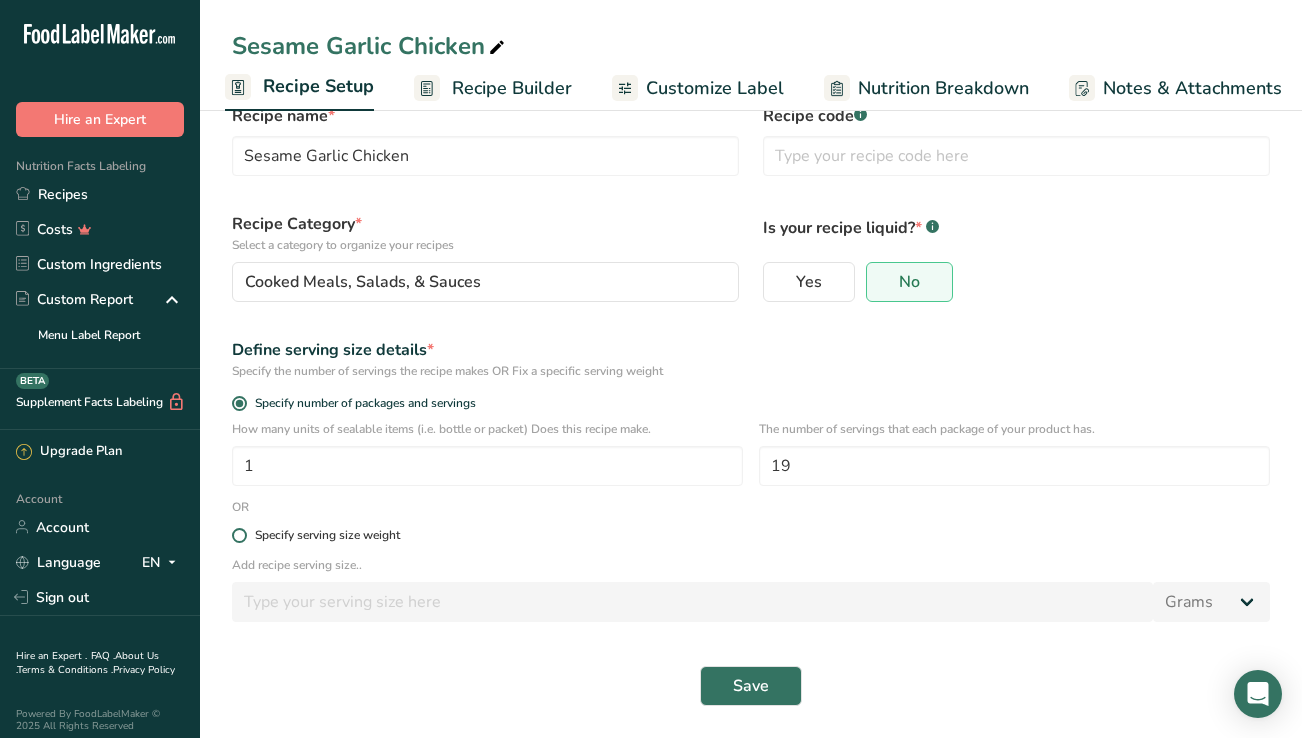 click at bounding box center [239, 535] 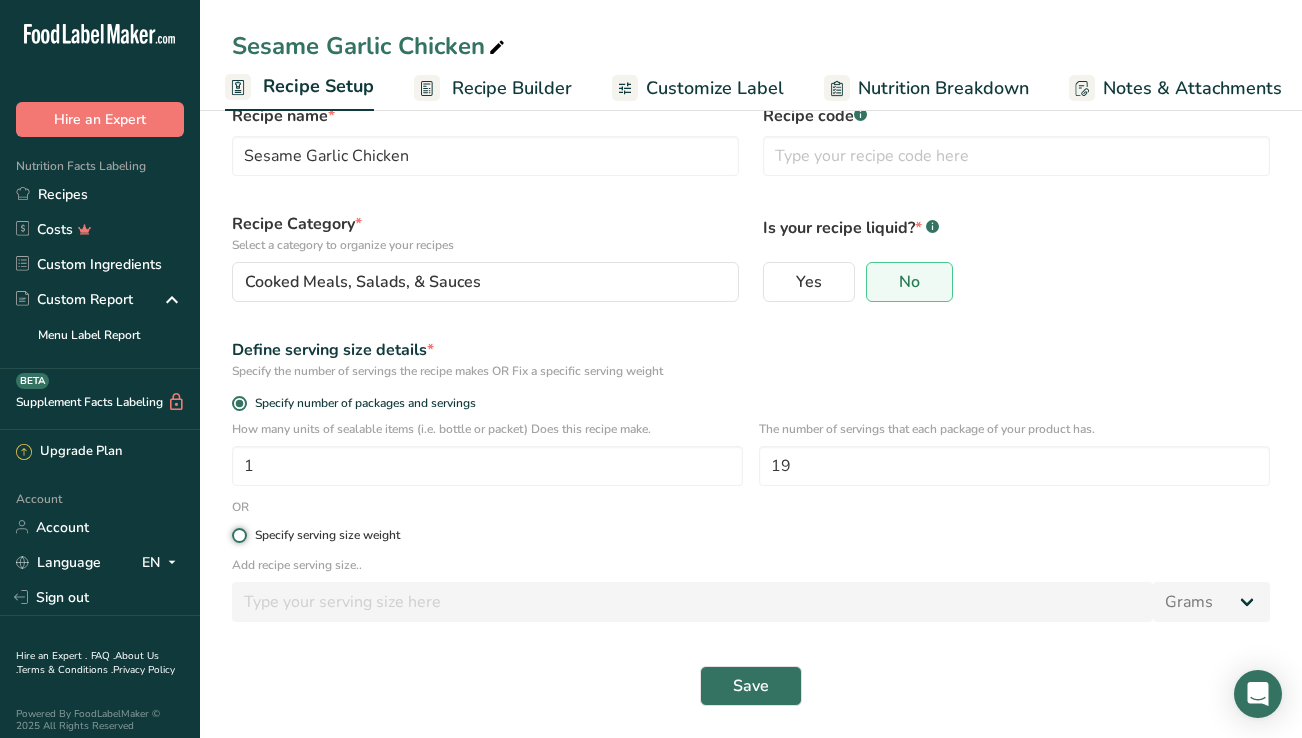 click on "Specify serving size weight" at bounding box center [238, 535] 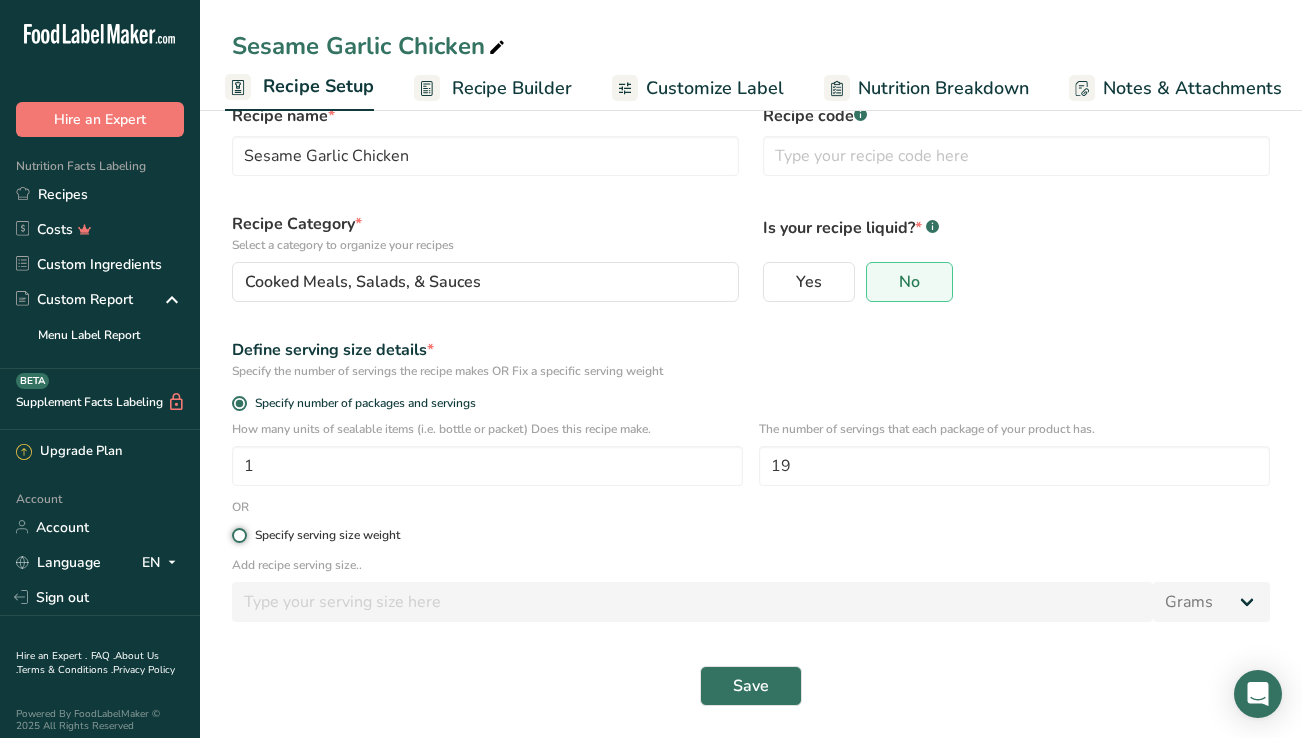 radio on "true" 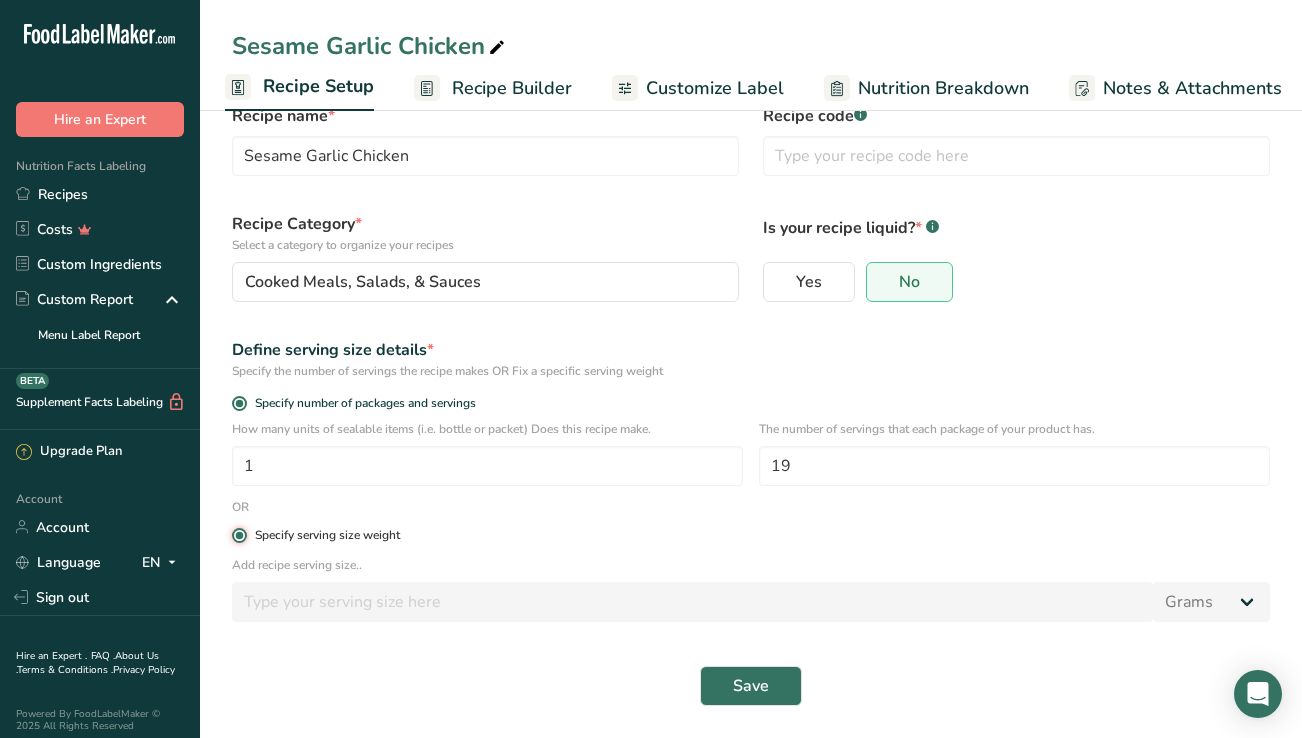 radio on "false" 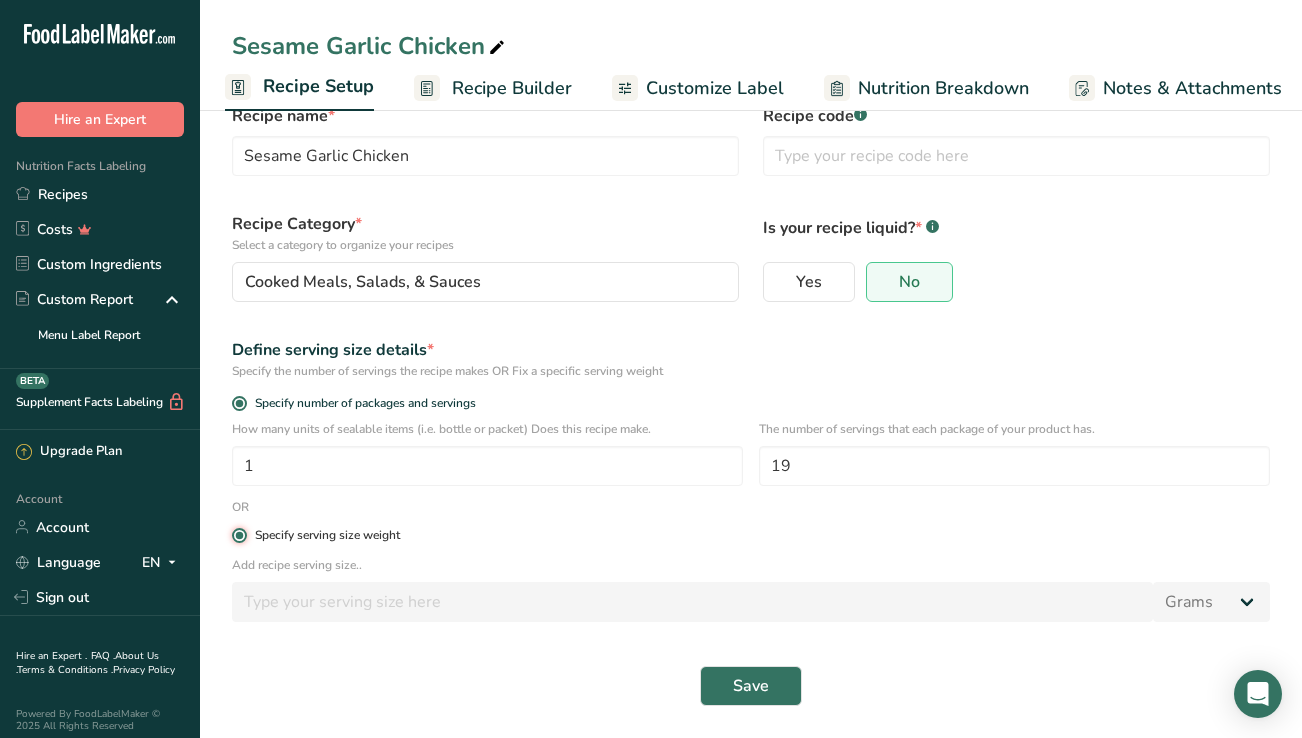 type 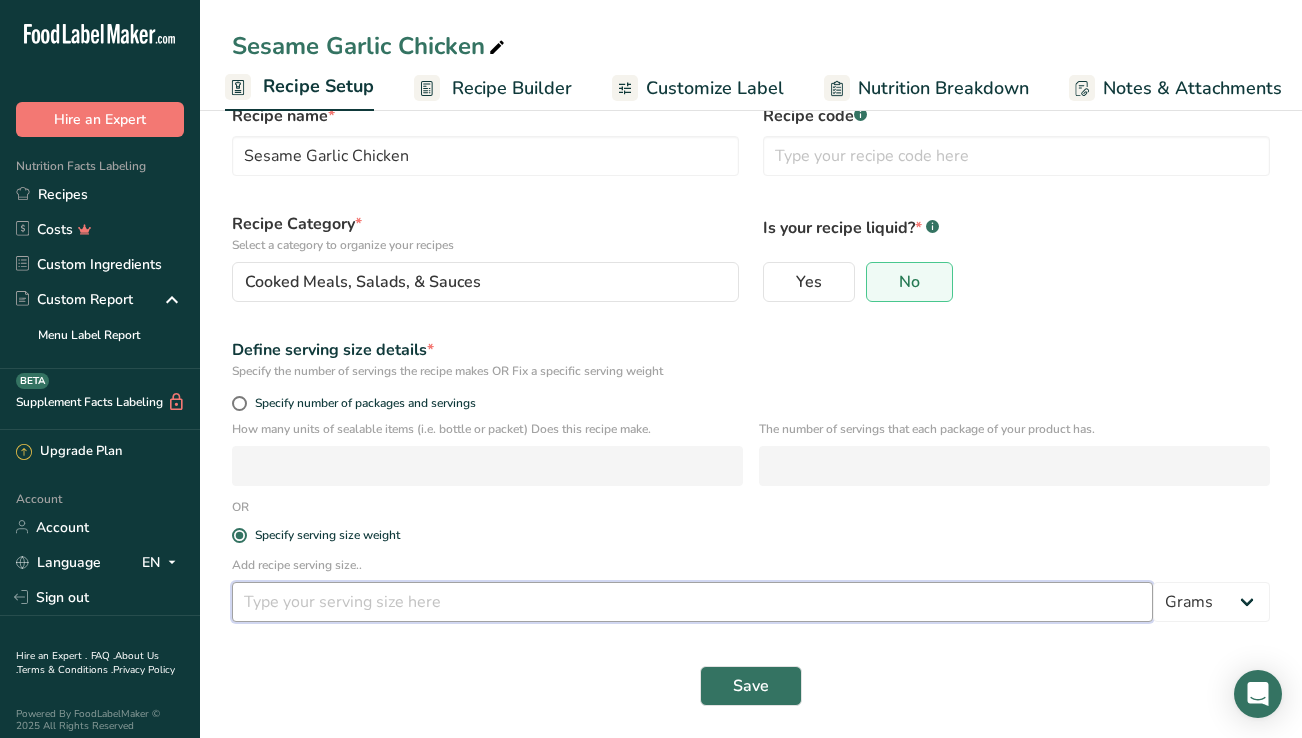 click at bounding box center [692, 602] 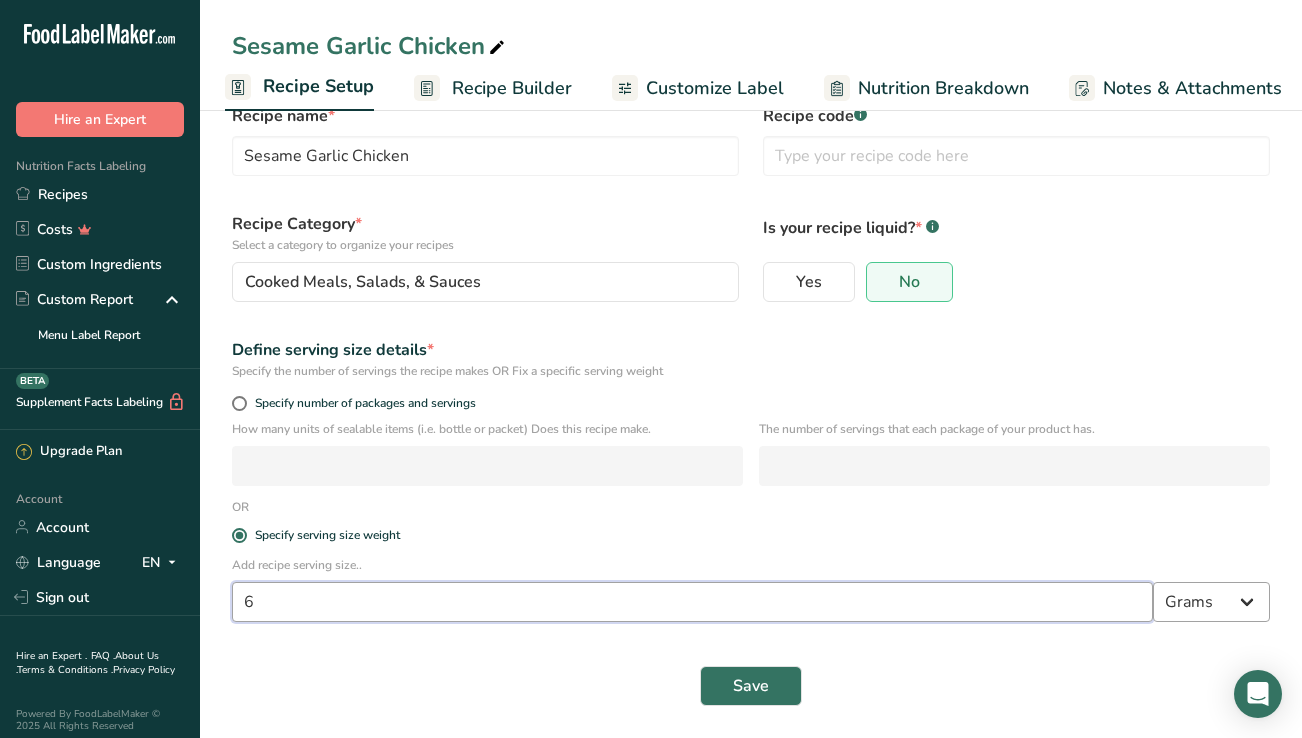 type on "6" 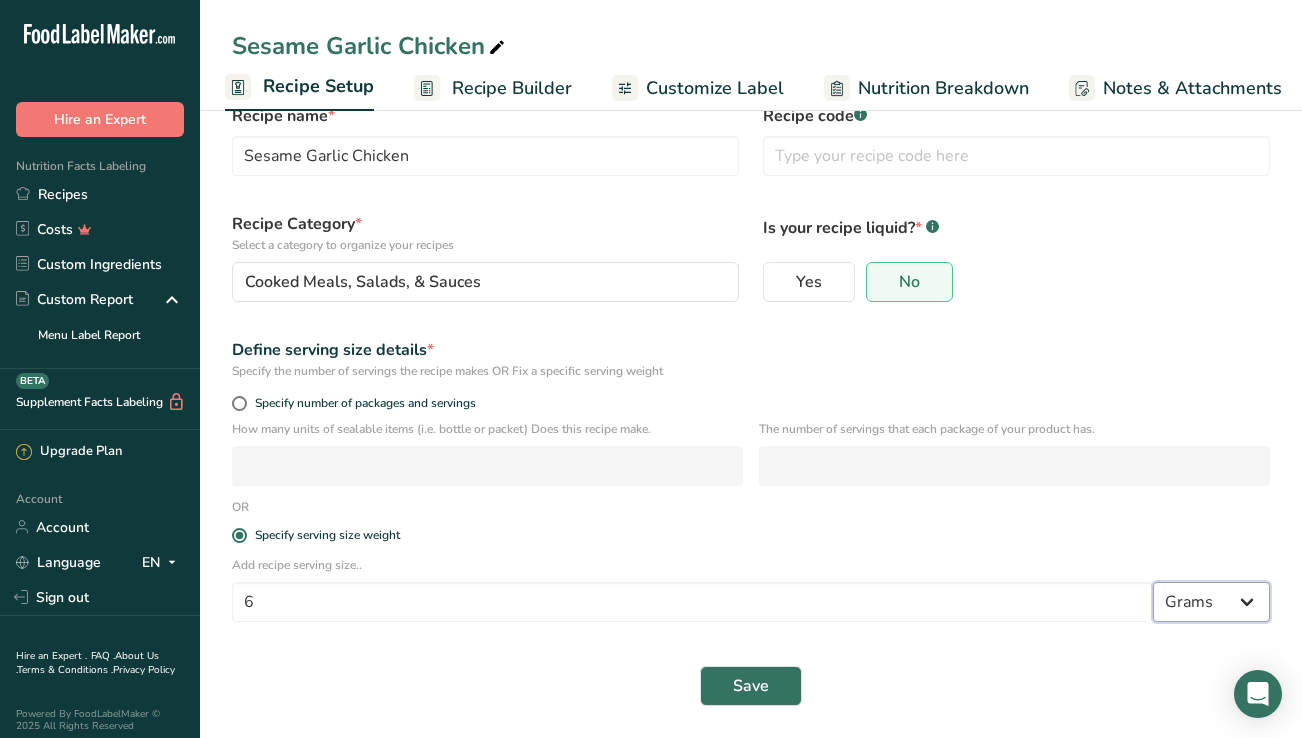 click on "Grams
kg
mg
mcg
lb
oz
l
mL
fl oz
tbsp
tsp
cup
qt
gallon" at bounding box center [1211, 602] 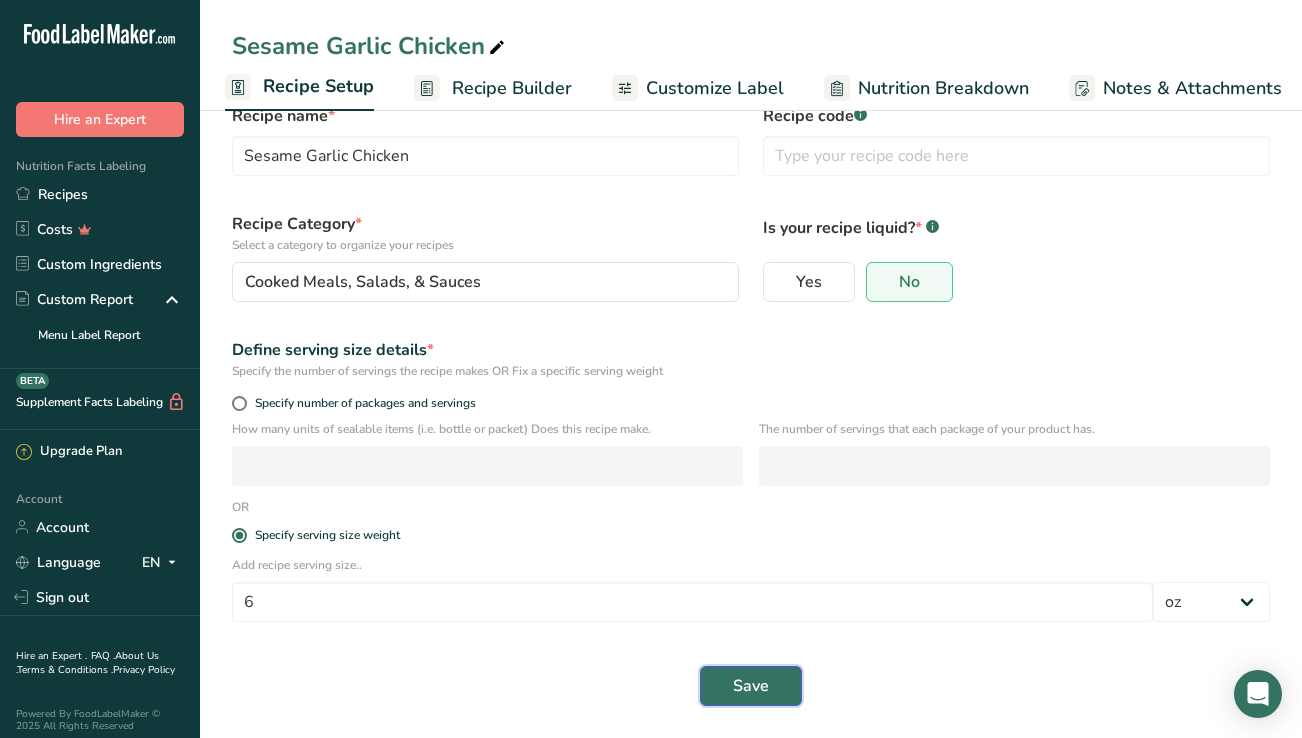 click on "Save" at bounding box center (751, 686) 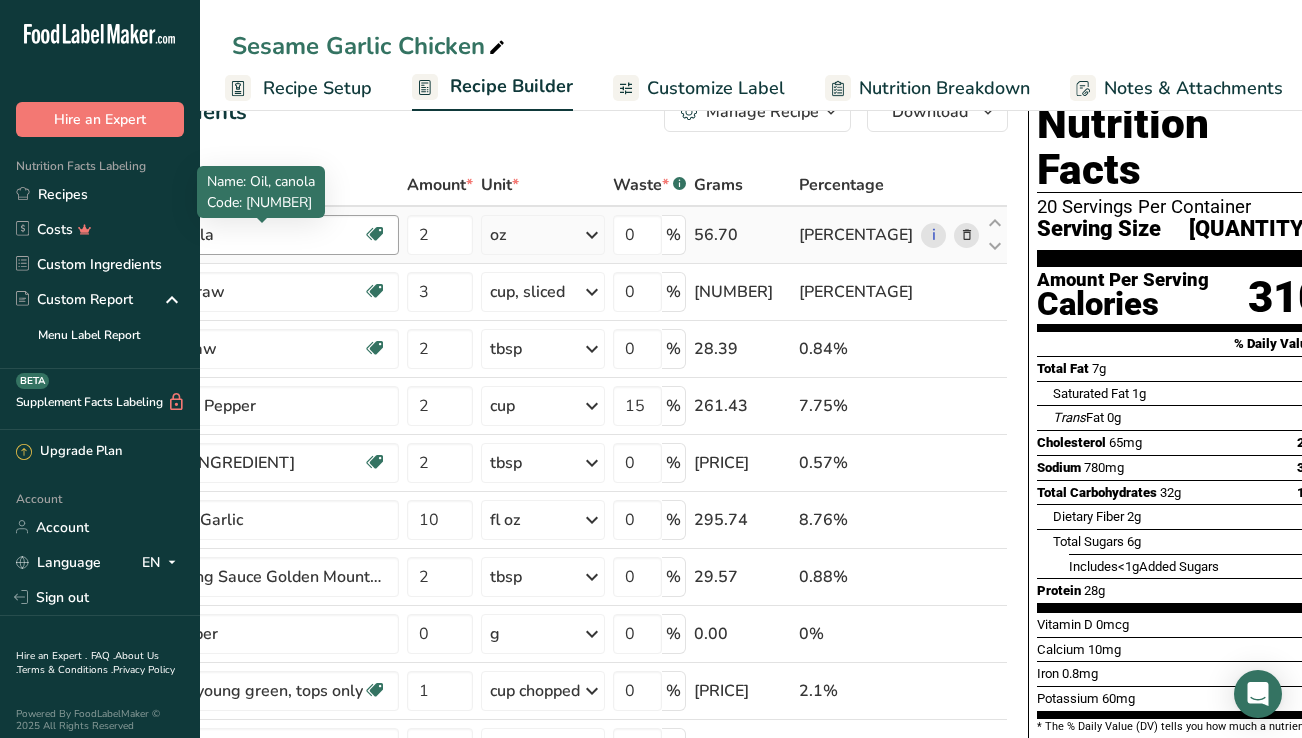 scroll, scrollTop: 0, scrollLeft: 0, axis: both 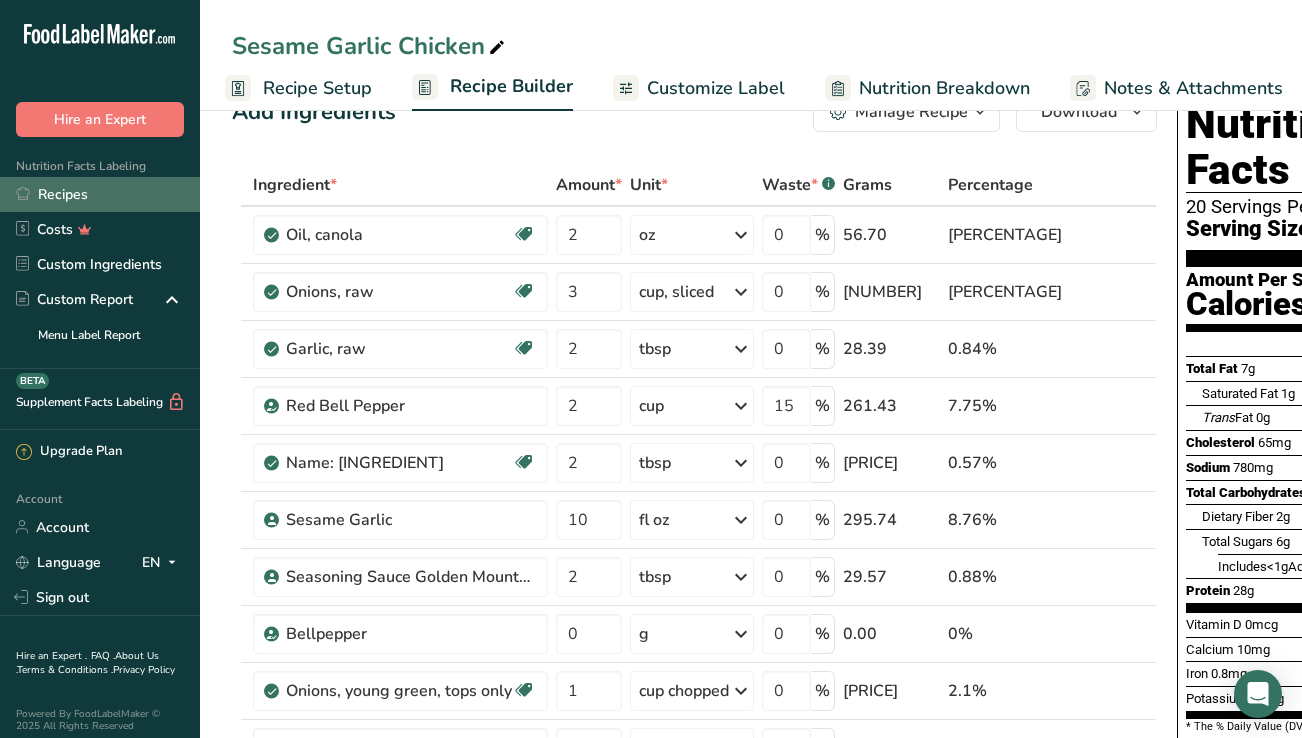 click on "Recipes" at bounding box center [100, 194] 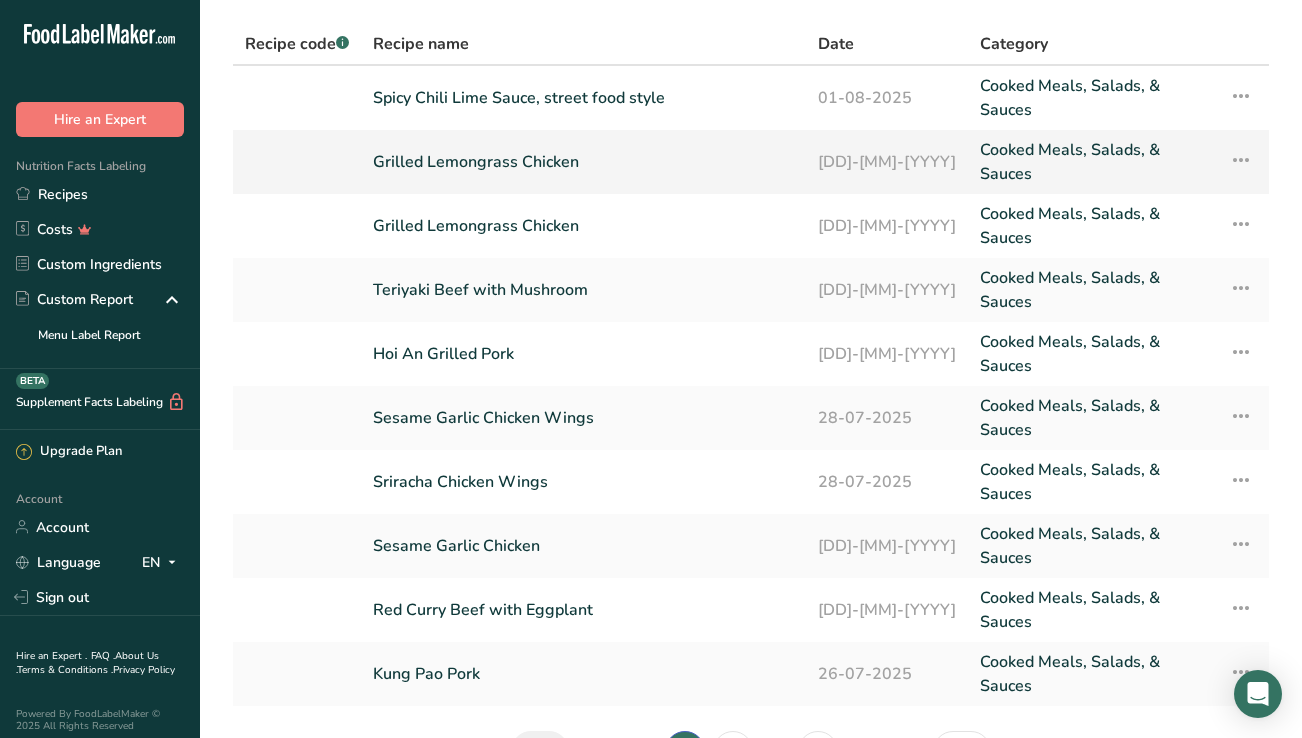 scroll, scrollTop: 63, scrollLeft: 0, axis: vertical 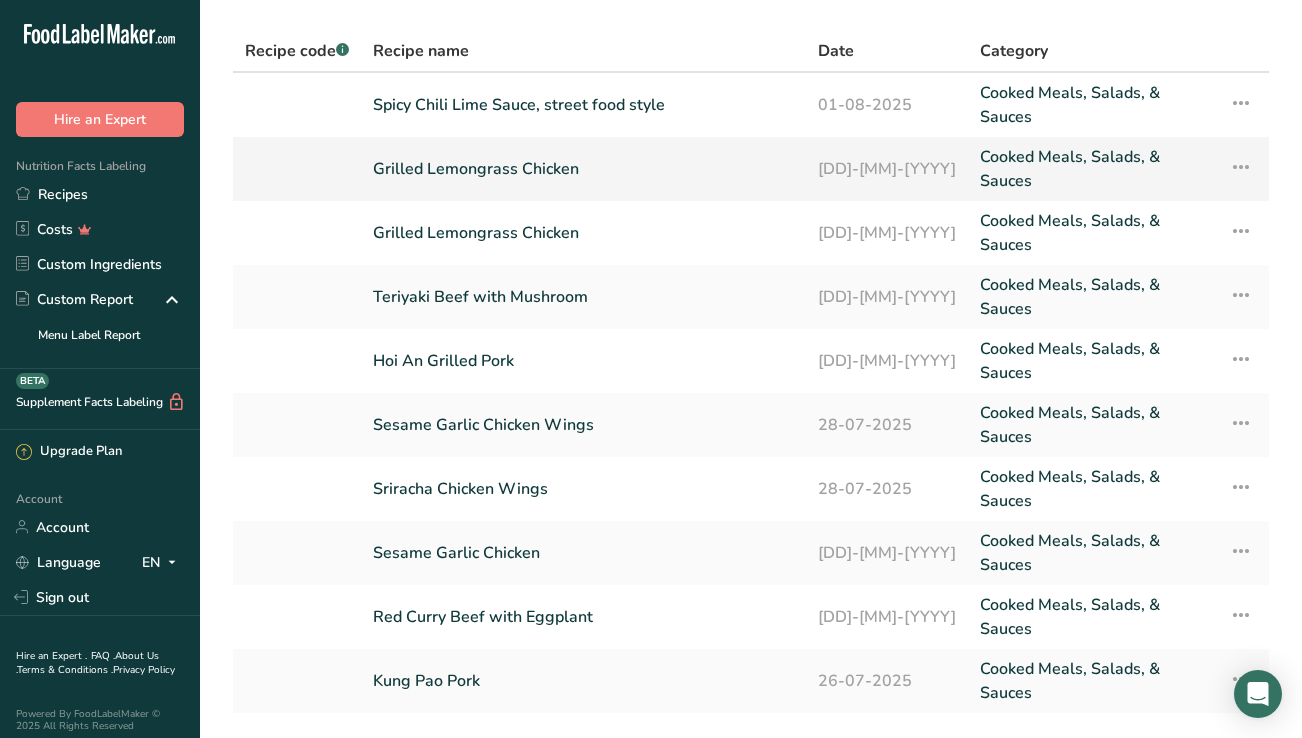 click on "Grilled Lemongrass Chicken" at bounding box center [583, 169] 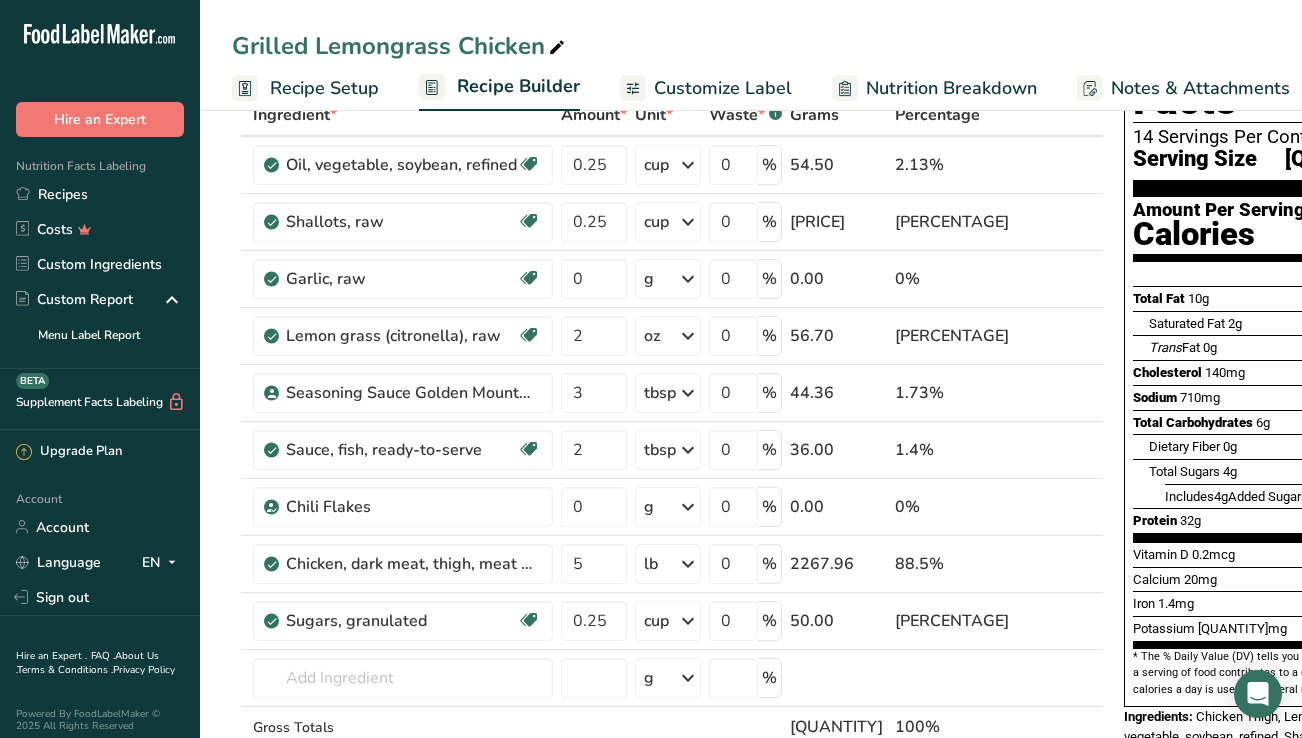 scroll, scrollTop: 122, scrollLeft: 0, axis: vertical 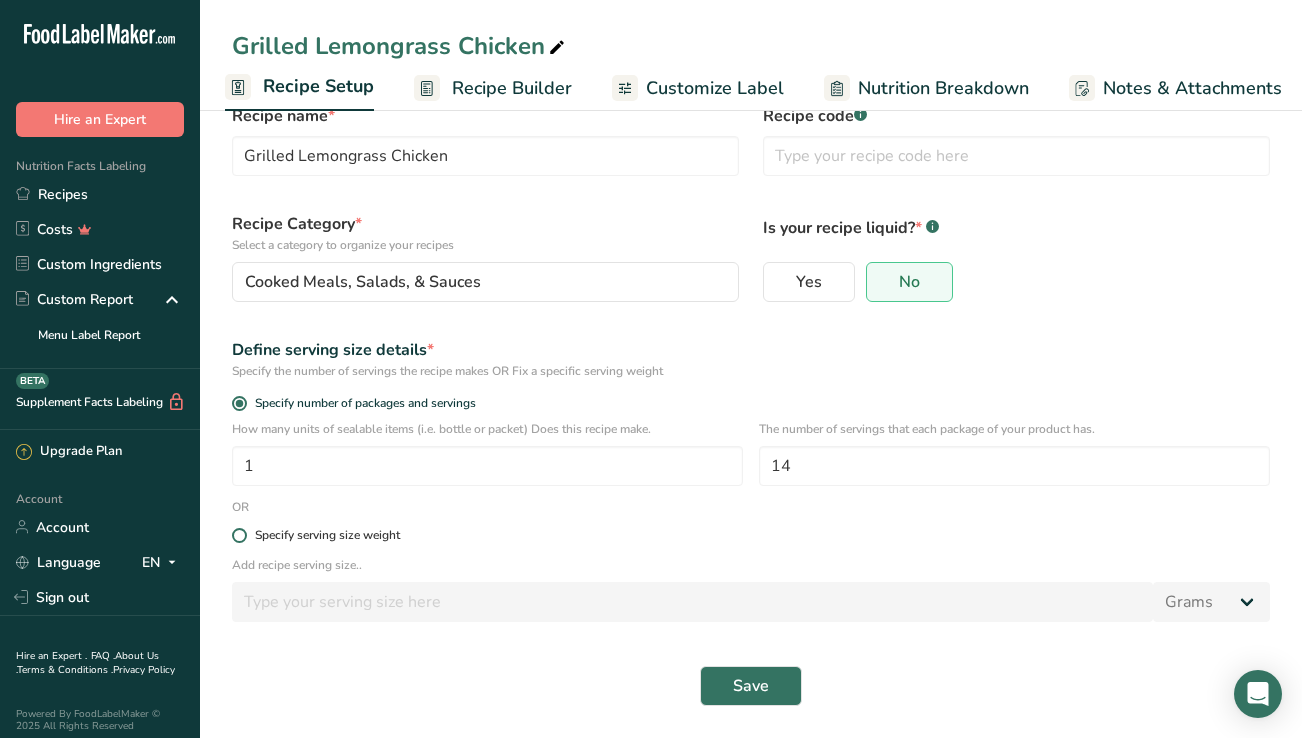 click at bounding box center (239, 535) 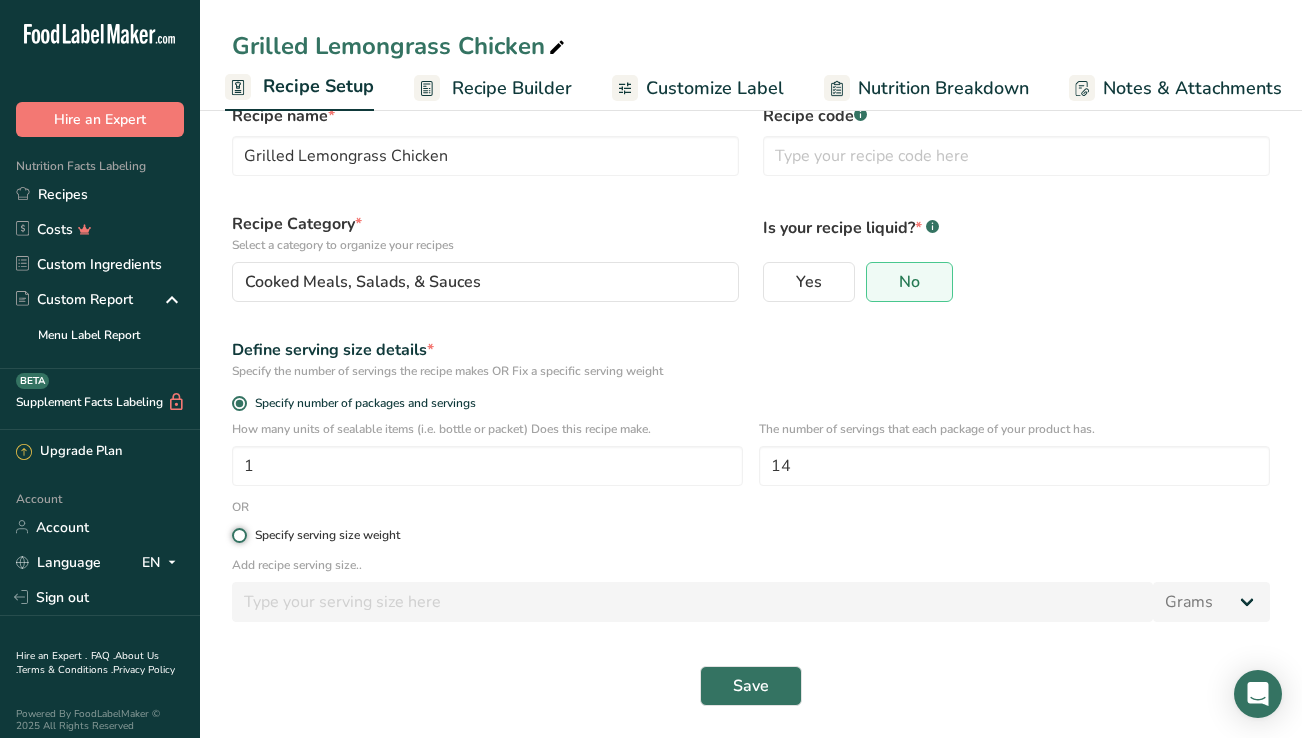 radio on "true" 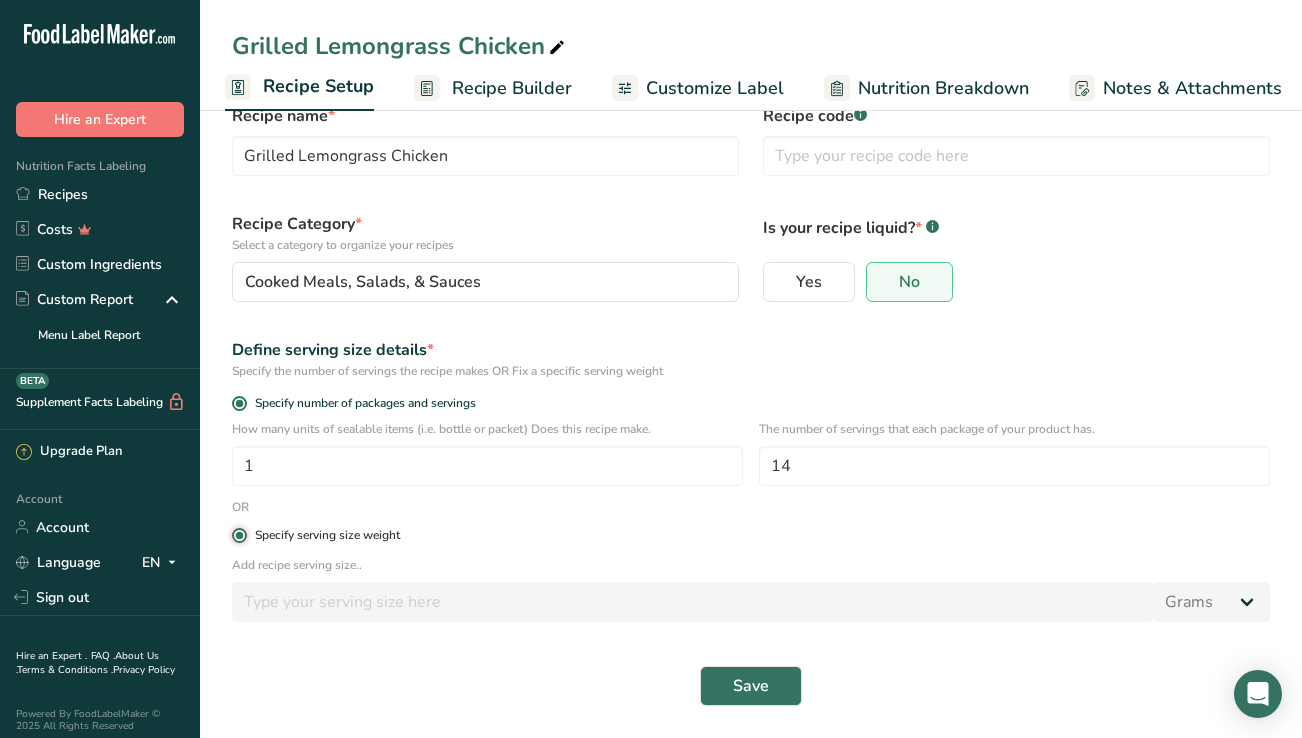 radio on "false" 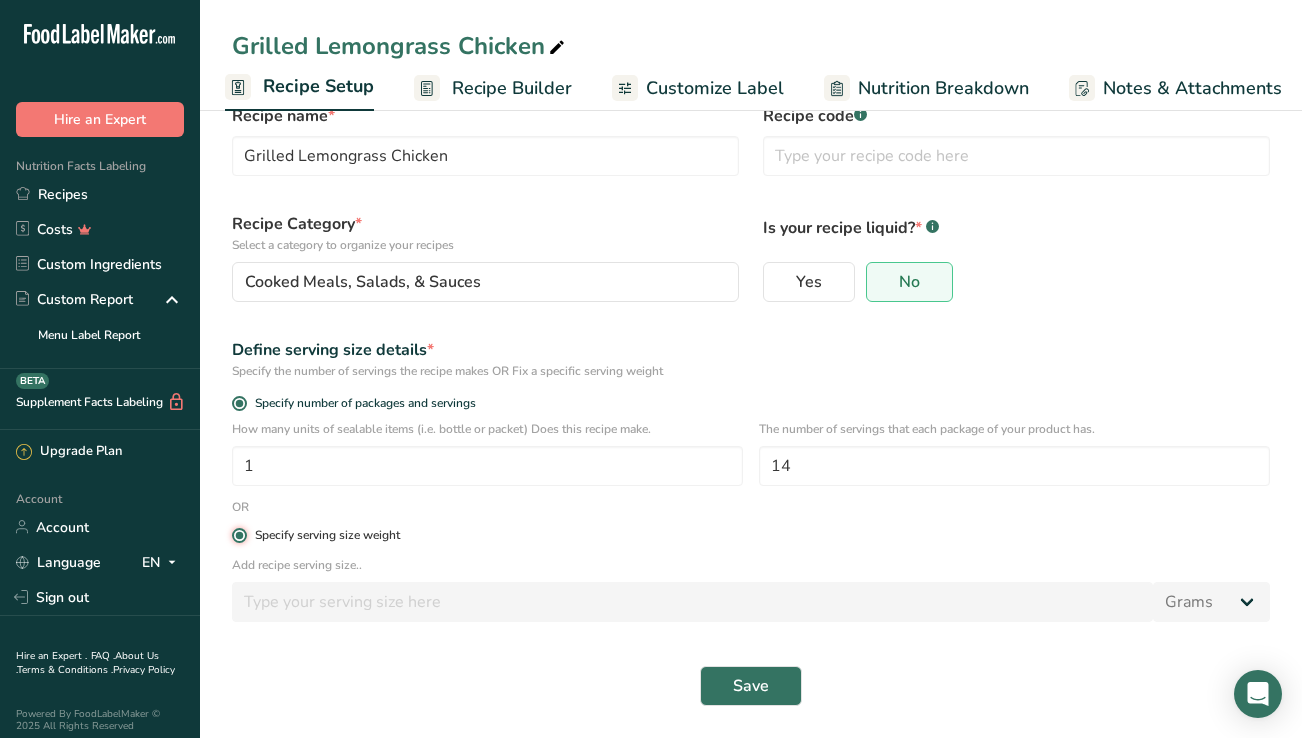 type 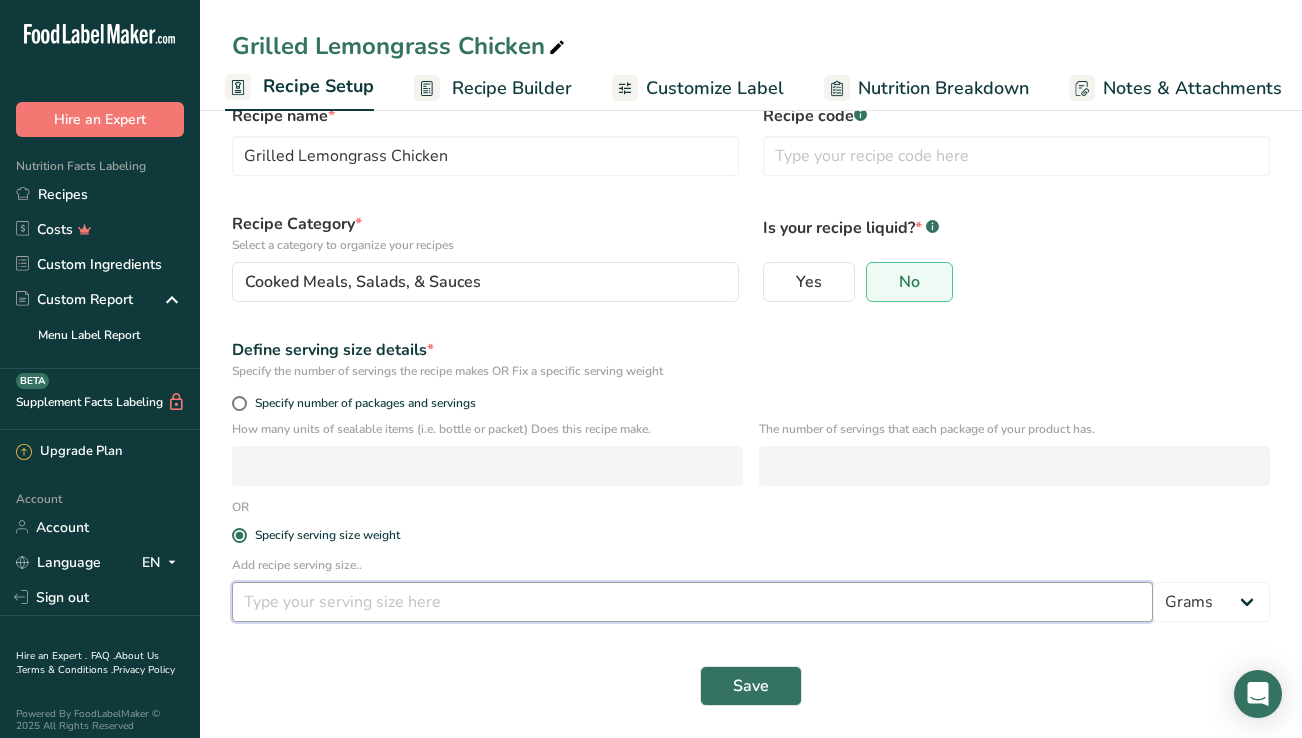 click at bounding box center [692, 602] 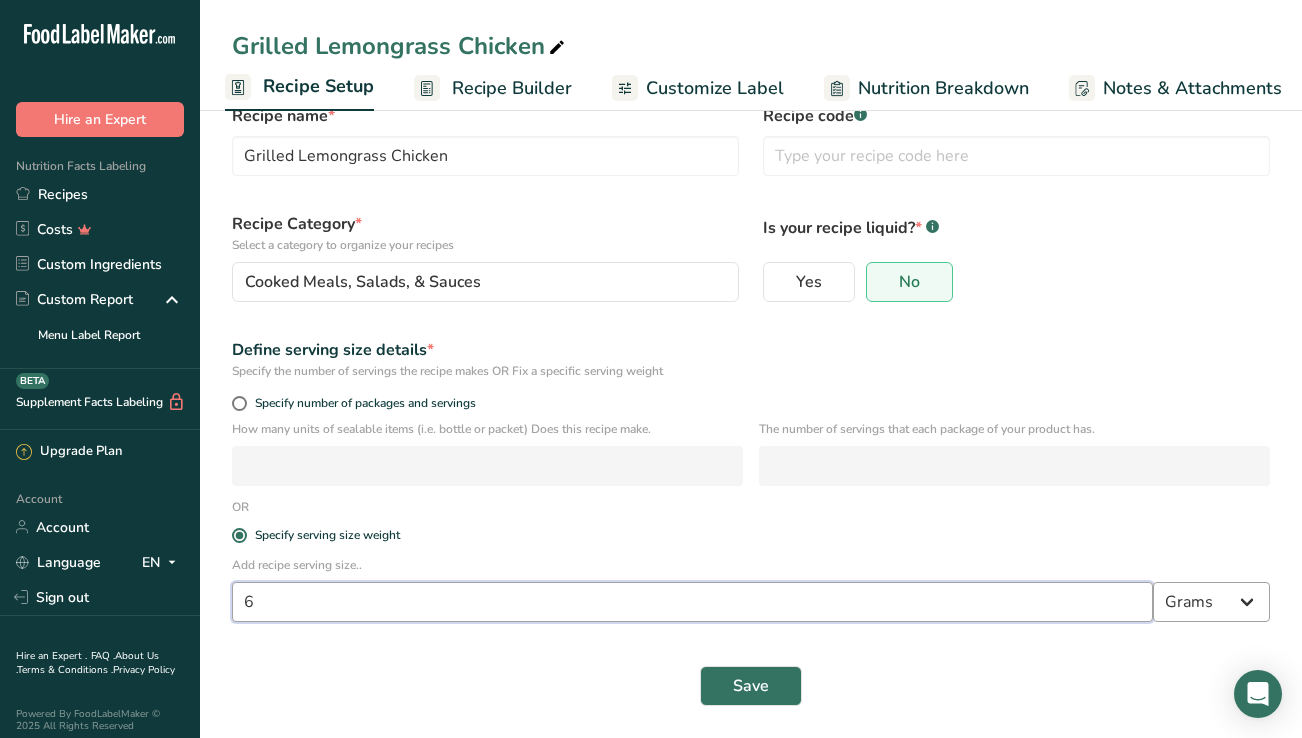 type on "6" 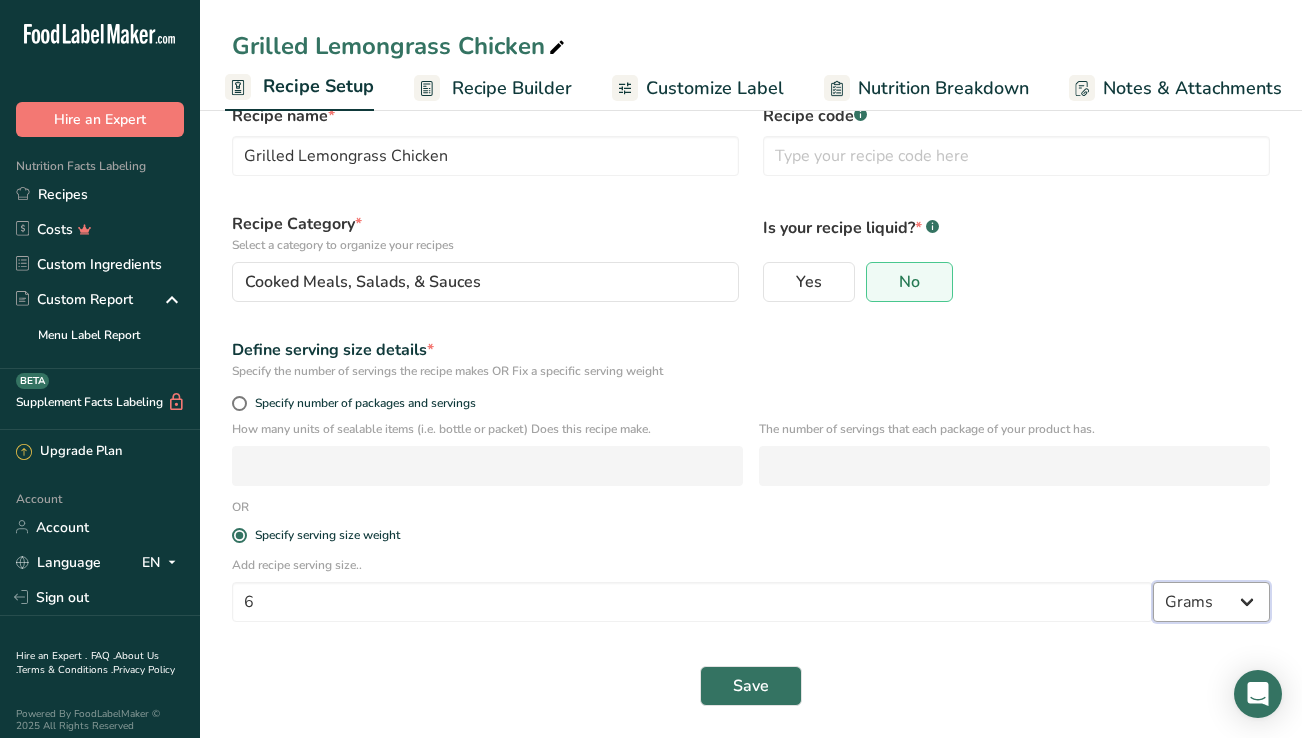 click on "Grams
kg
mg
mcg
lb
oz
l
mL
fl oz
tbsp
tsp
cup
qt
gallon" at bounding box center (1211, 602) 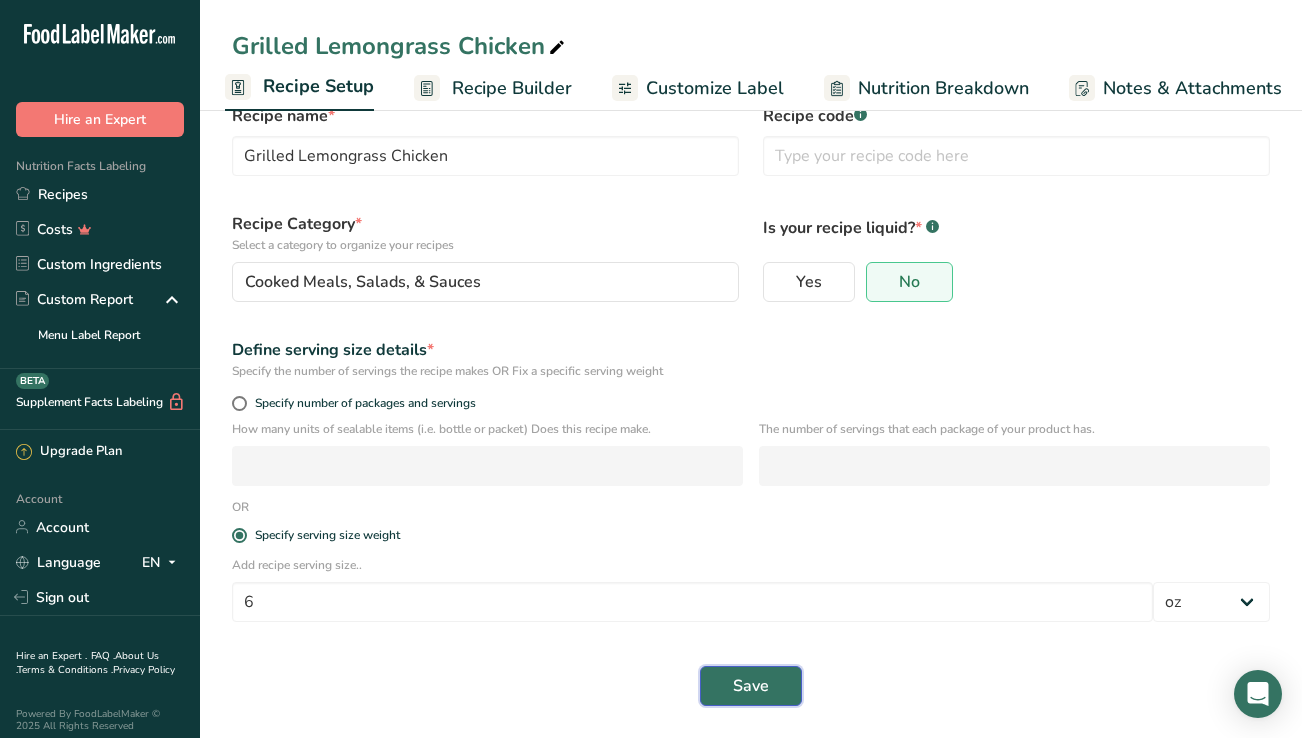 click on "Save" at bounding box center (751, 686) 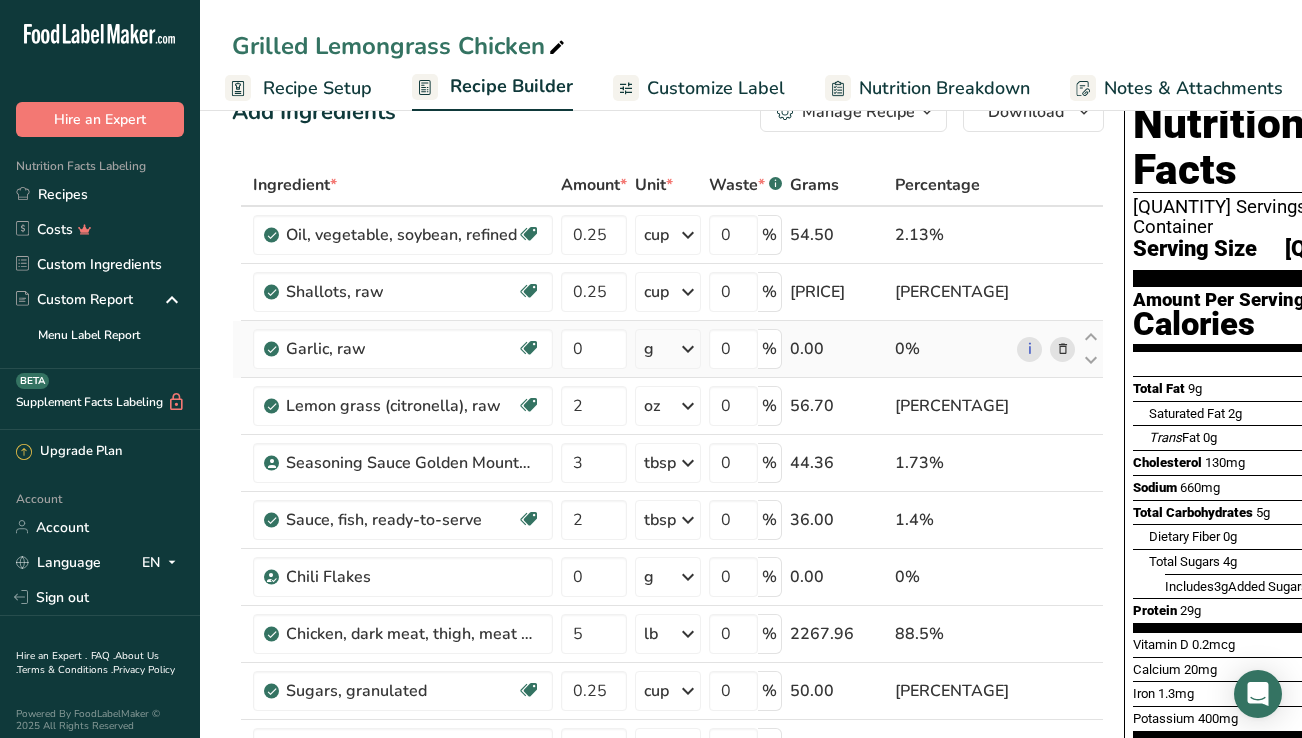 scroll, scrollTop: 0, scrollLeft: 68, axis: horizontal 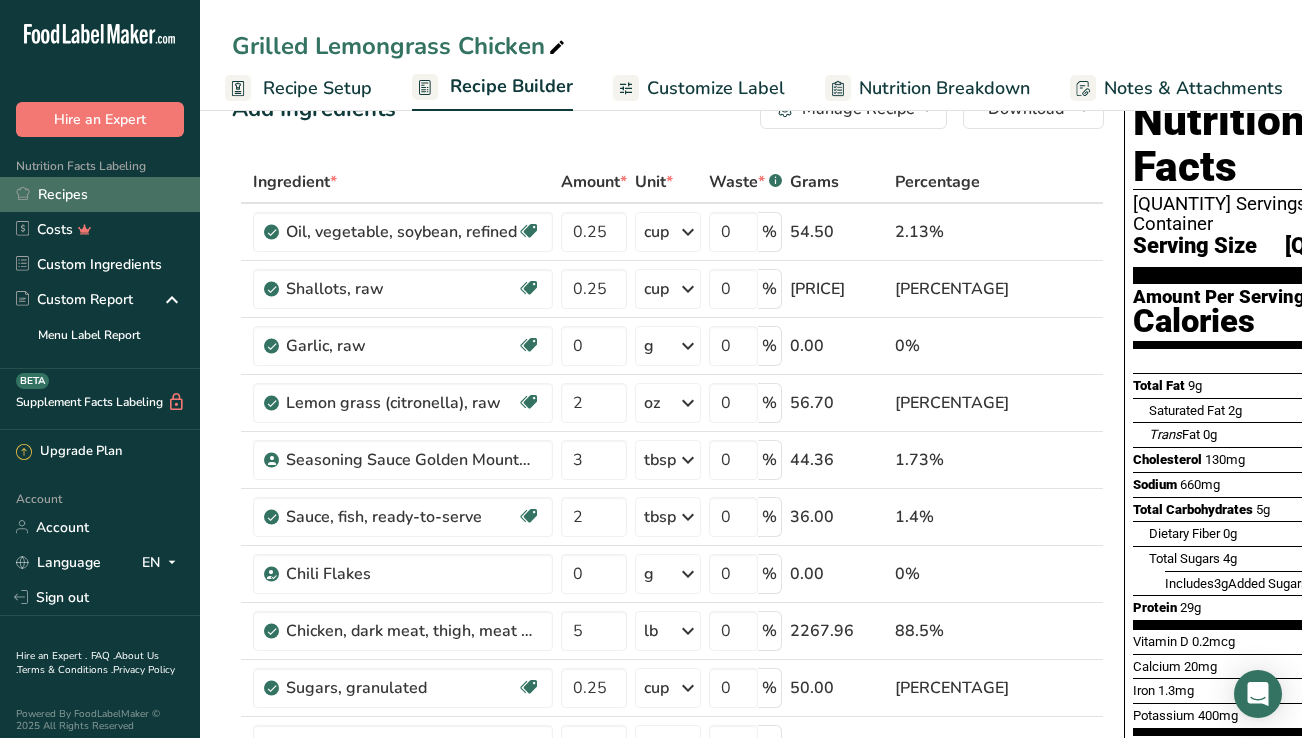 click on "Recipes" at bounding box center (100, 194) 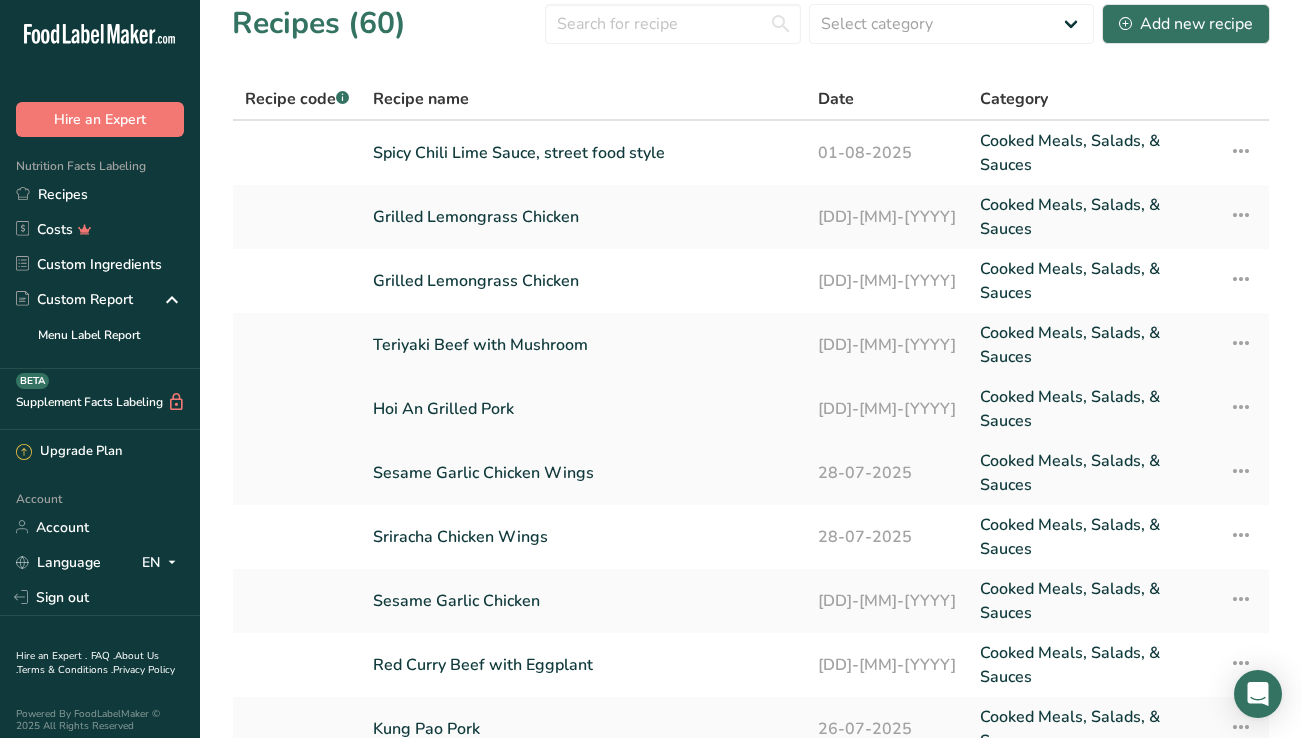 scroll, scrollTop: 6, scrollLeft: 0, axis: vertical 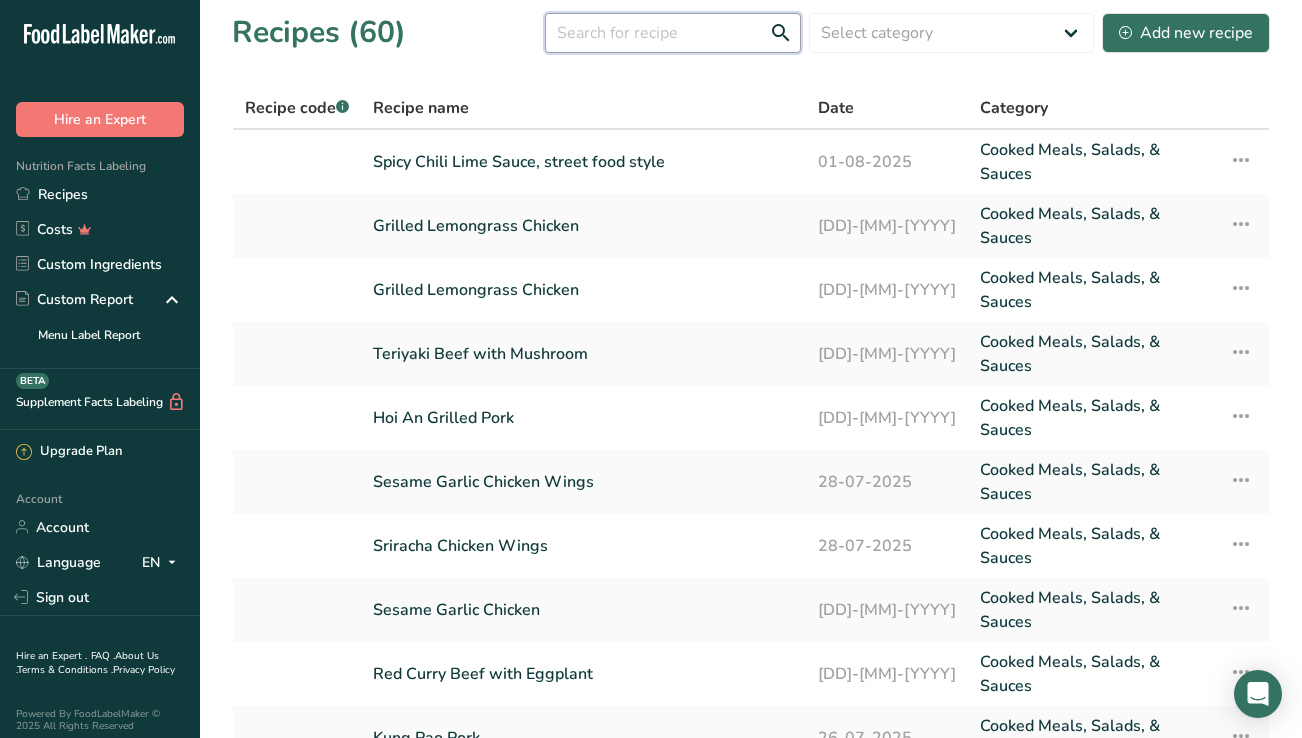 click at bounding box center [673, 33] 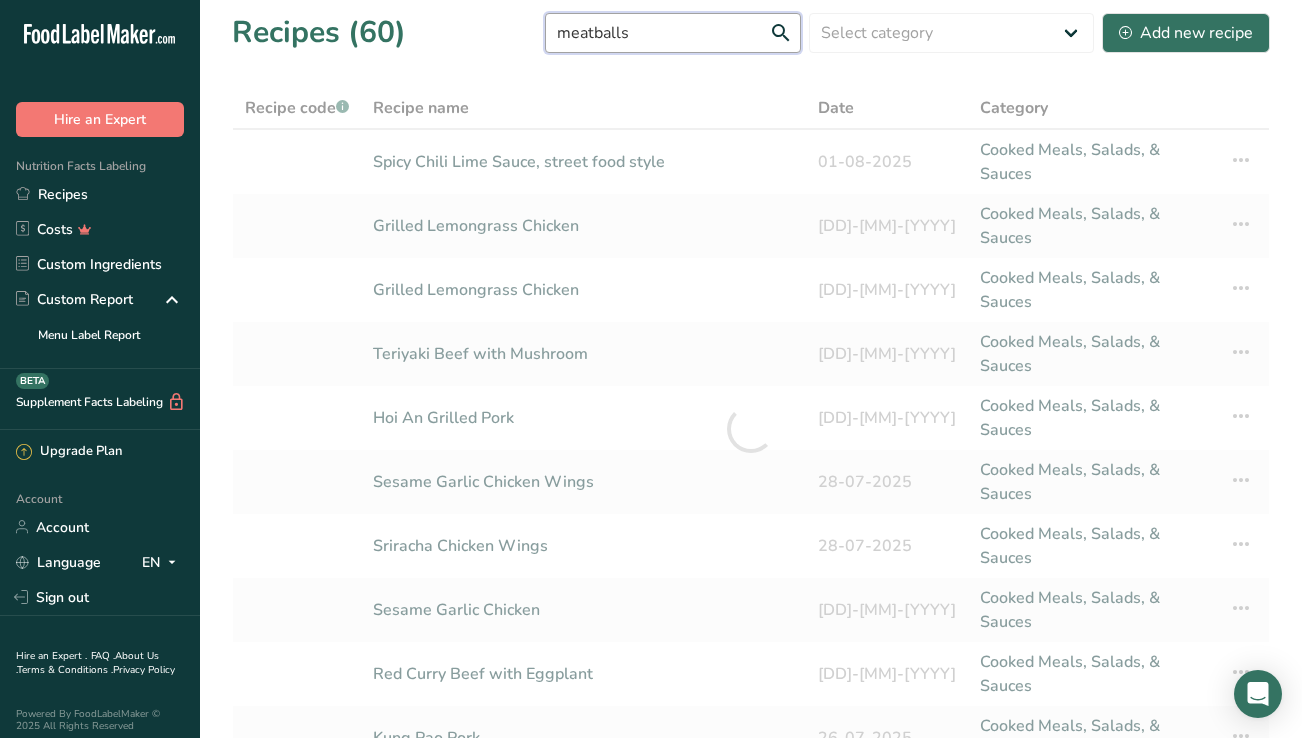 scroll, scrollTop: 0, scrollLeft: 0, axis: both 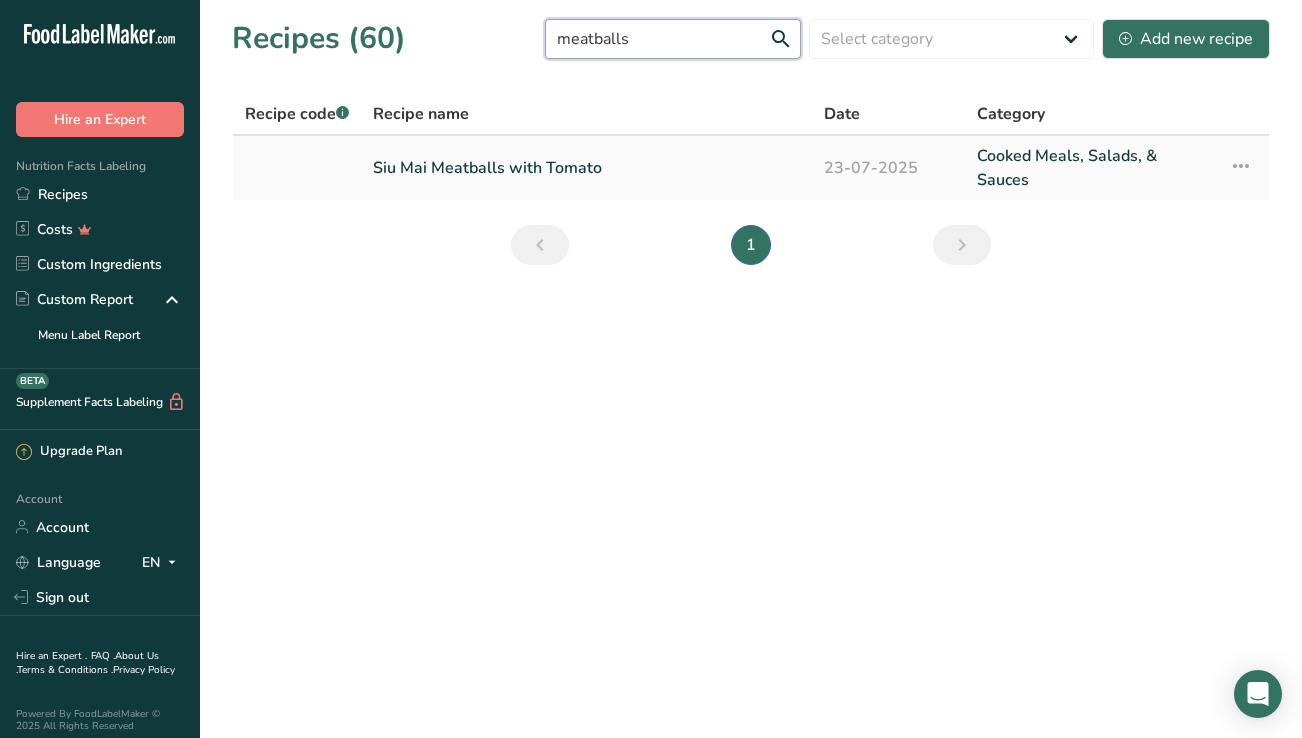 type on "meatballs" 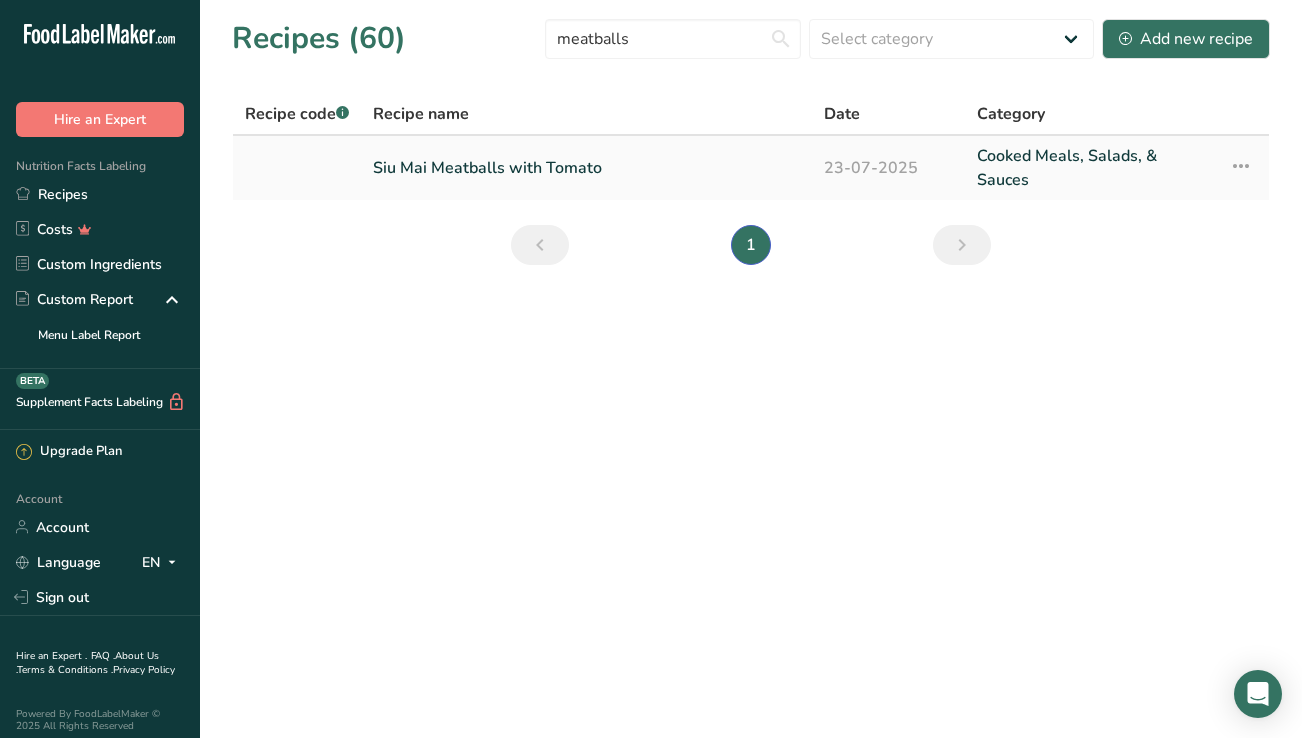 click on "Siu Mai Meatballs with Tomato" at bounding box center (586, 168) 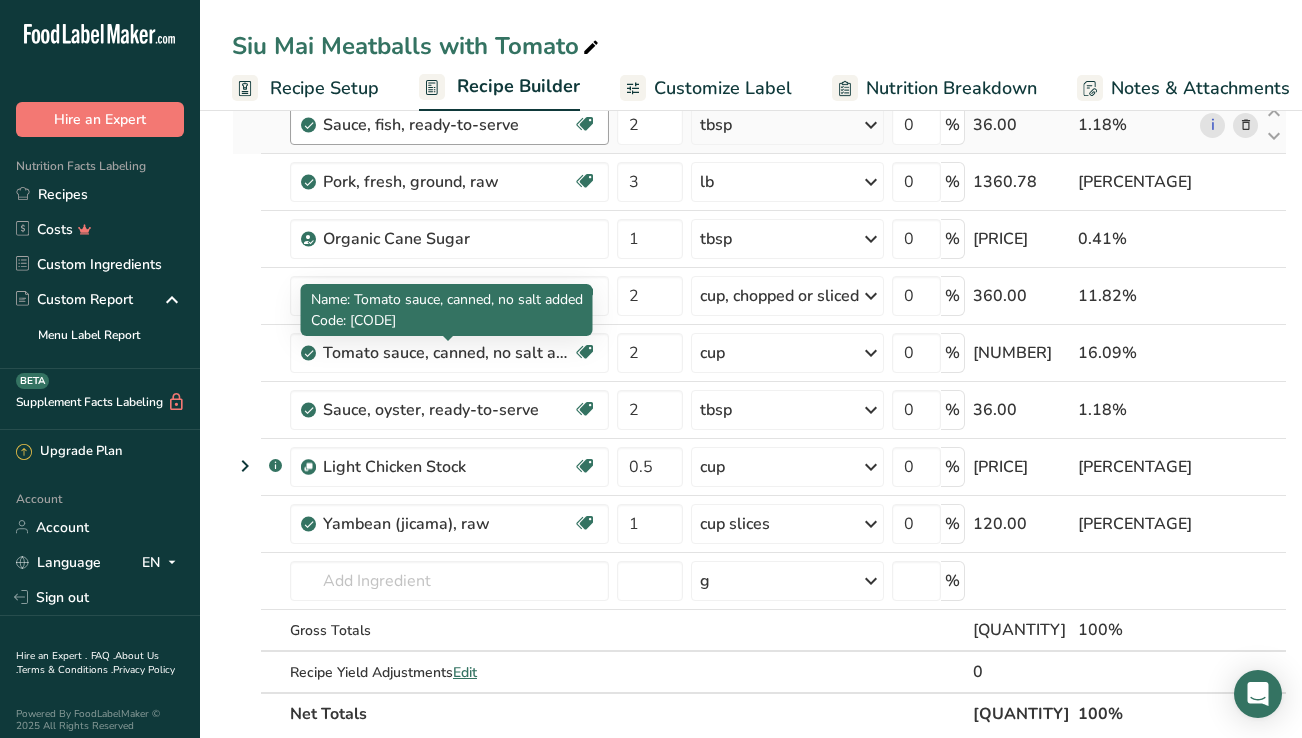 scroll, scrollTop: 621, scrollLeft: 0, axis: vertical 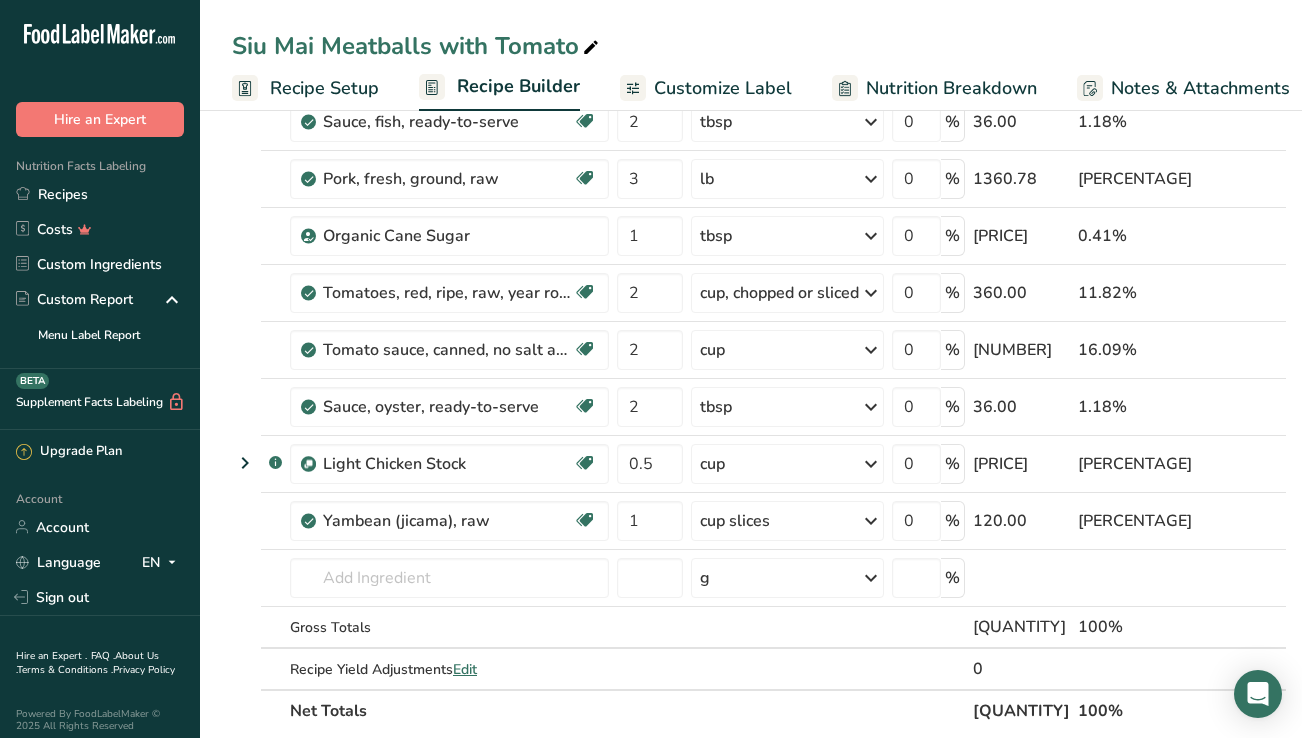 click on "Recipe Setup" at bounding box center [324, 88] 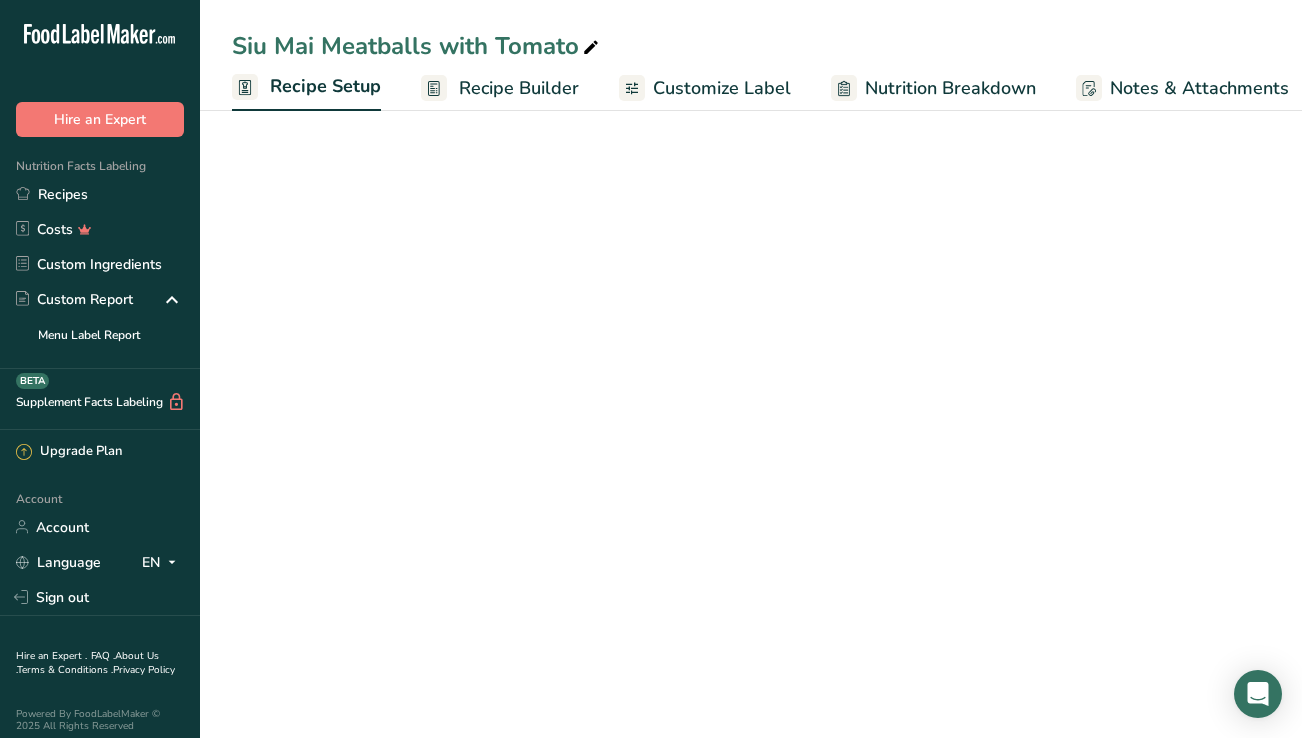 scroll, scrollTop: 0, scrollLeft: 7, axis: horizontal 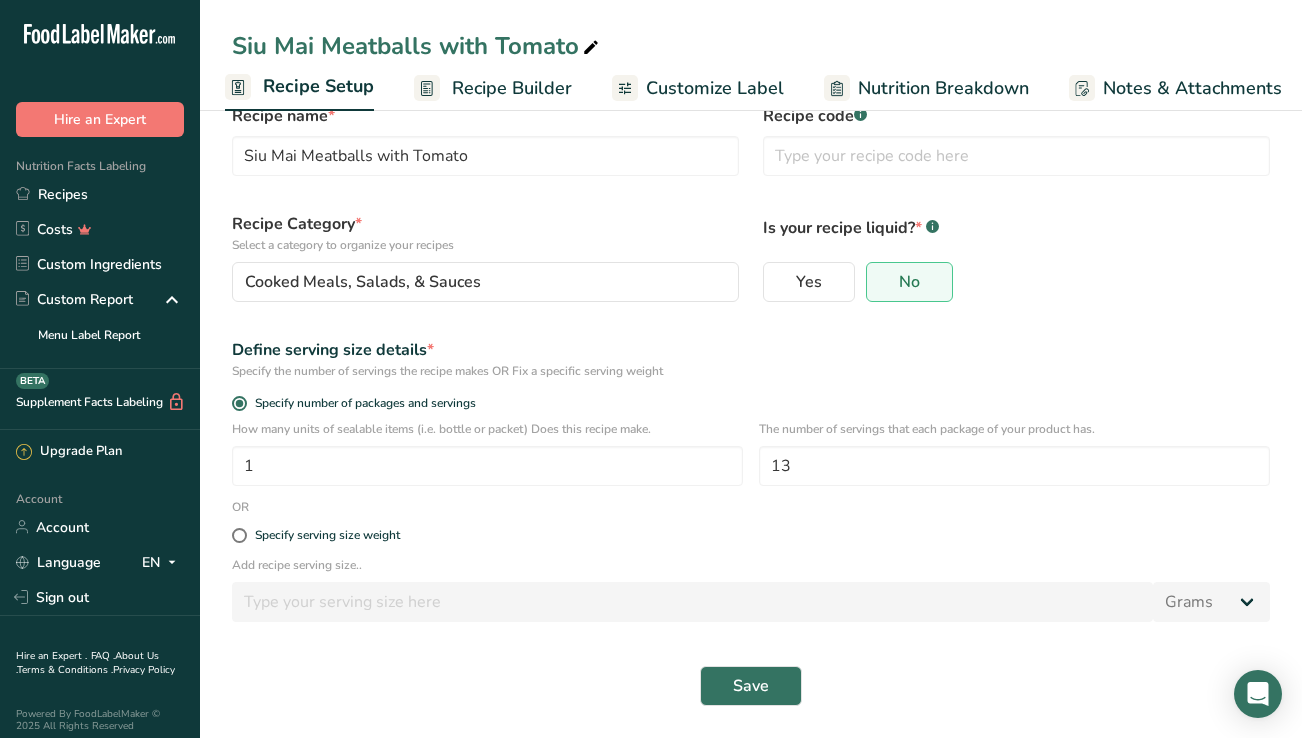click on "Recipe Builder" at bounding box center (512, 88) 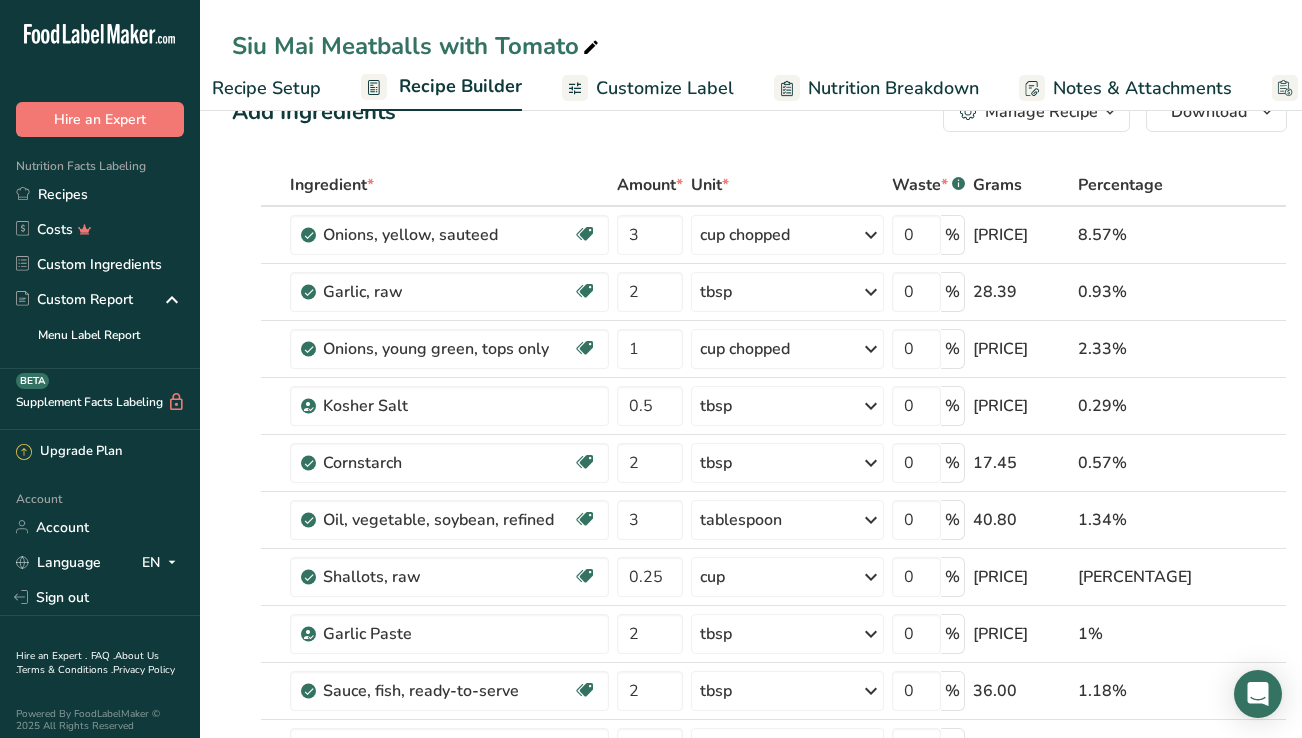 scroll, scrollTop: 0, scrollLeft: 193, axis: horizontal 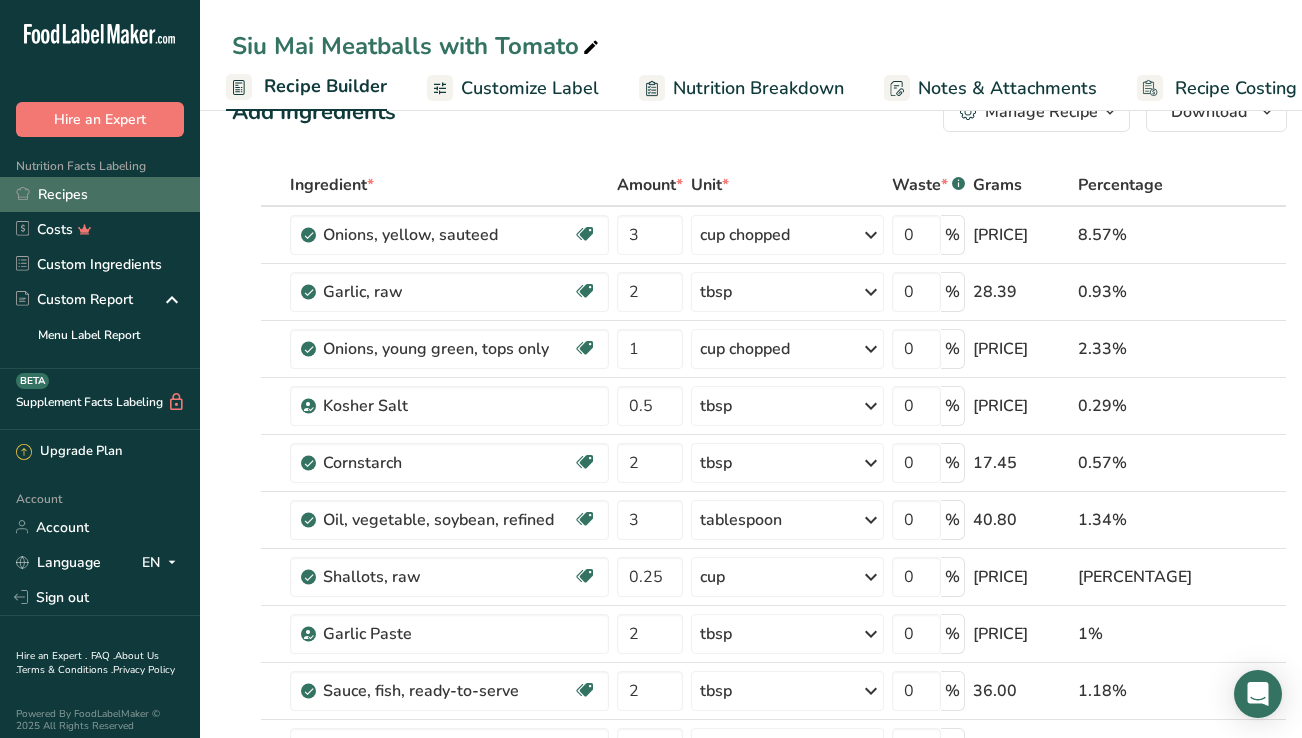 click on "Recipes" at bounding box center (100, 194) 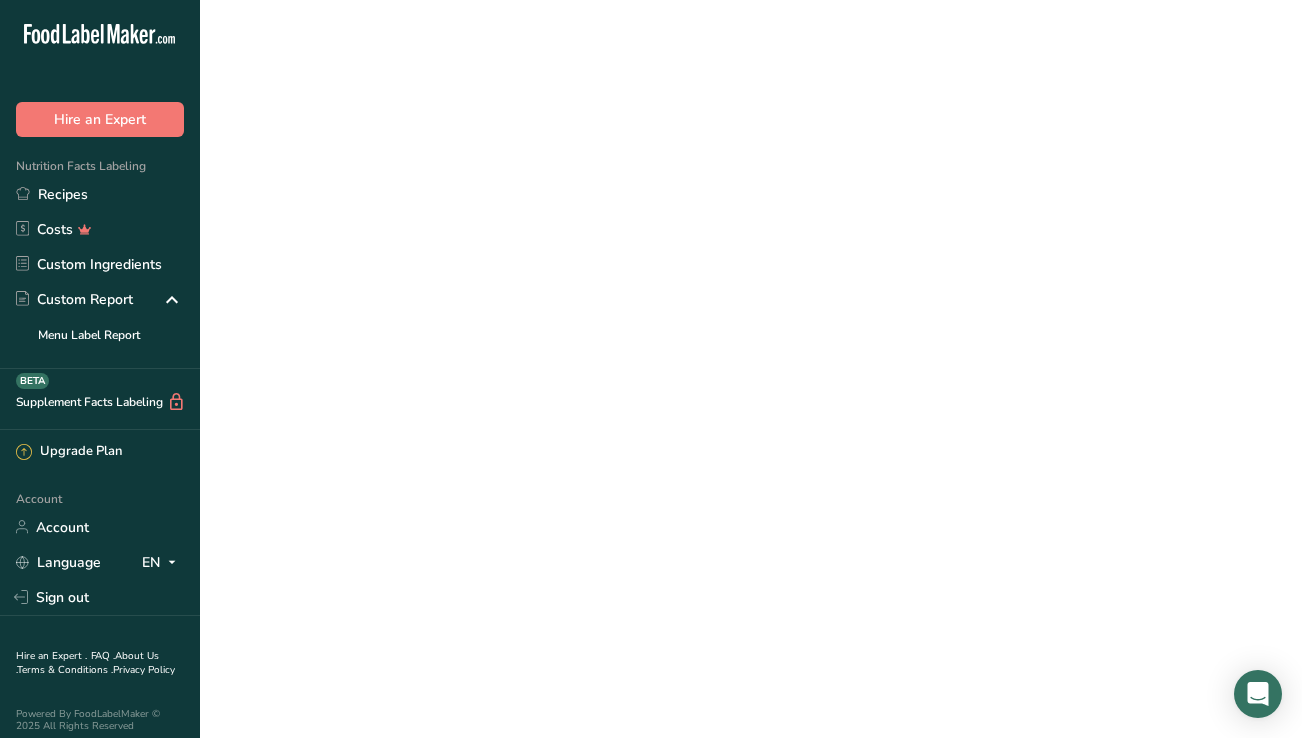 scroll, scrollTop: 0, scrollLeft: 0, axis: both 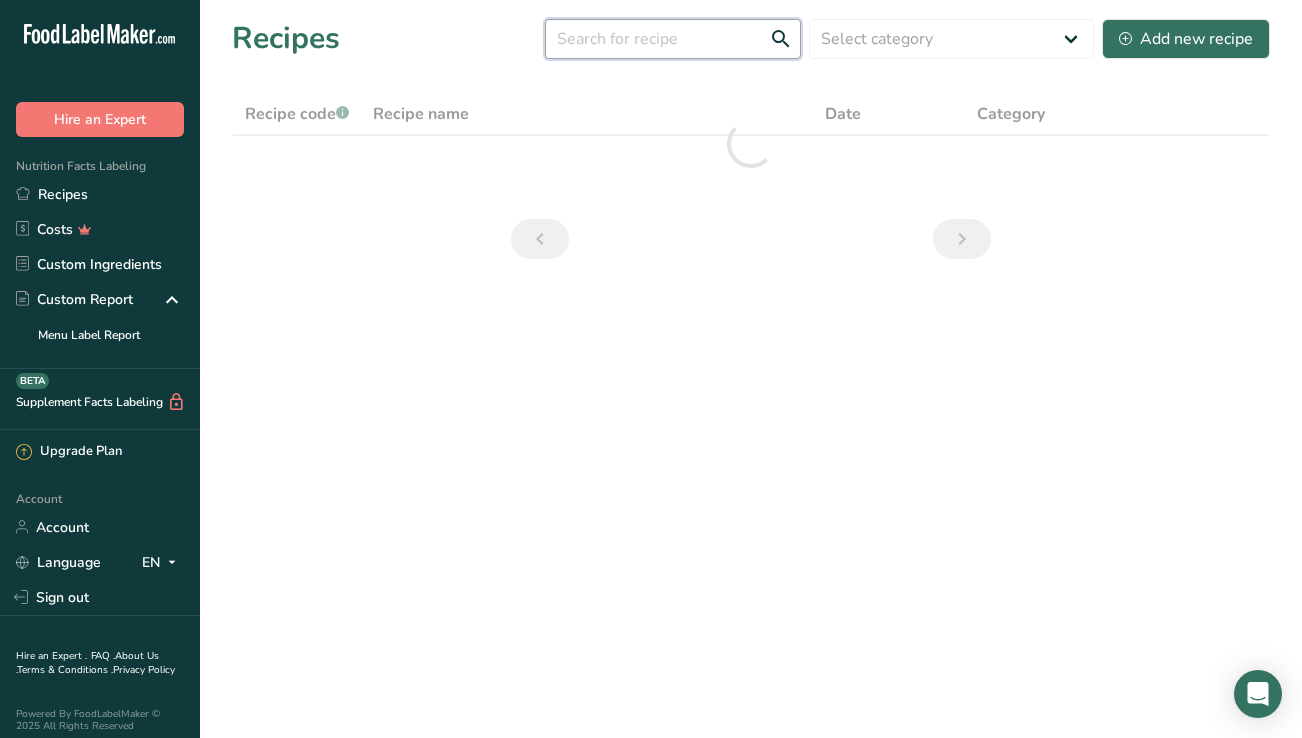 click at bounding box center [673, 39] 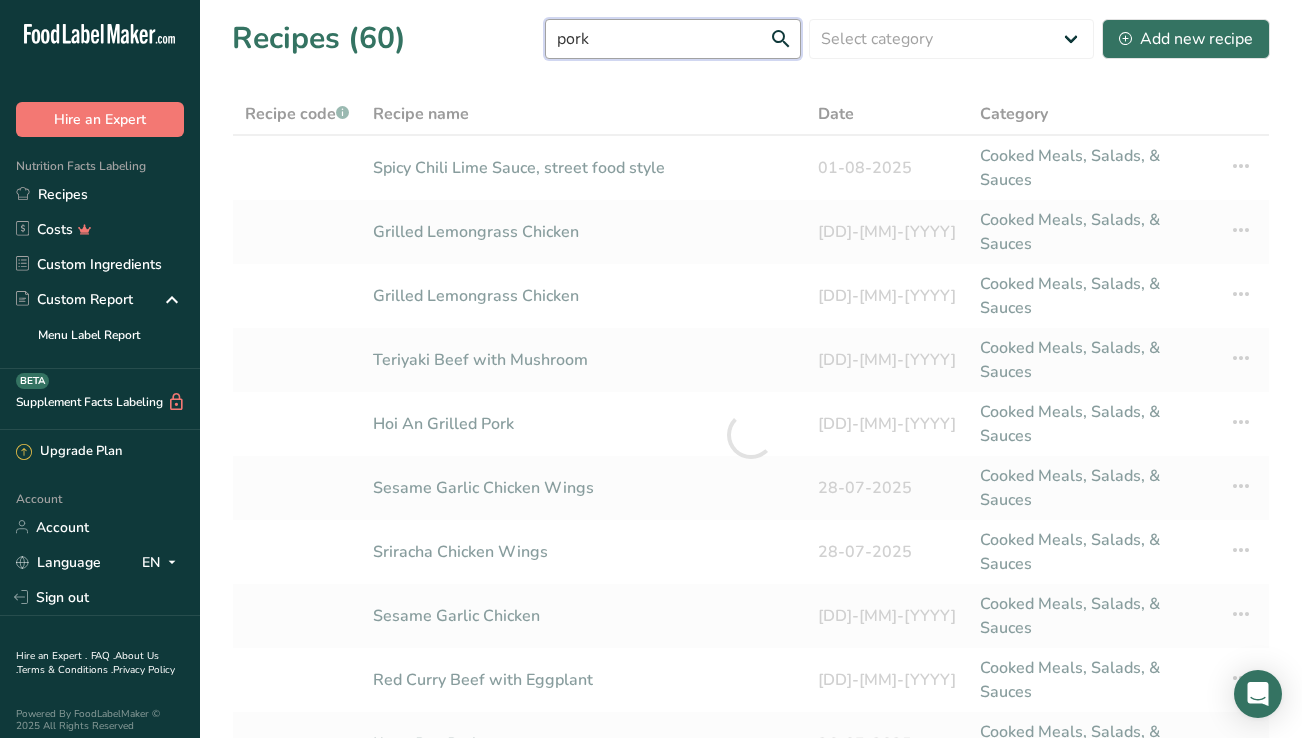 type on "pork" 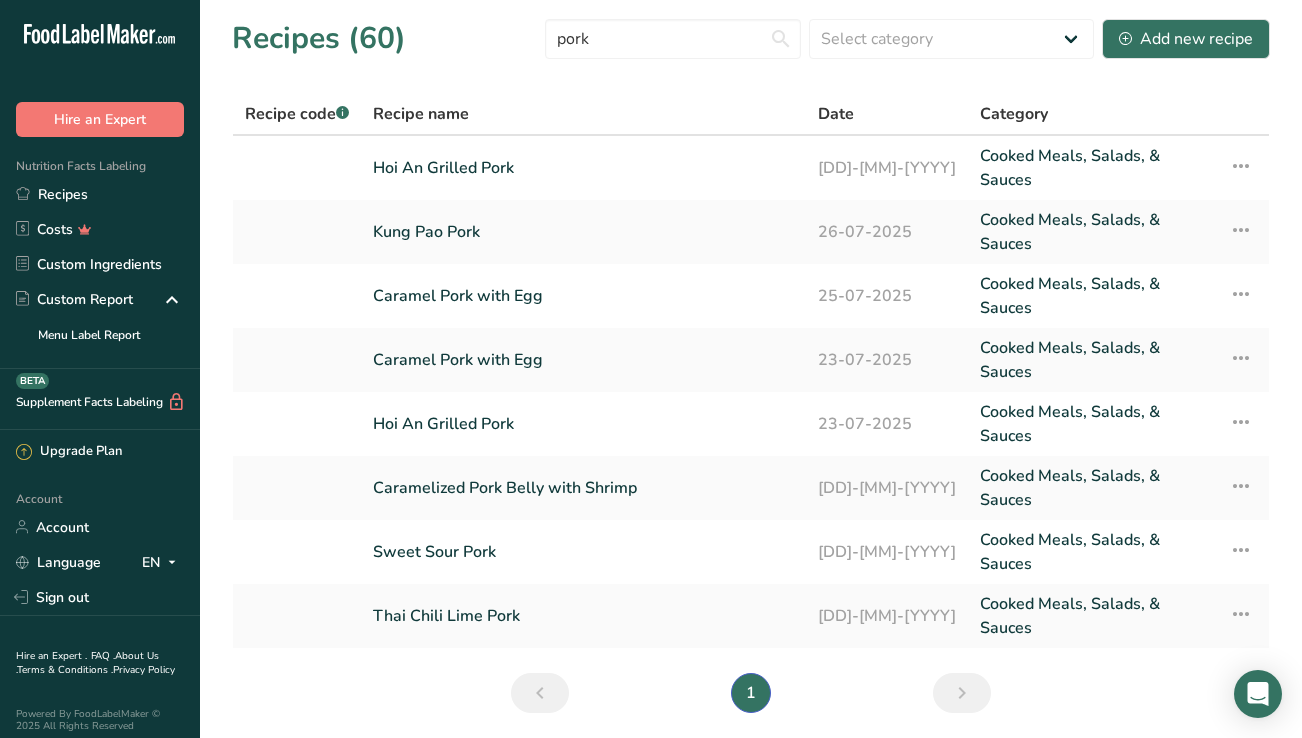 click on "Hoi An Grilled Pork" at bounding box center (583, 424) 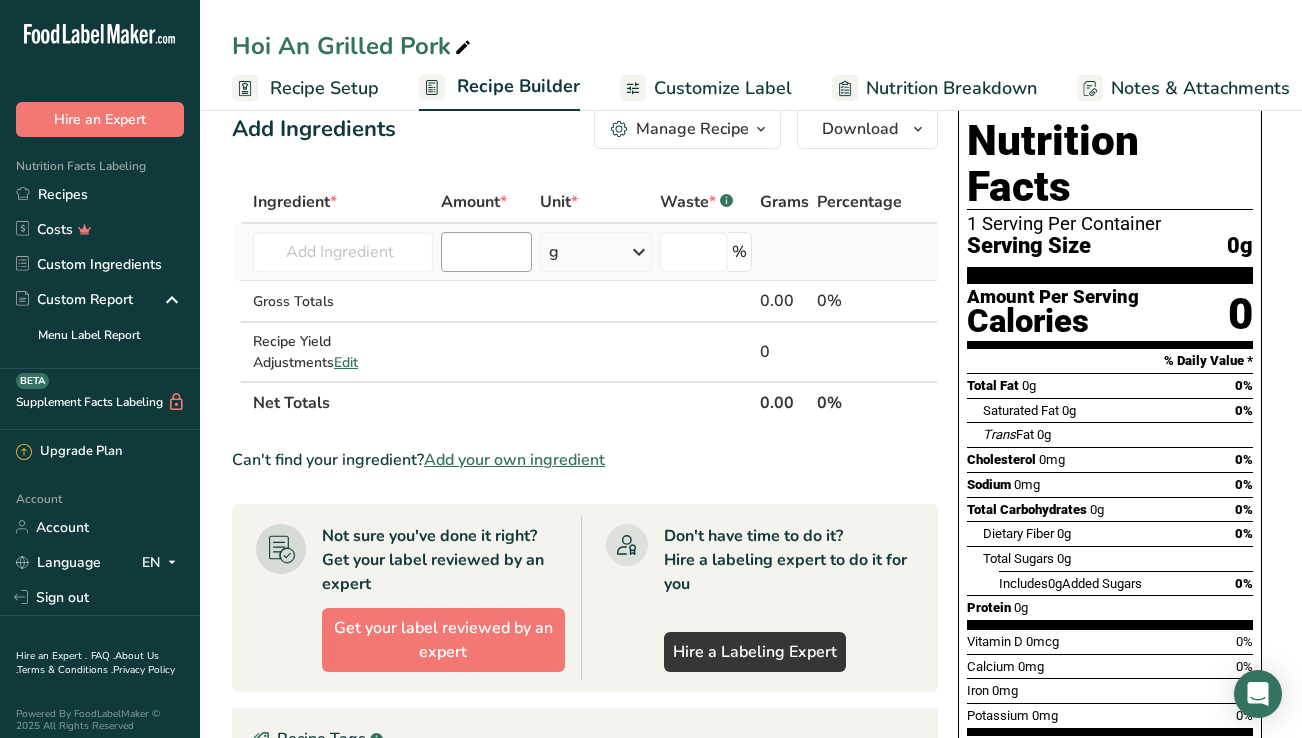 scroll, scrollTop: 36, scrollLeft: 0, axis: vertical 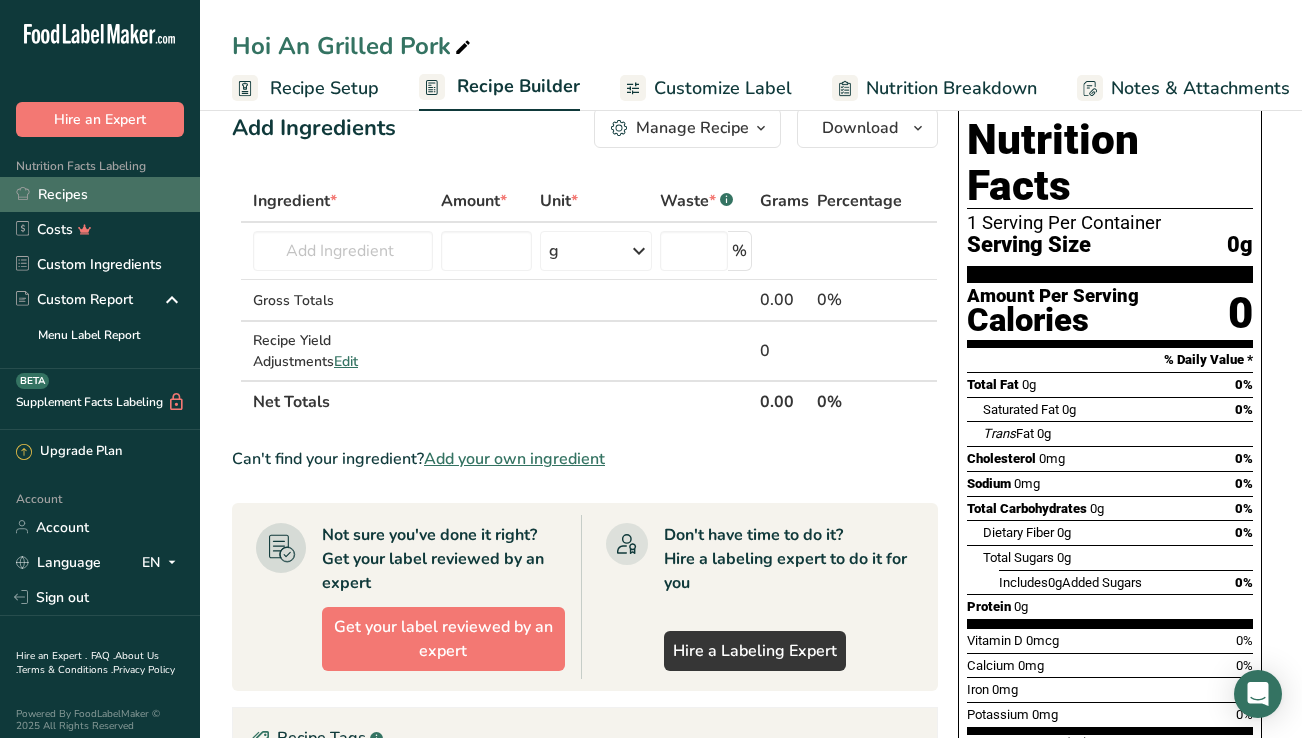 click on "Recipes" at bounding box center [100, 194] 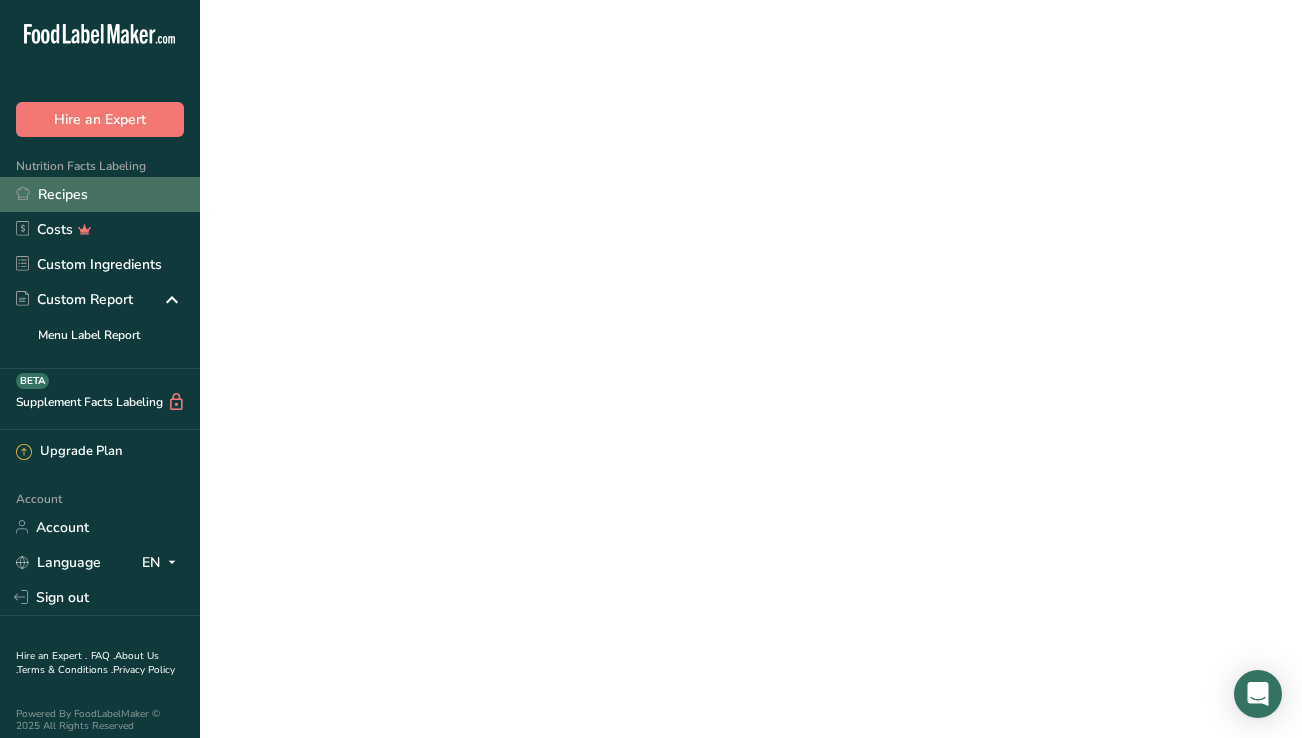 scroll, scrollTop: 0, scrollLeft: 0, axis: both 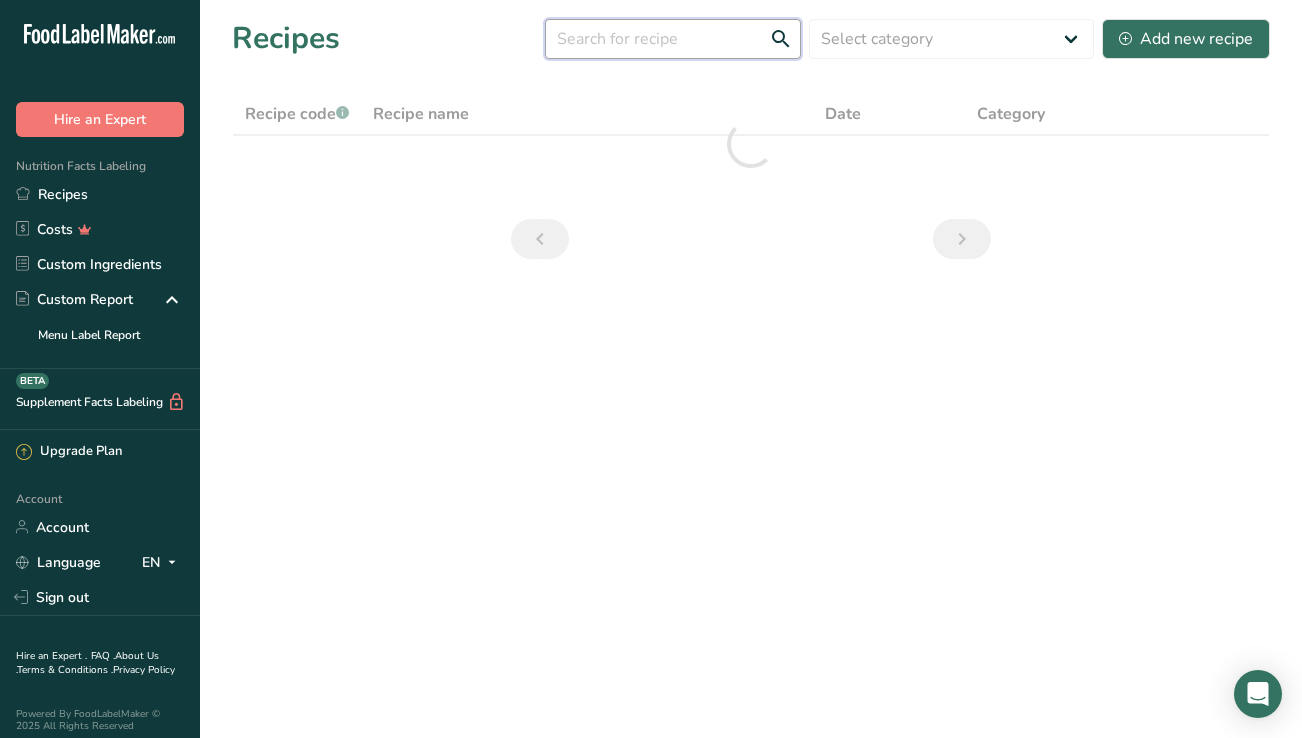 click at bounding box center (673, 39) 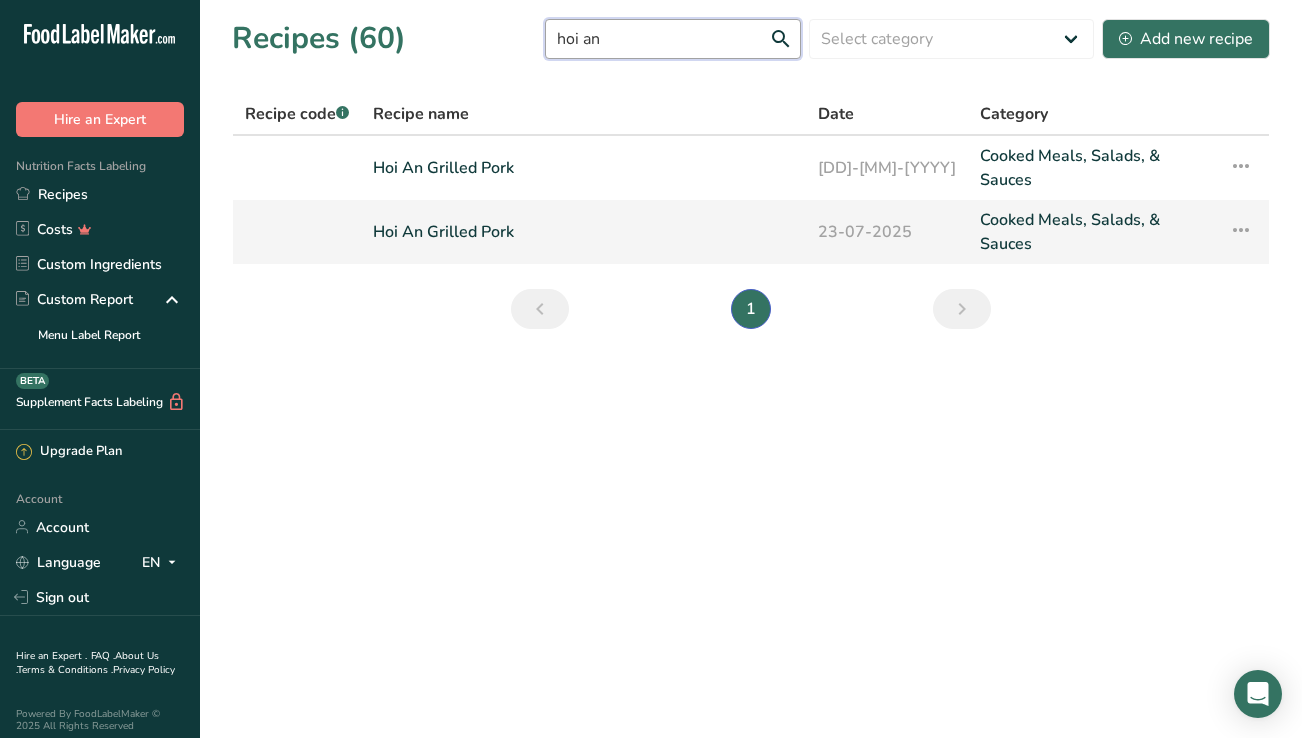 type on "hoi an" 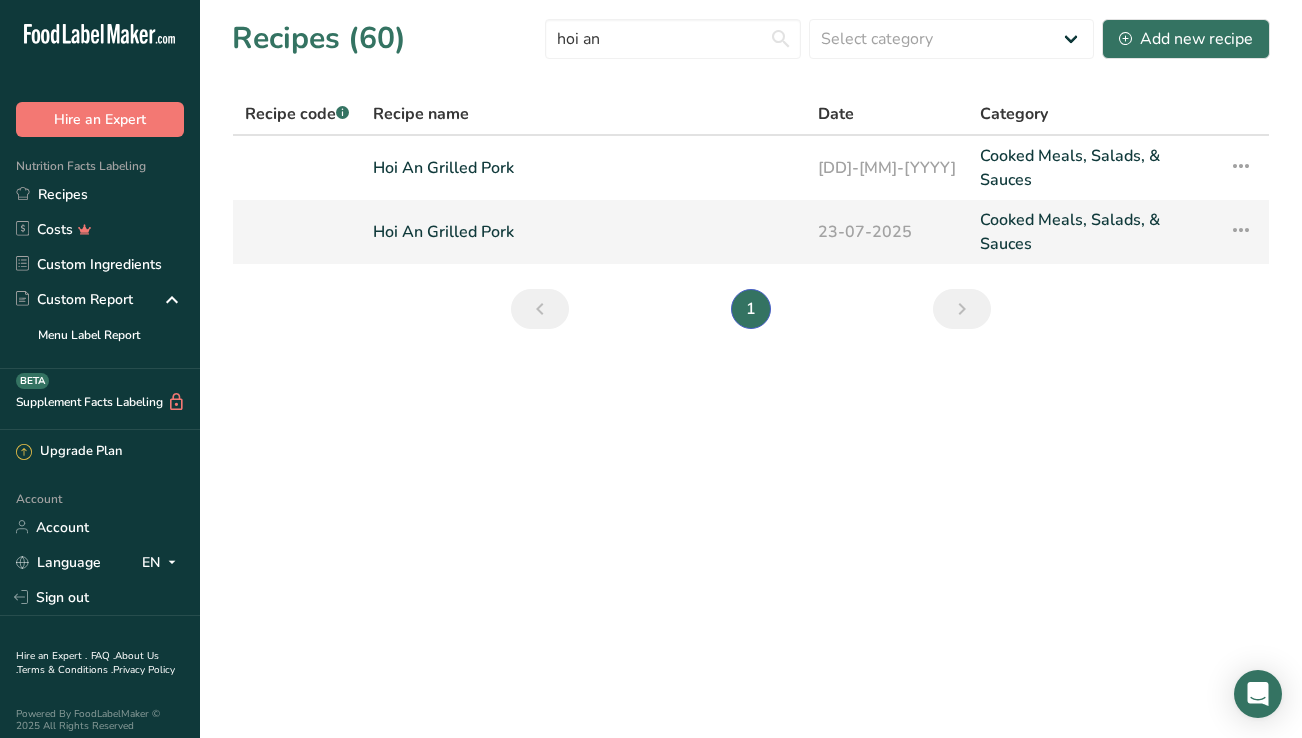 click on "Hoi An Grilled Pork" at bounding box center (583, 232) 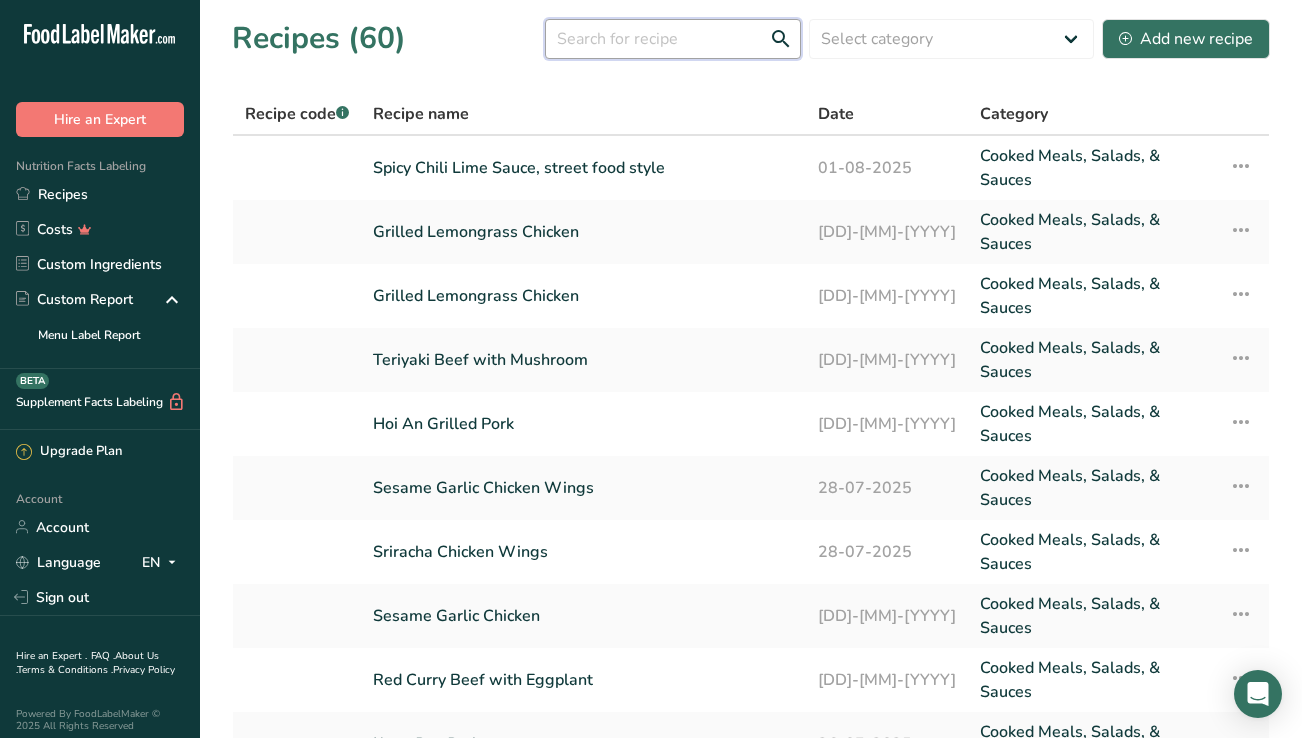 click at bounding box center (673, 39) 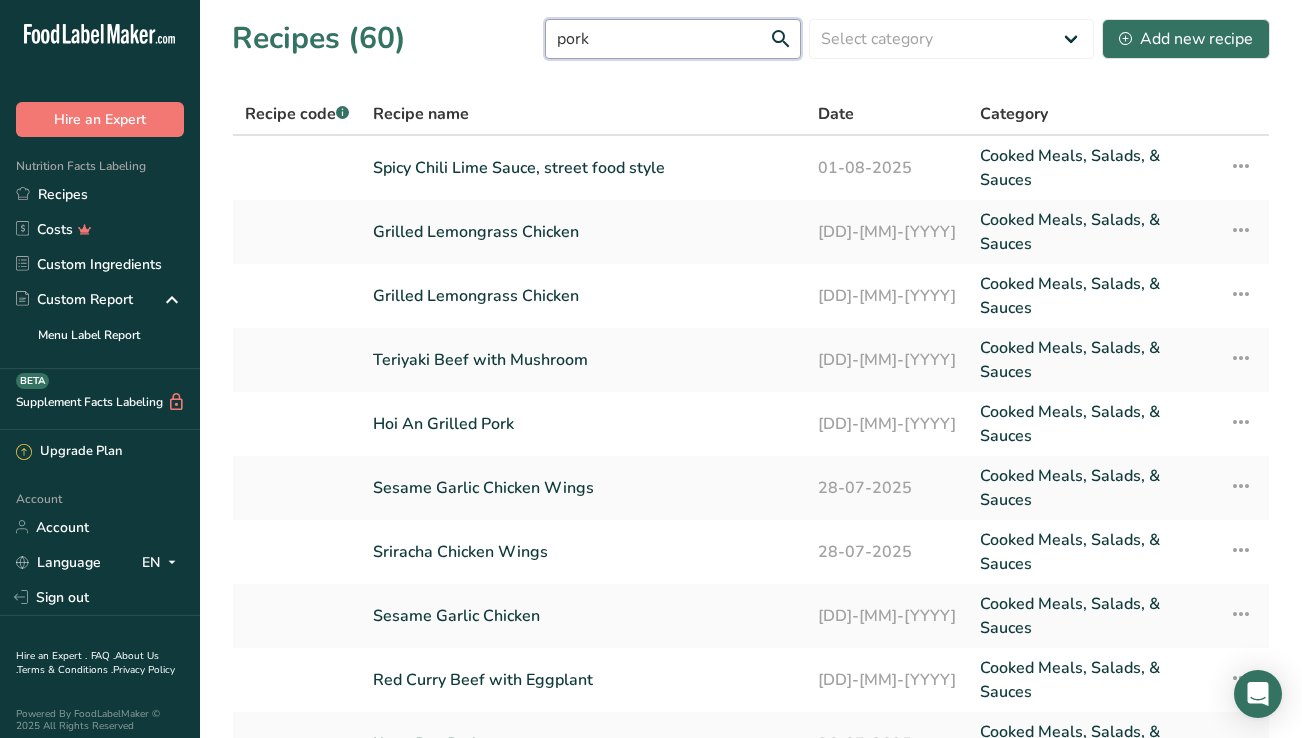type on "pork" 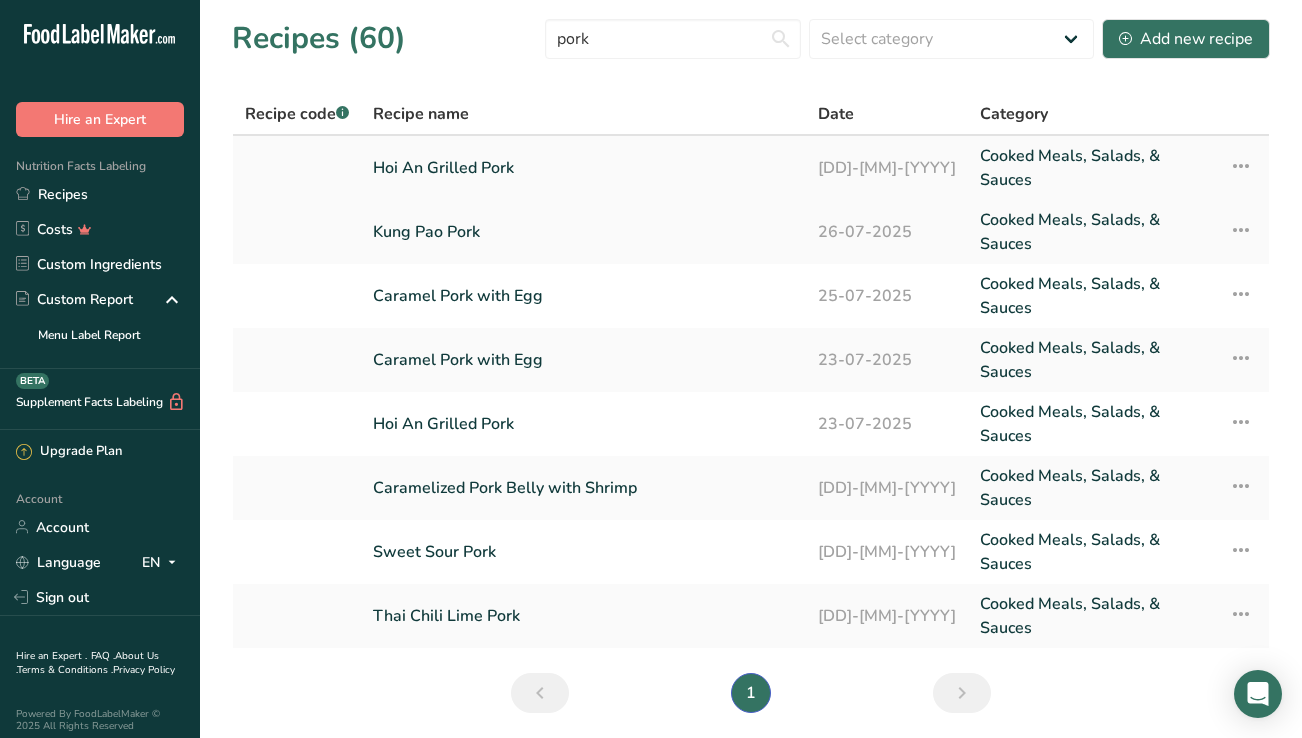 click on "Hoi An Grilled Pork" at bounding box center (583, 168) 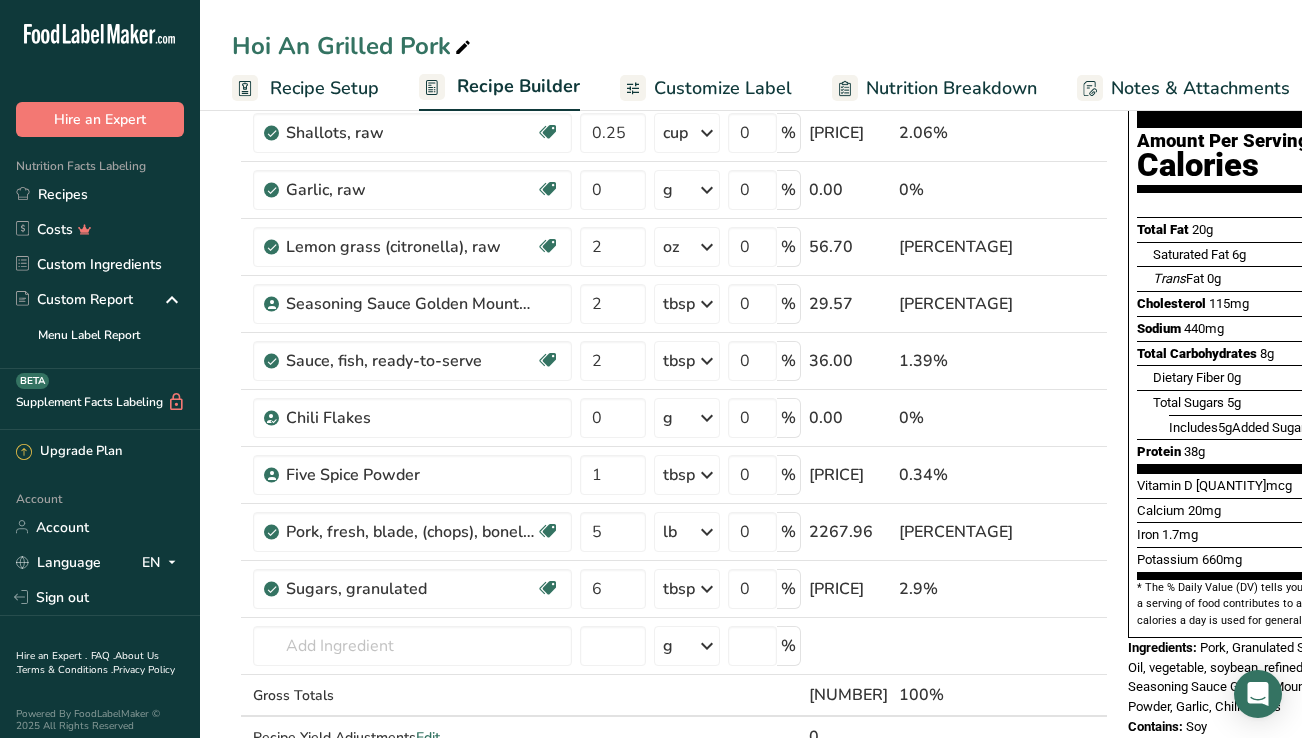 scroll, scrollTop: 213, scrollLeft: 0, axis: vertical 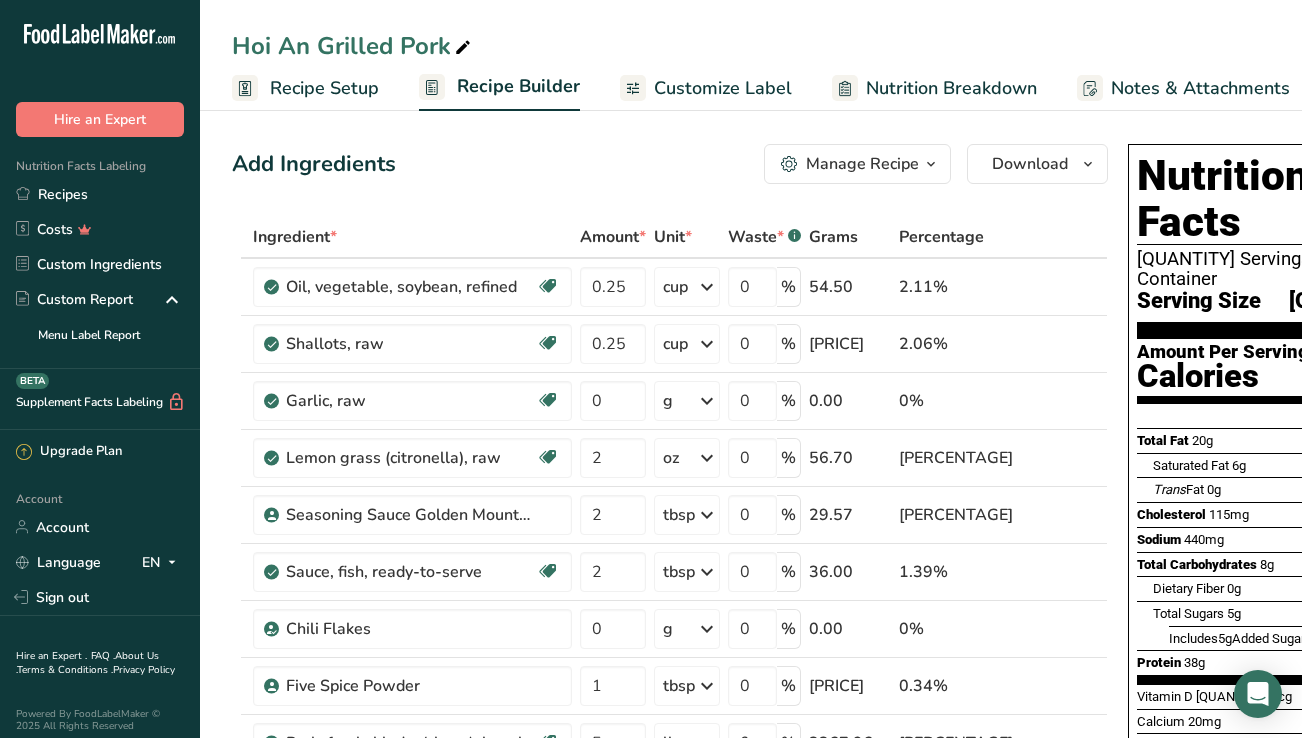 click on "Recipe Setup" at bounding box center (324, 88) 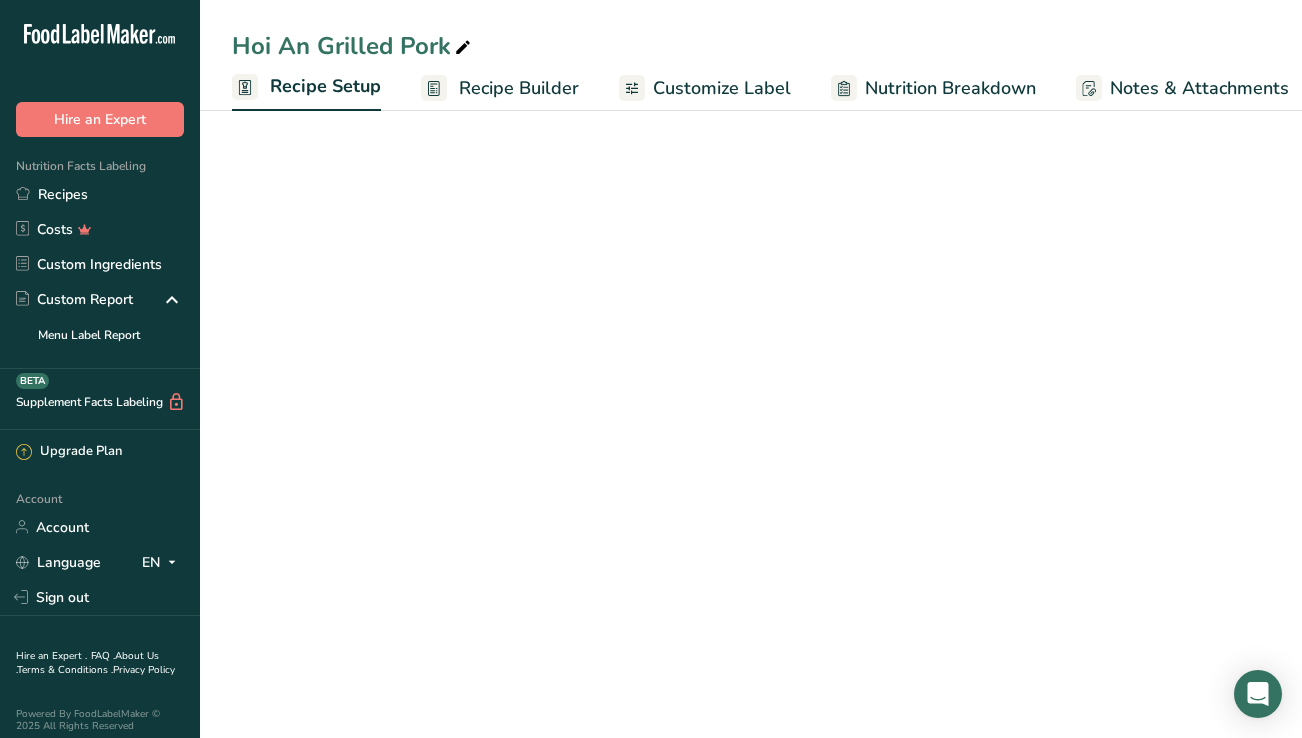 scroll, scrollTop: 0, scrollLeft: 7, axis: horizontal 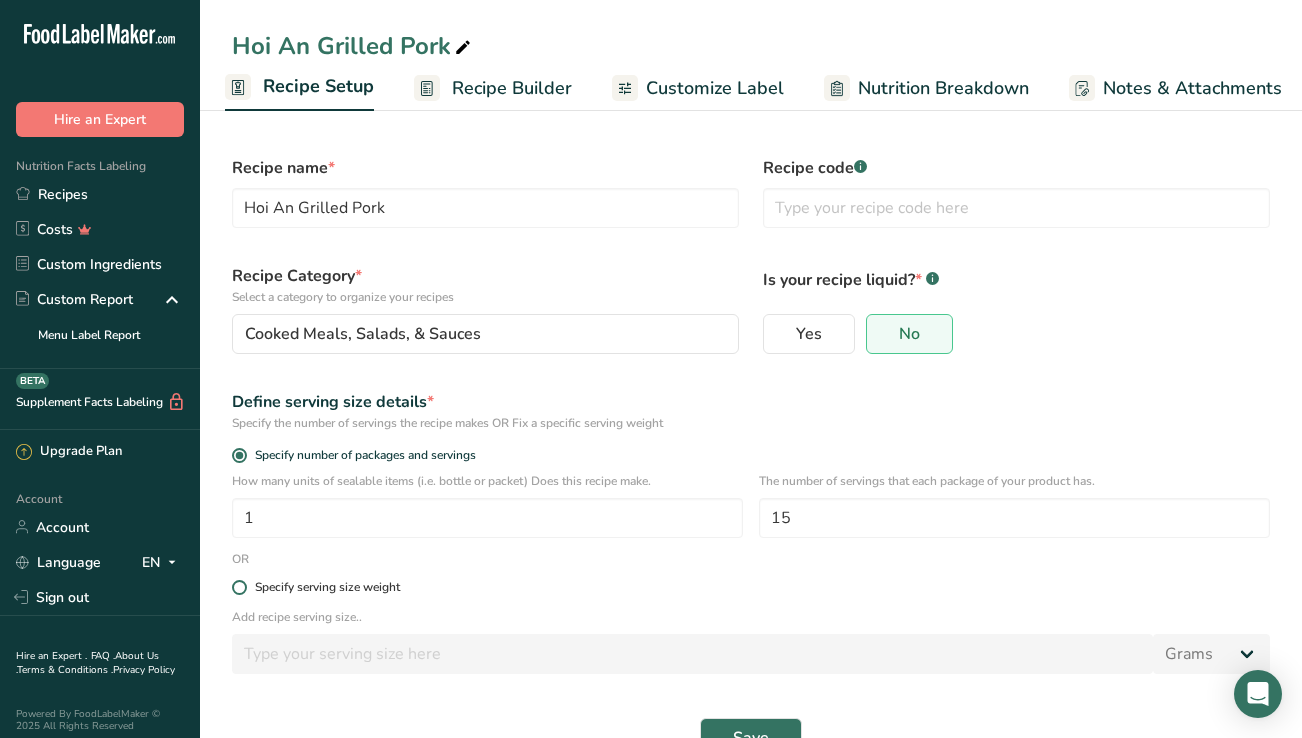 click at bounding box center (239, 587) 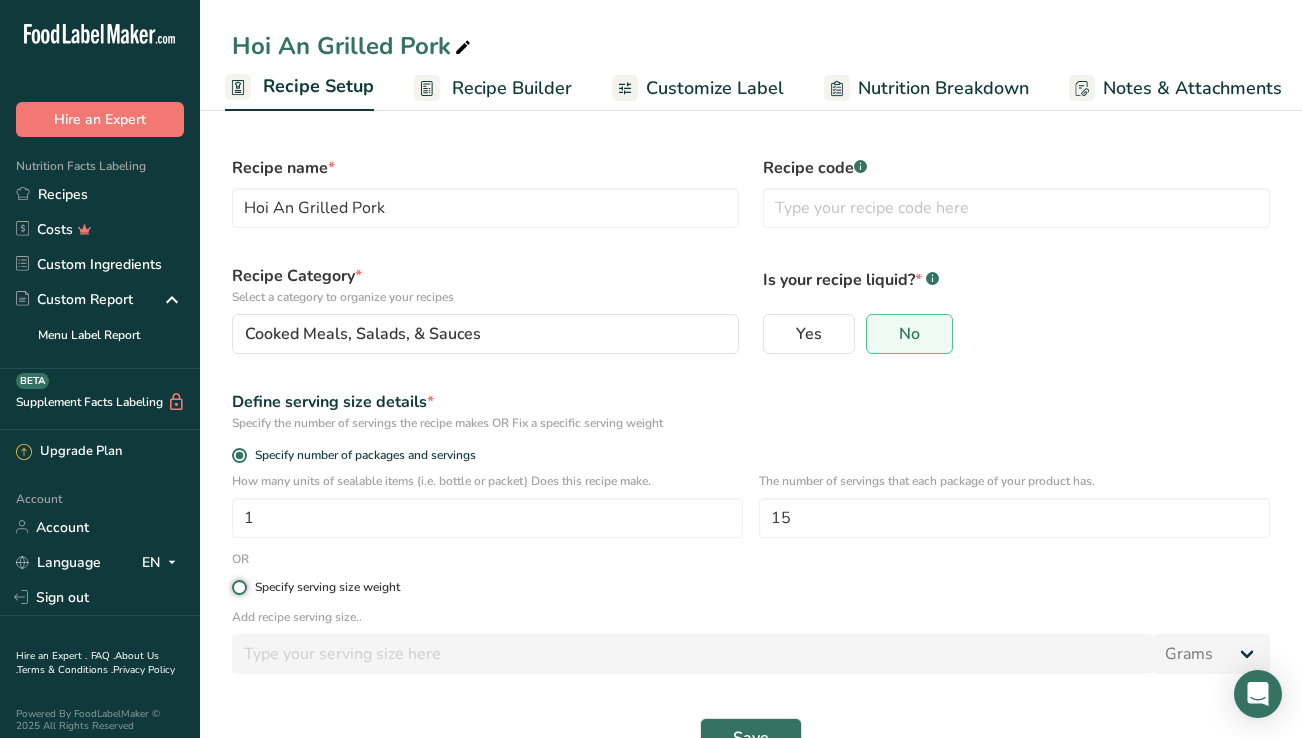 click on "Specify serving size weight" at bounding box center [238, 587] 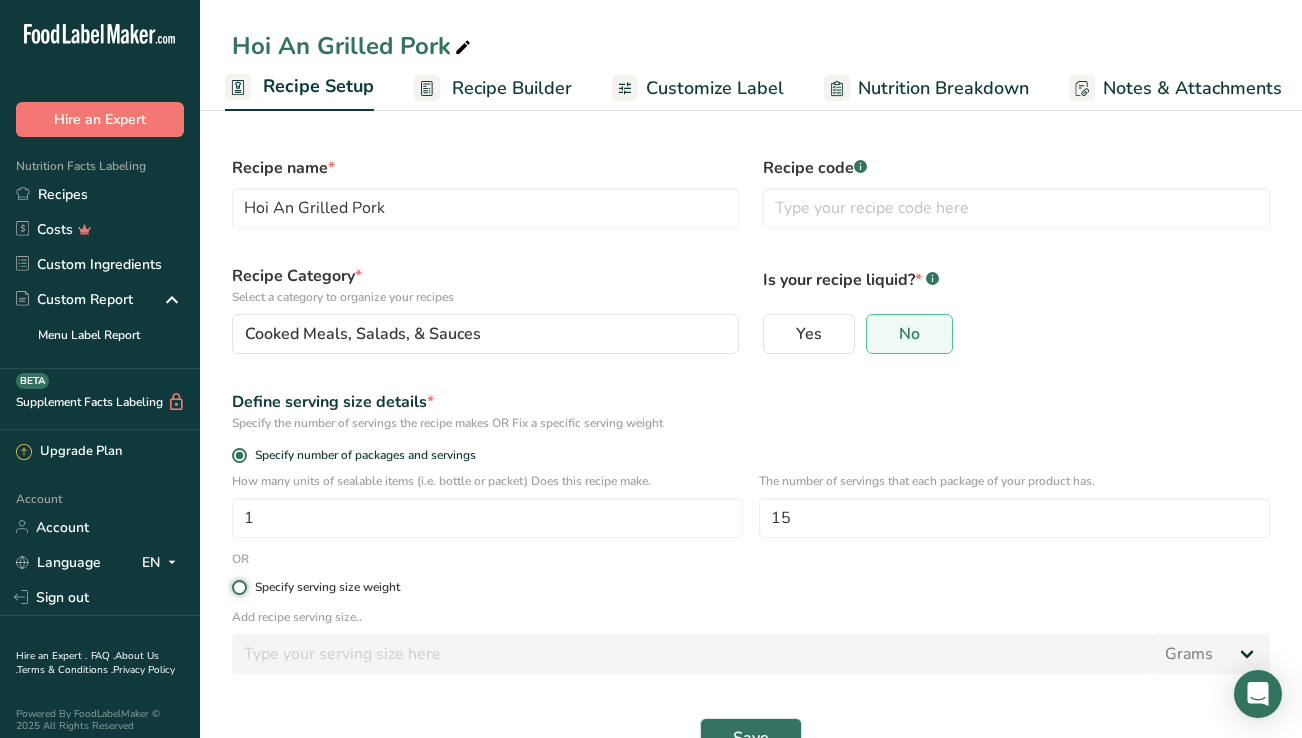 radio on "true" 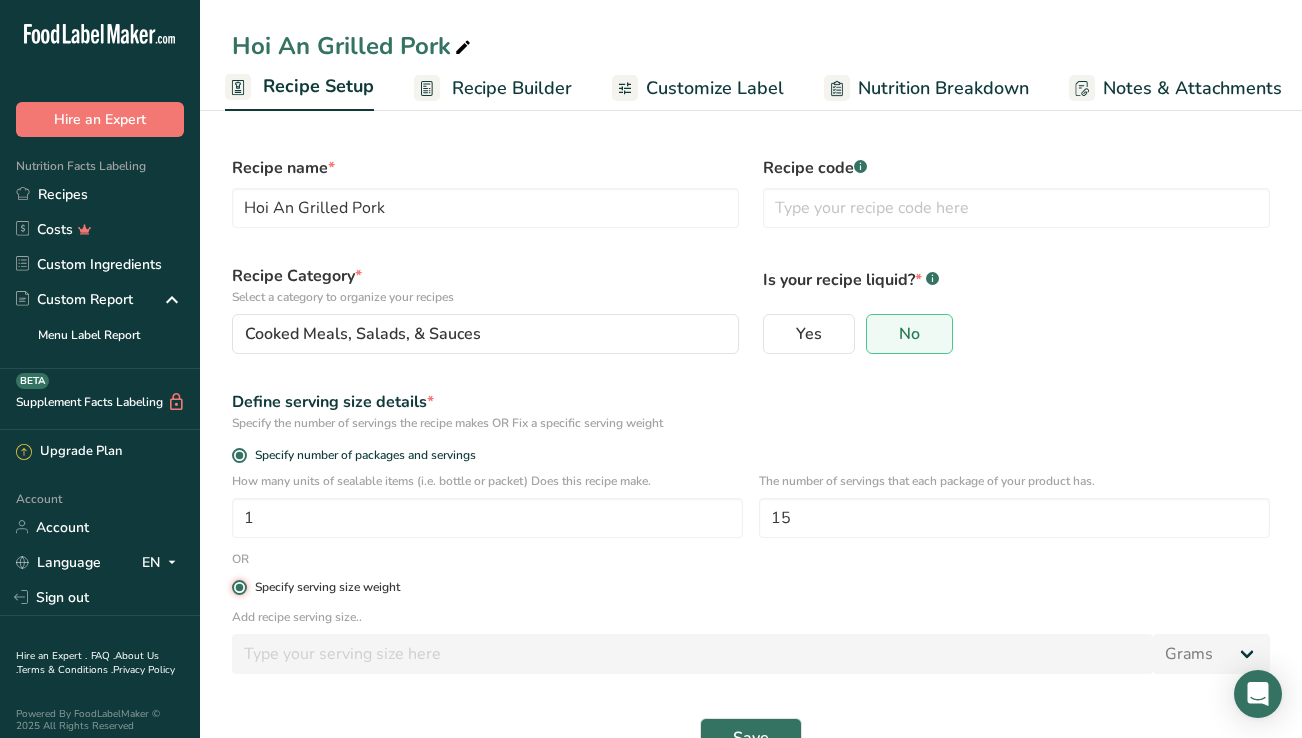 radio on "false" 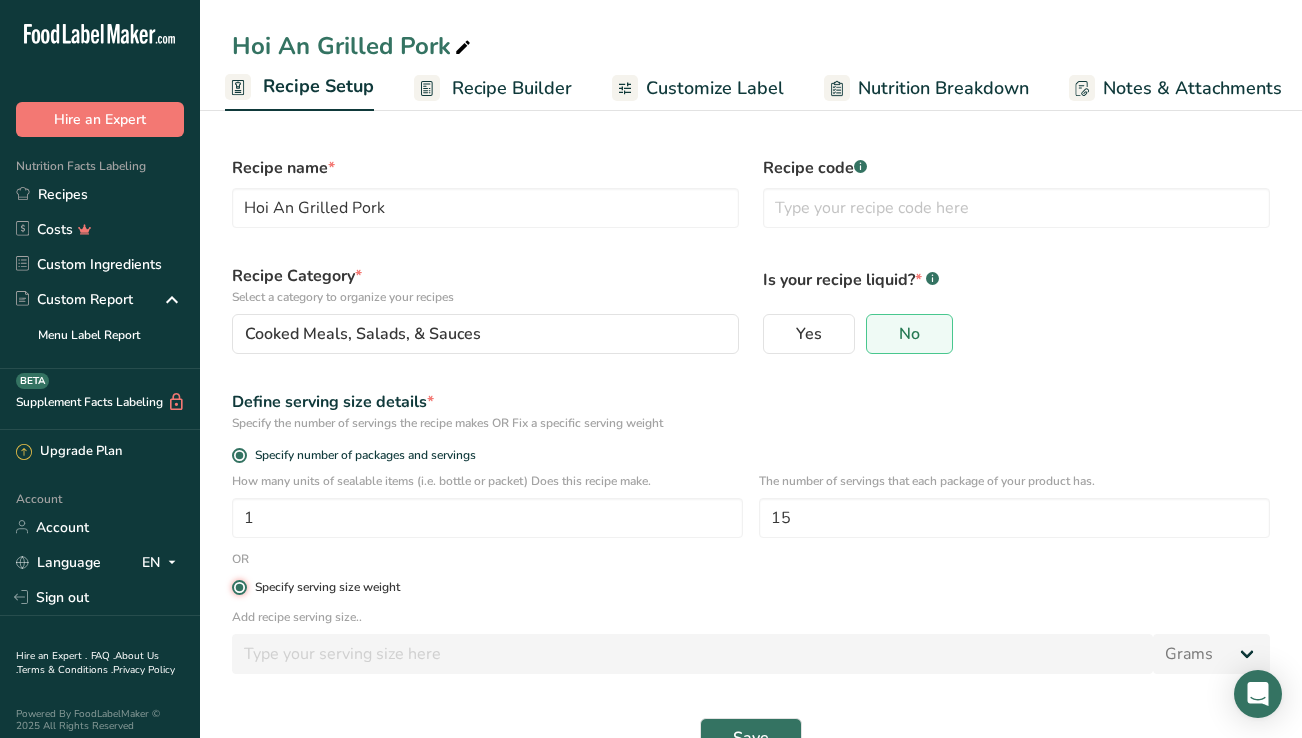 type 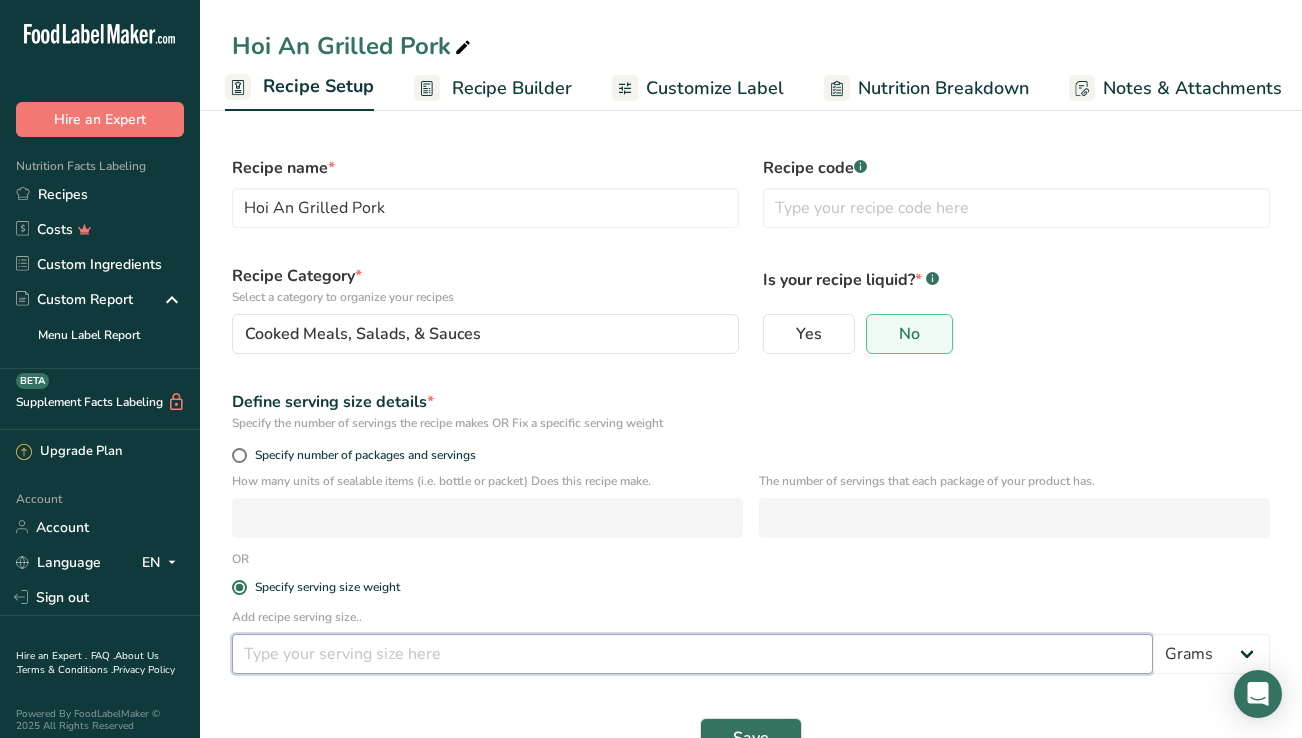click at bounding box center (692, 654) 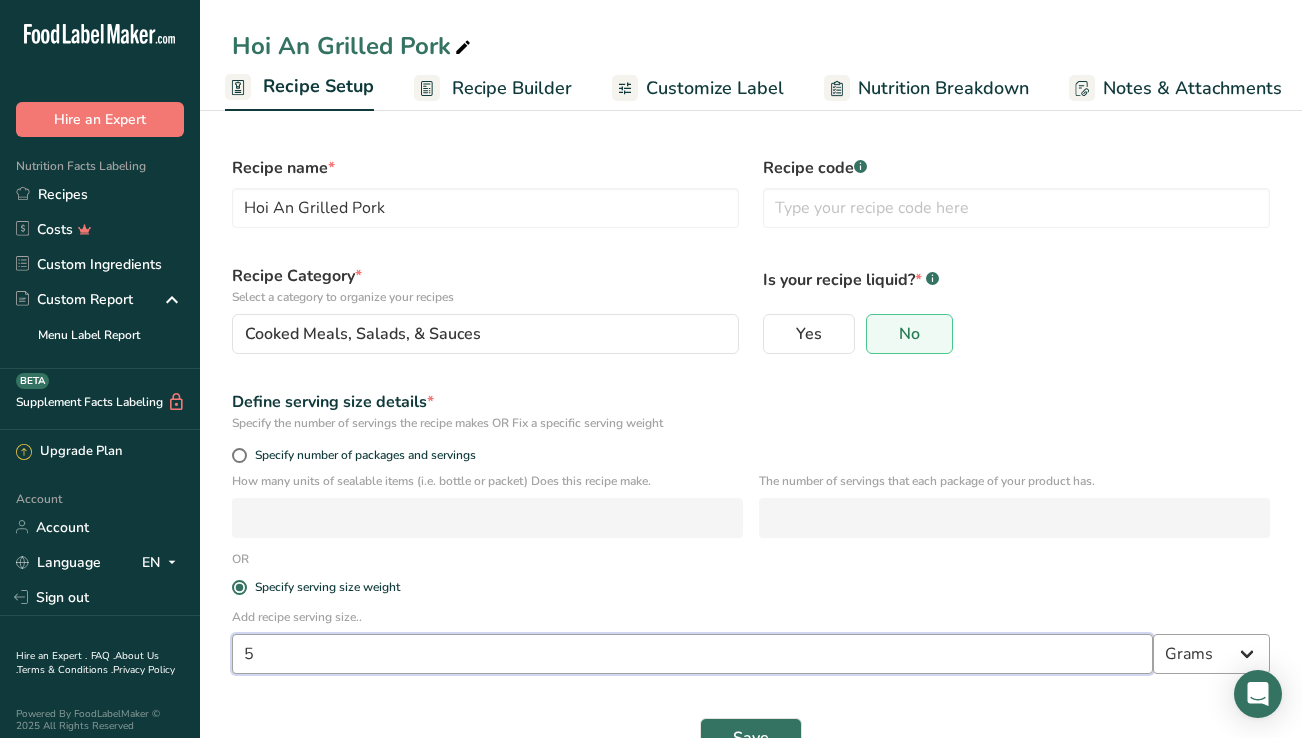 type on "5" 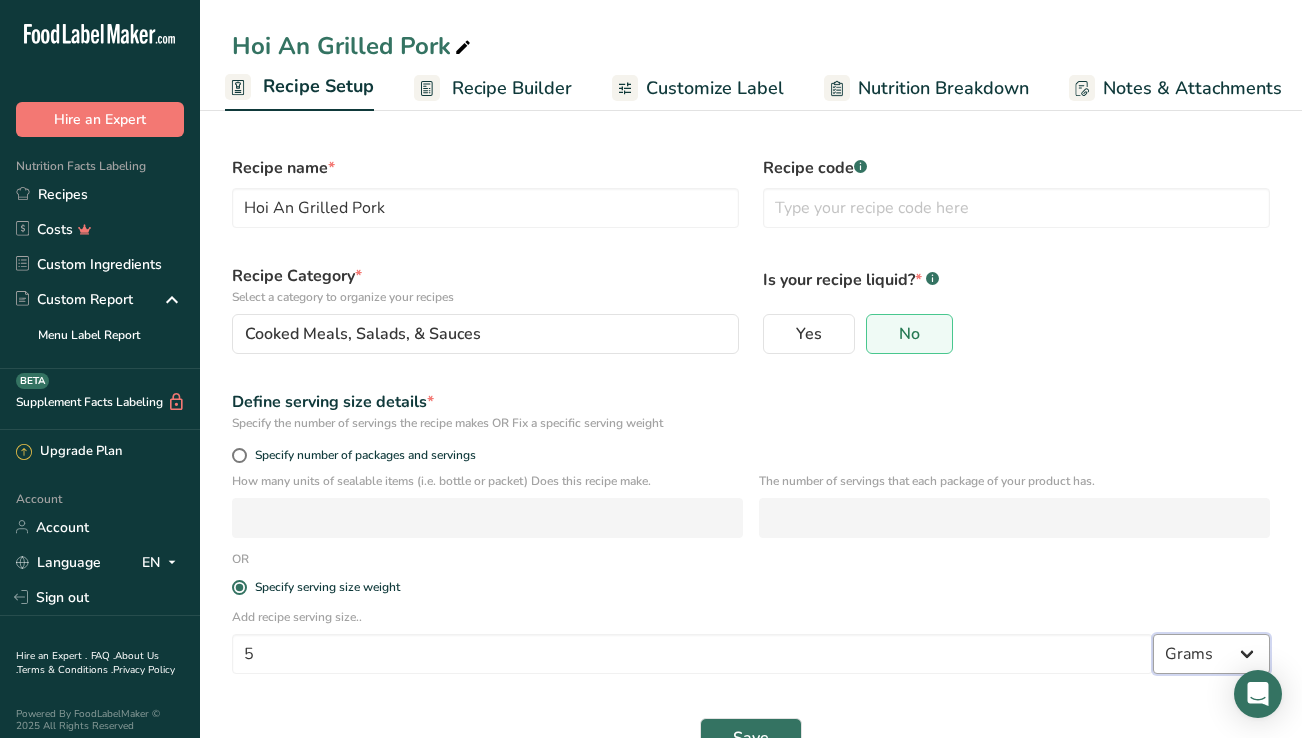 click on "Grams
kg
mg
mcg
lb
oz
l
mL
fl oz
tbsp
tsp
cup
qt
gallon" at bounding box center (1211, 654) 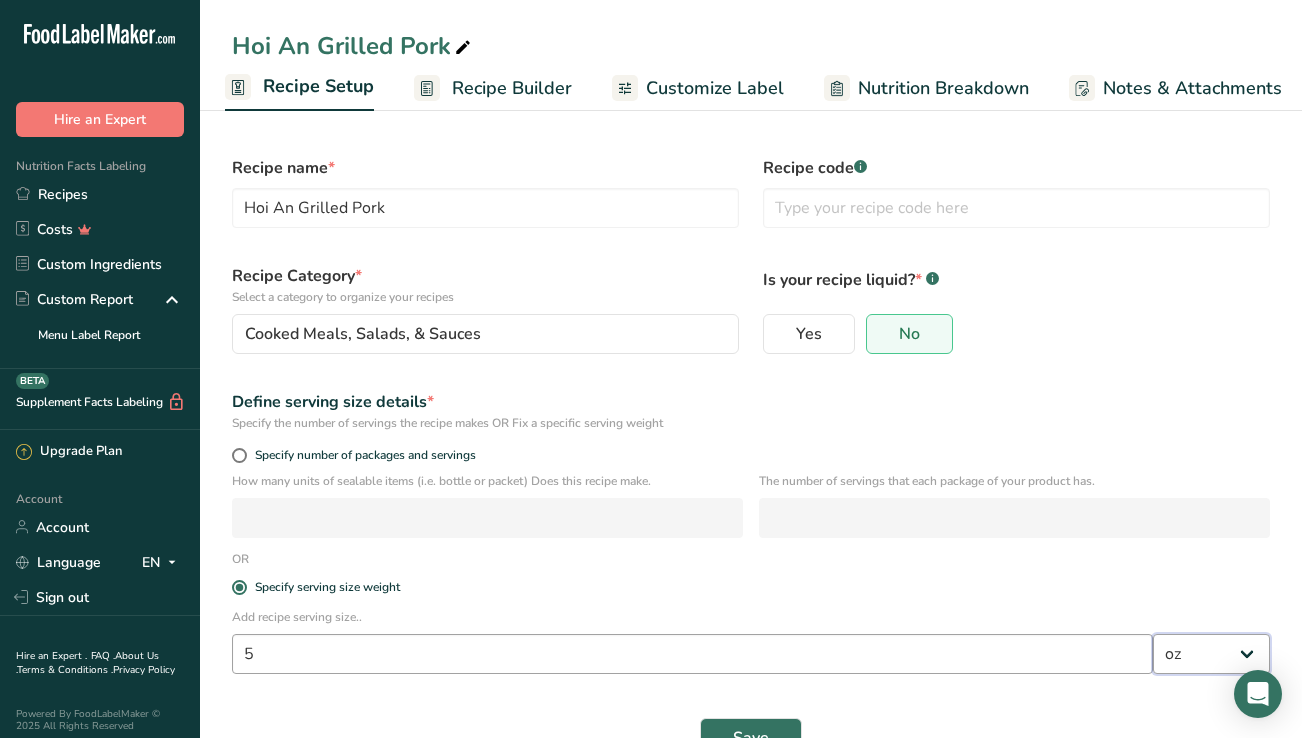 scroll, scrollTop: 52, scrollLeft: 0, axis: vertical 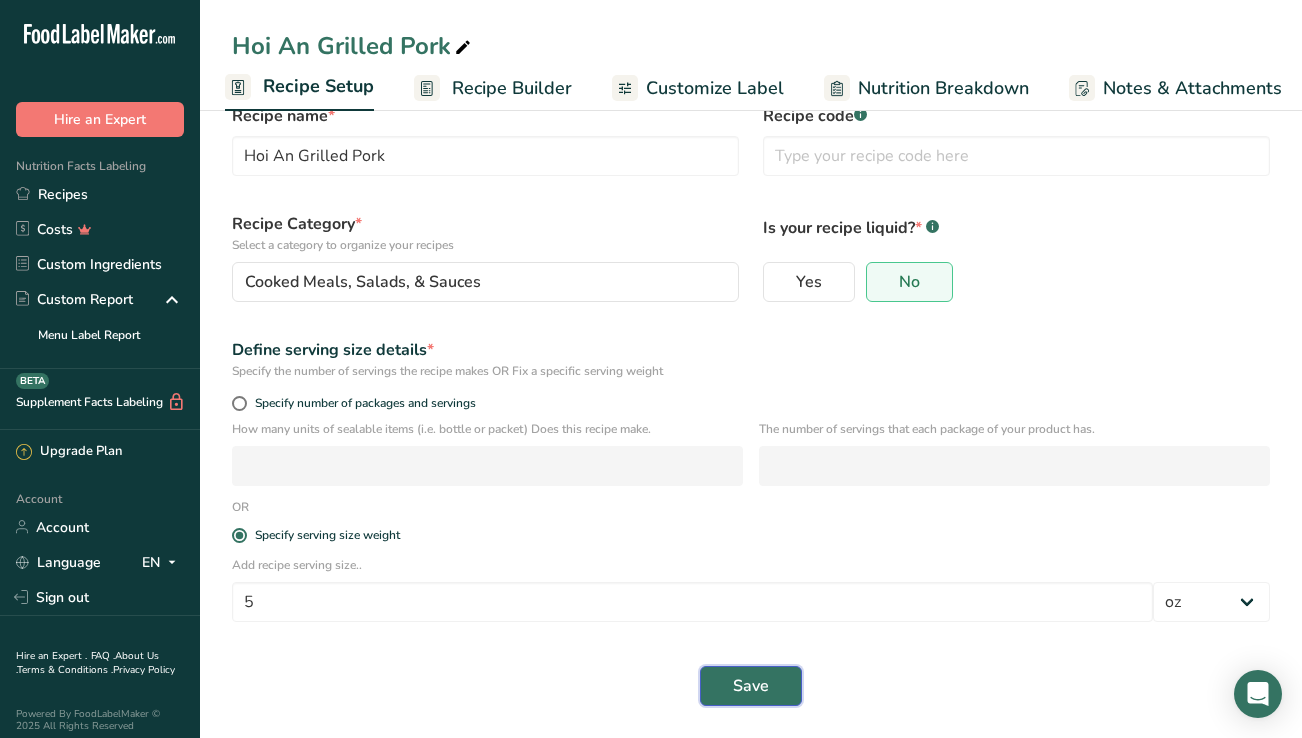 click on "Save" at bounding box center (751, 686) 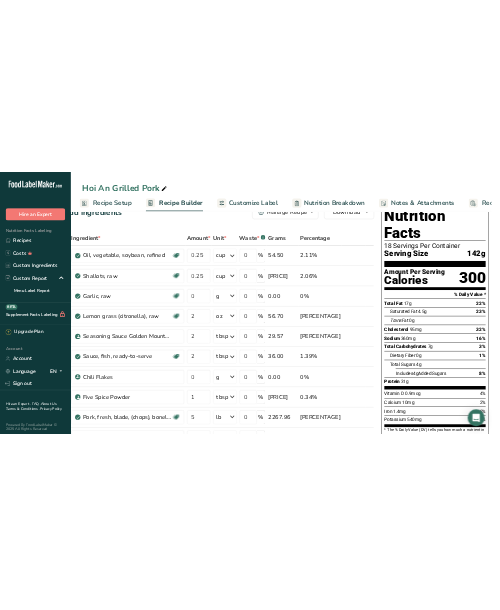 scroll, scrollTop: 0, scrollLeft: 0, axis: both 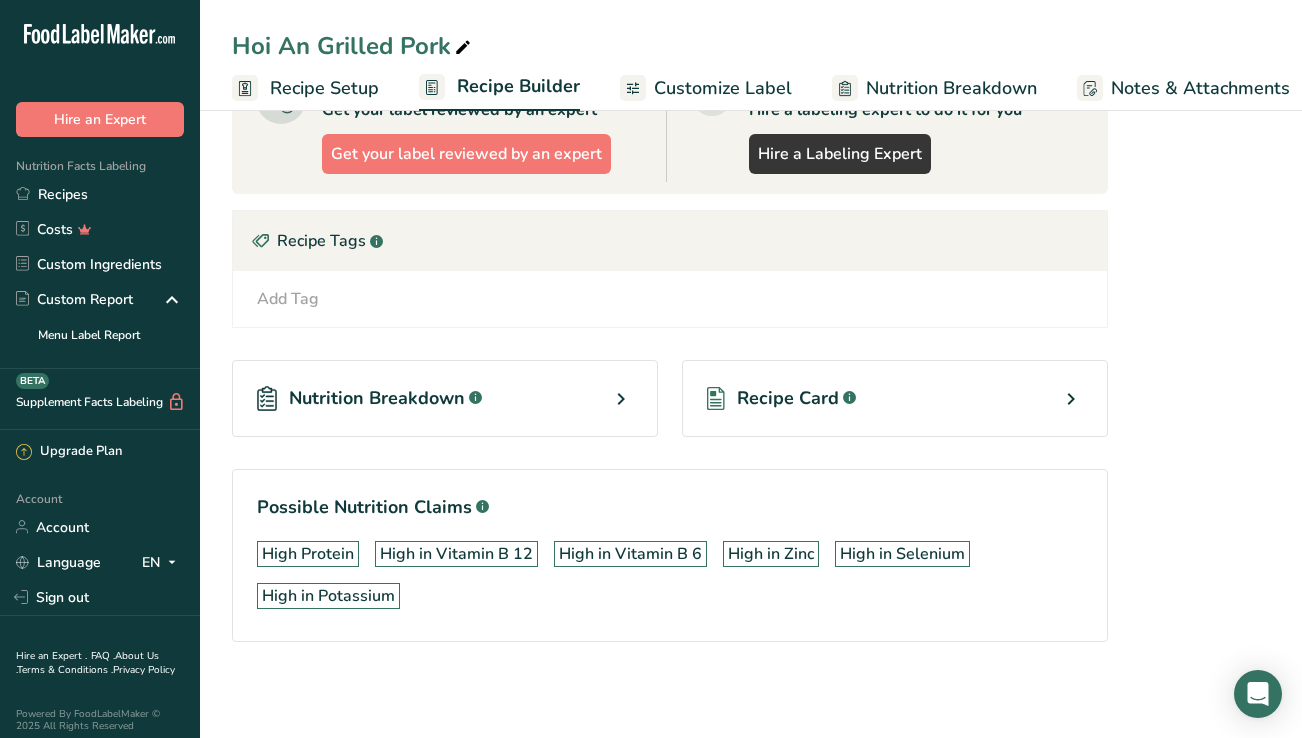 click on "Recipe Setup" at bounding box center (324, 88) 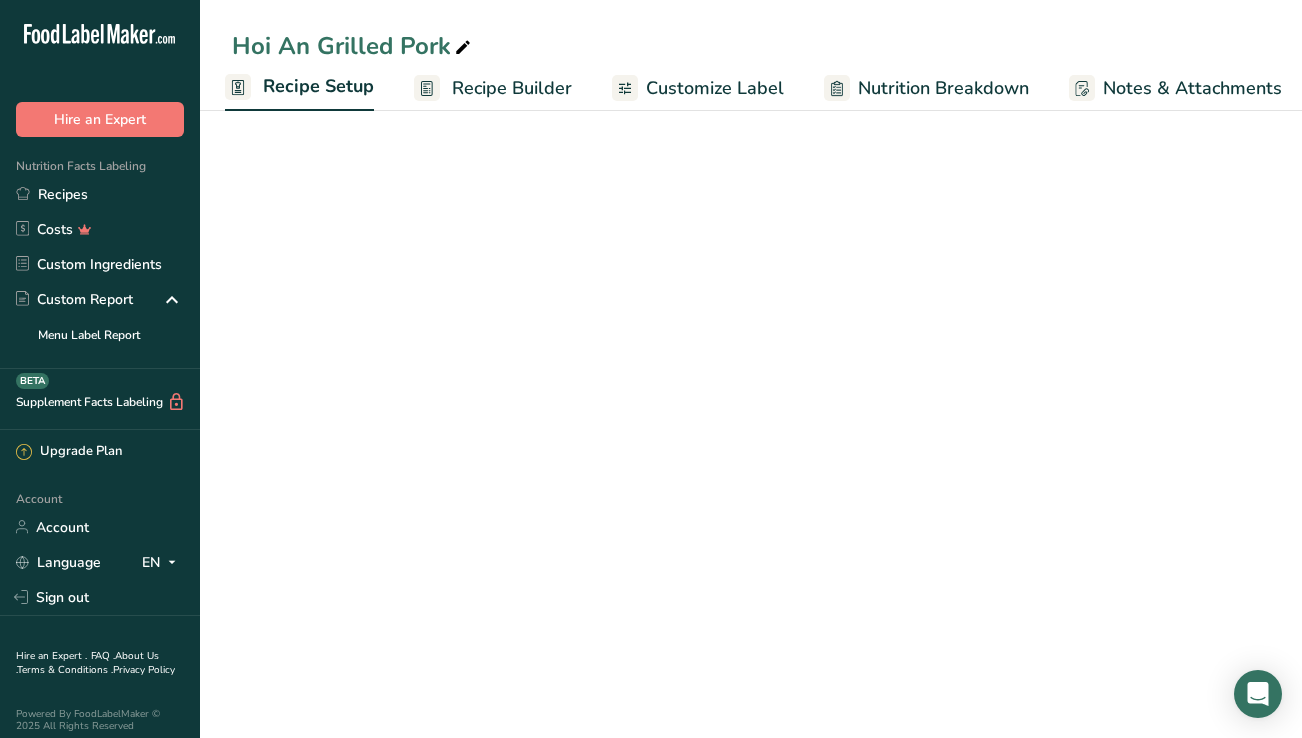 scroll, scrollTop: 52, scrollLeft: 0, axis: vertical 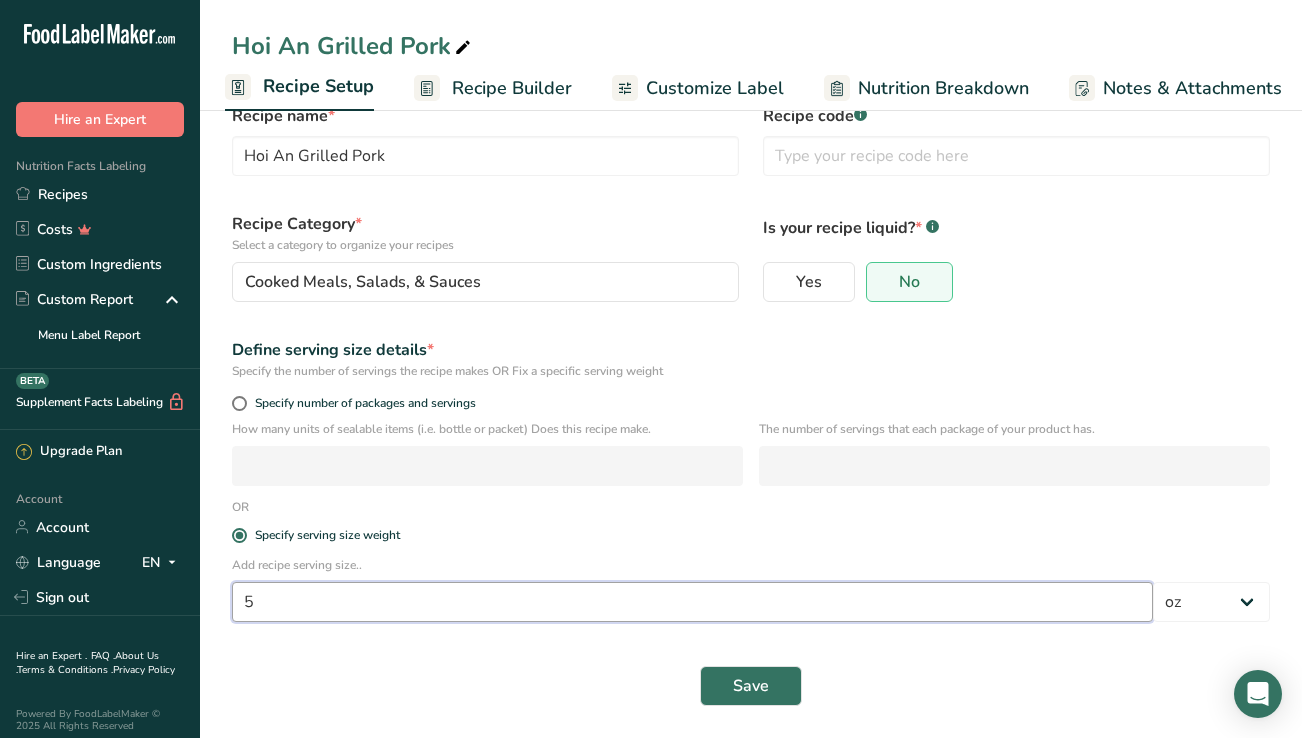 drag, startPoint x: 280, startPoint y: 609, endPoint x: 230, endPoint y: 600, distance: 50.803543 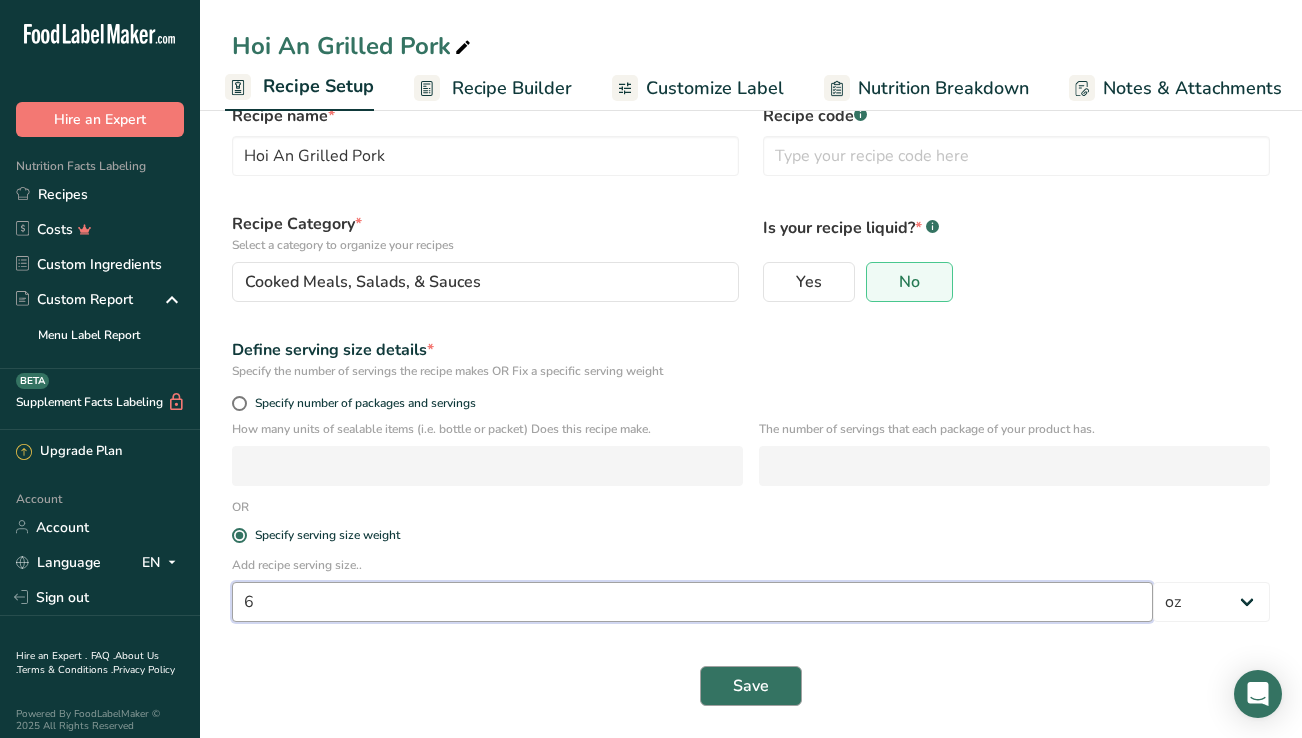 type on "6" 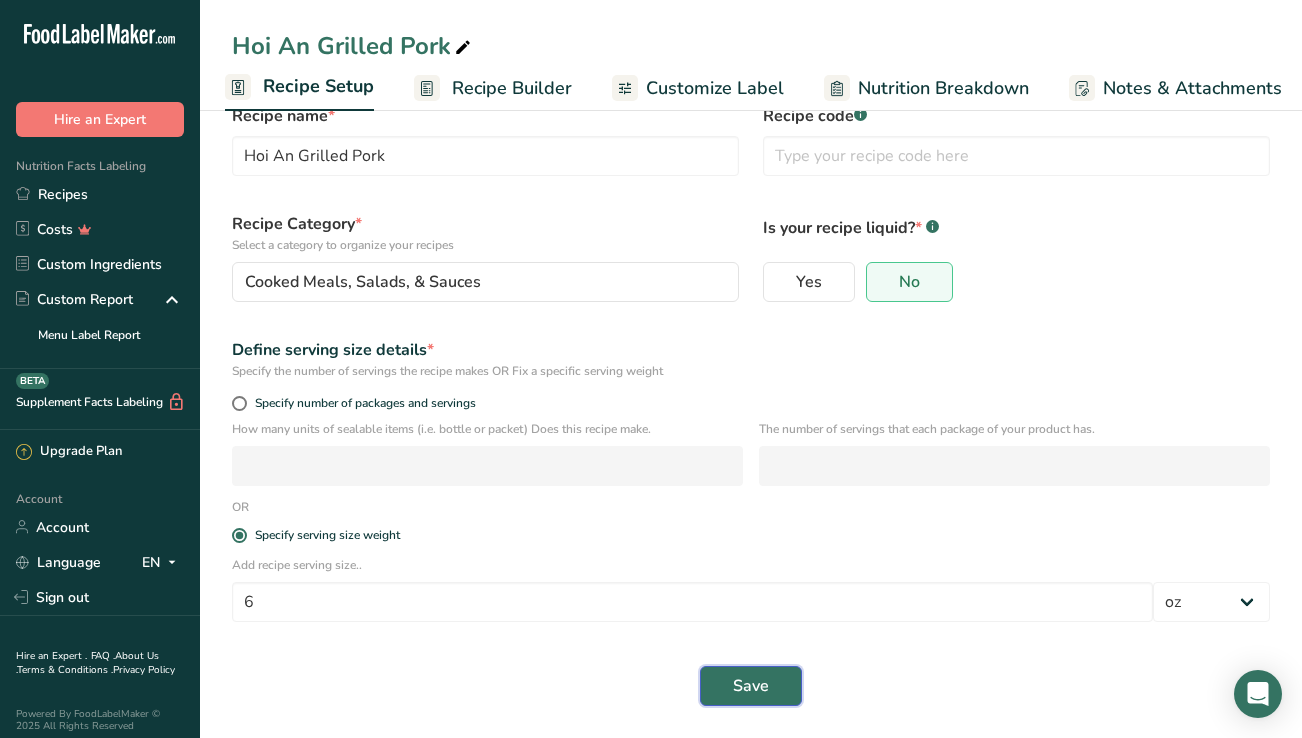 click on "Save" at bounding box center (751, 686) 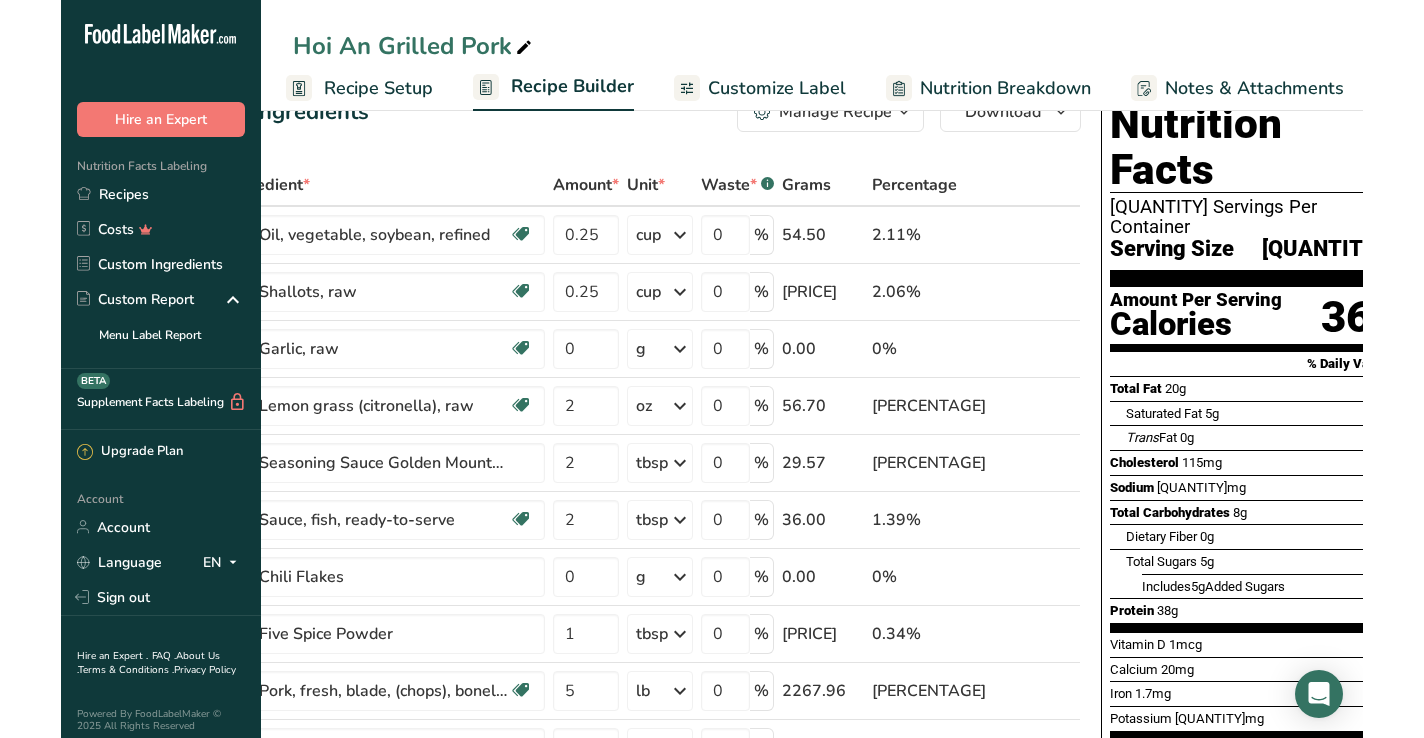 scroll, scrollTop: 0, scrollLeft: 0, axis: both 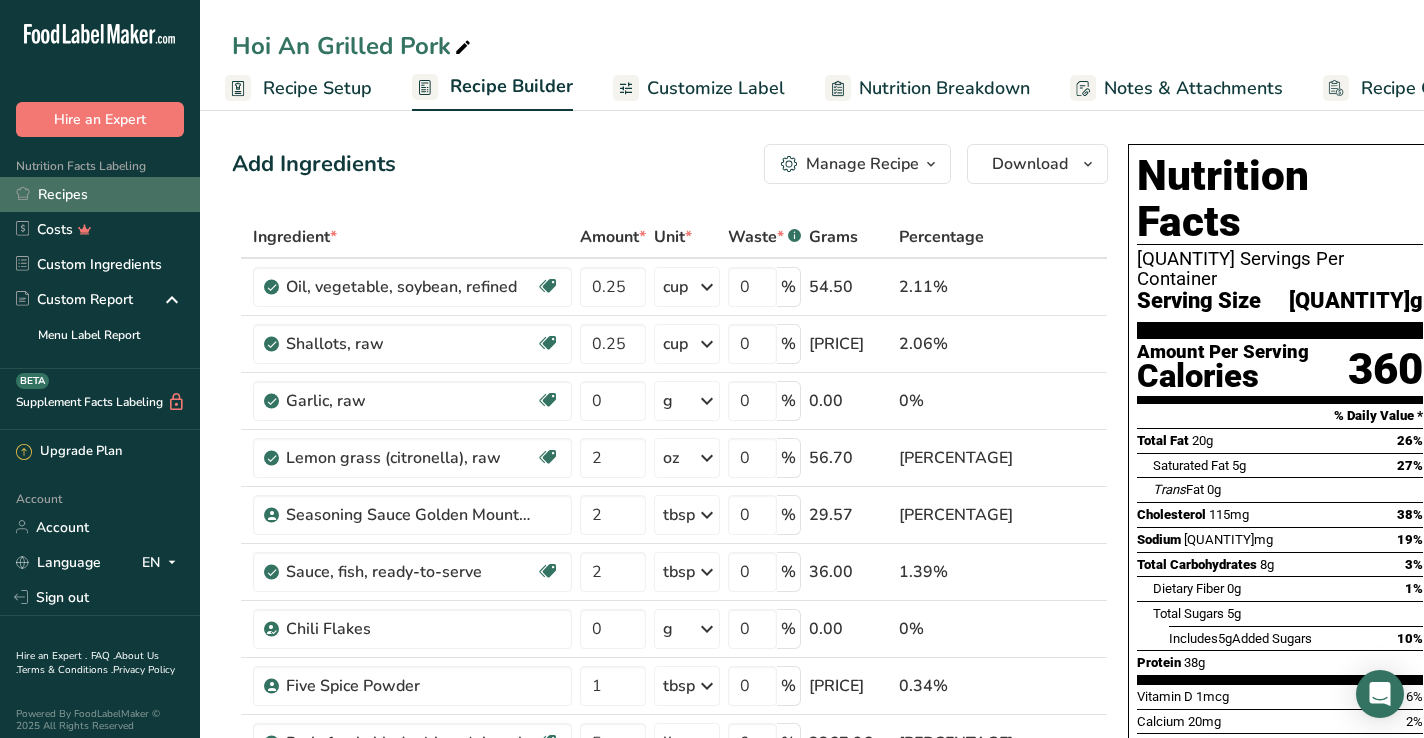 click on "Recipes" at bounding box center (100, 194) 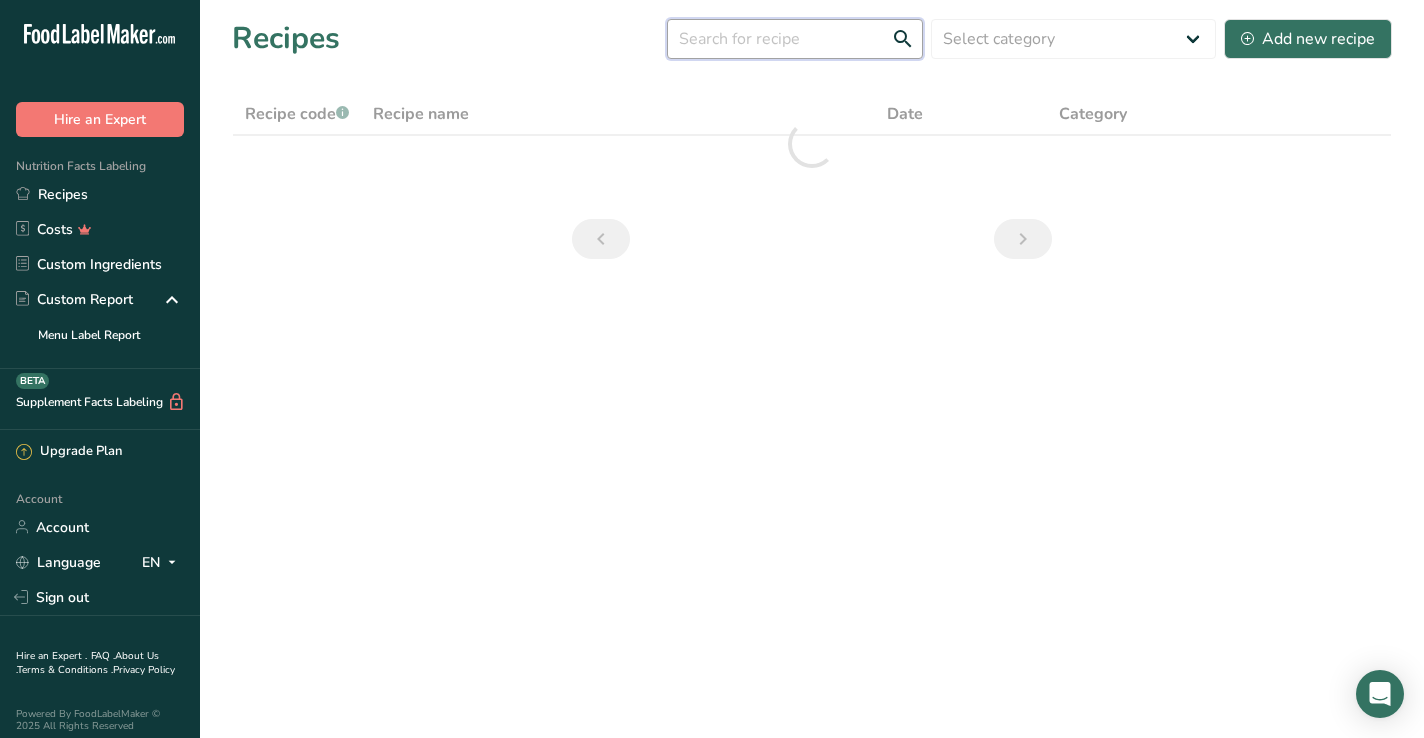 click at bounding box center (795, 39) 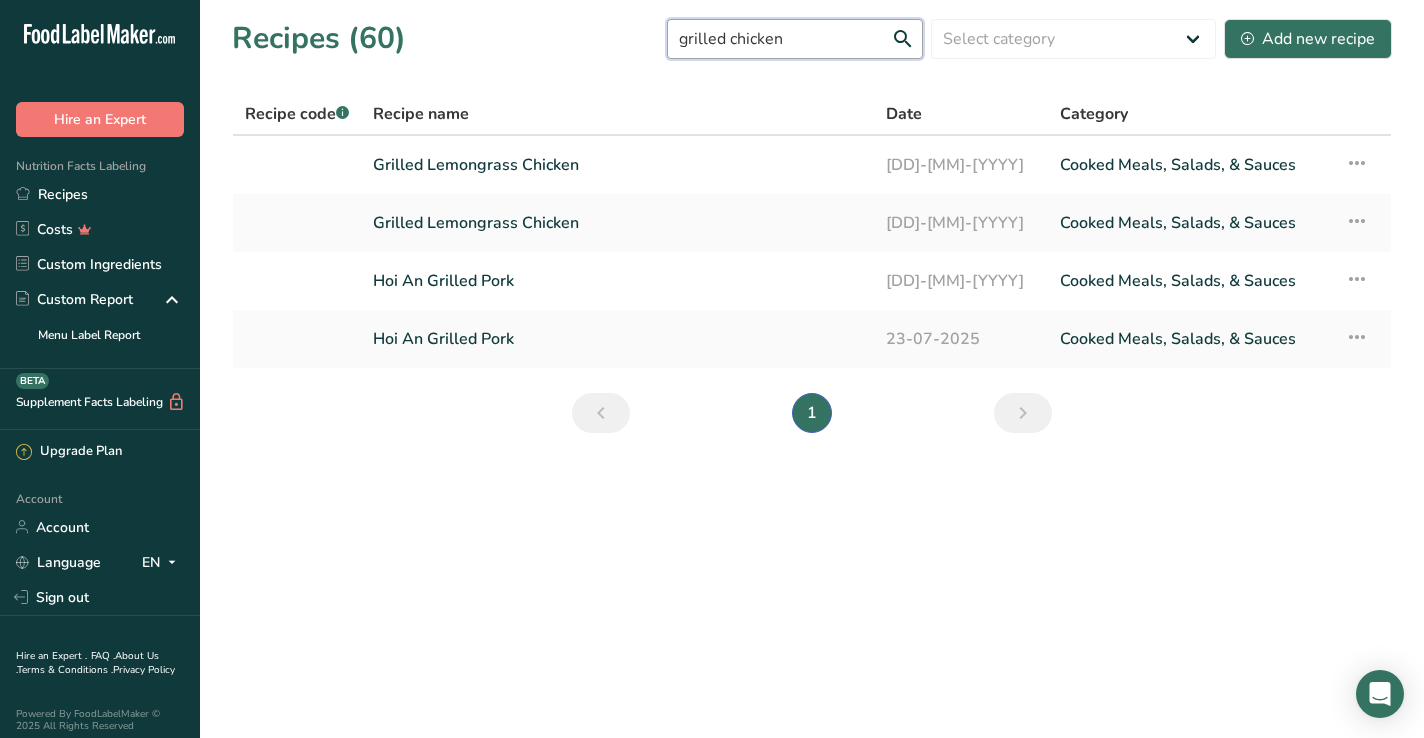 type on "grilled chicken" 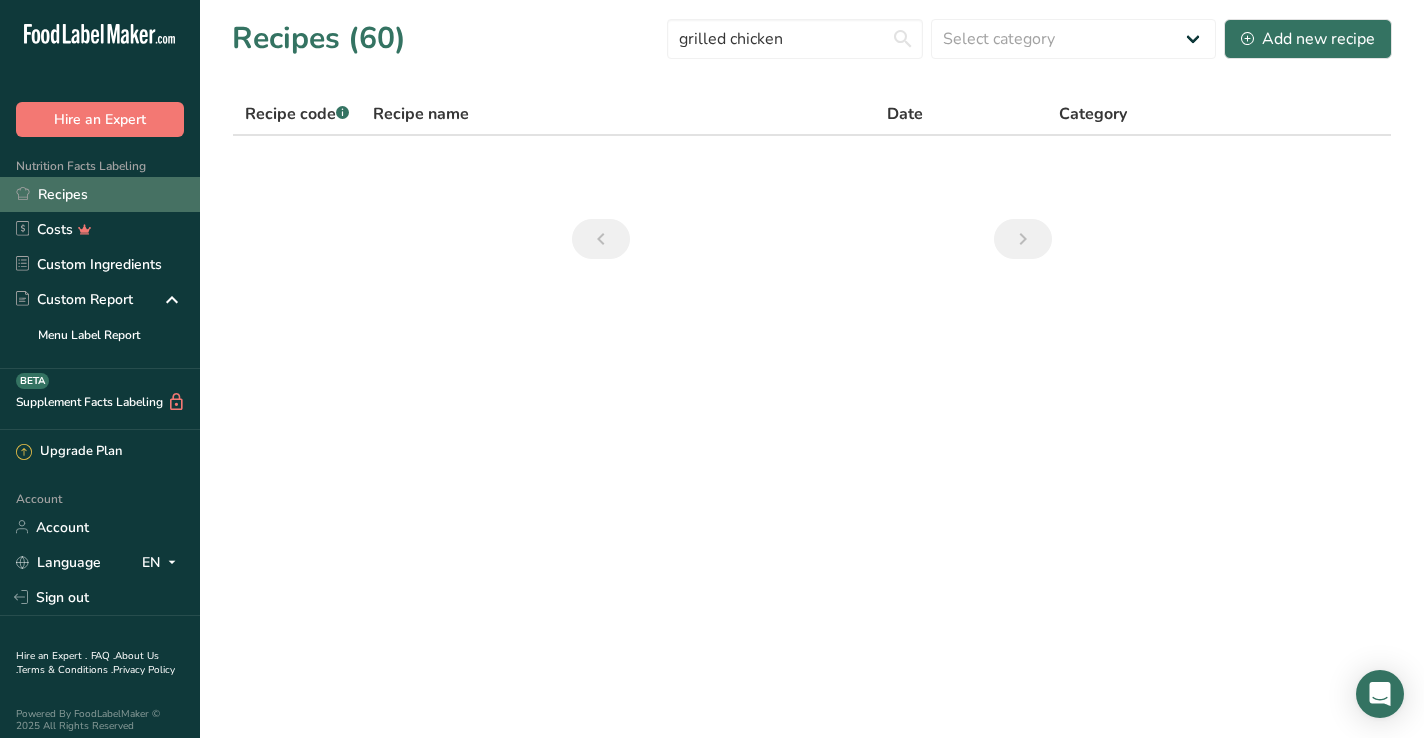 click on "Recipes" at bounding box center [100, 194] 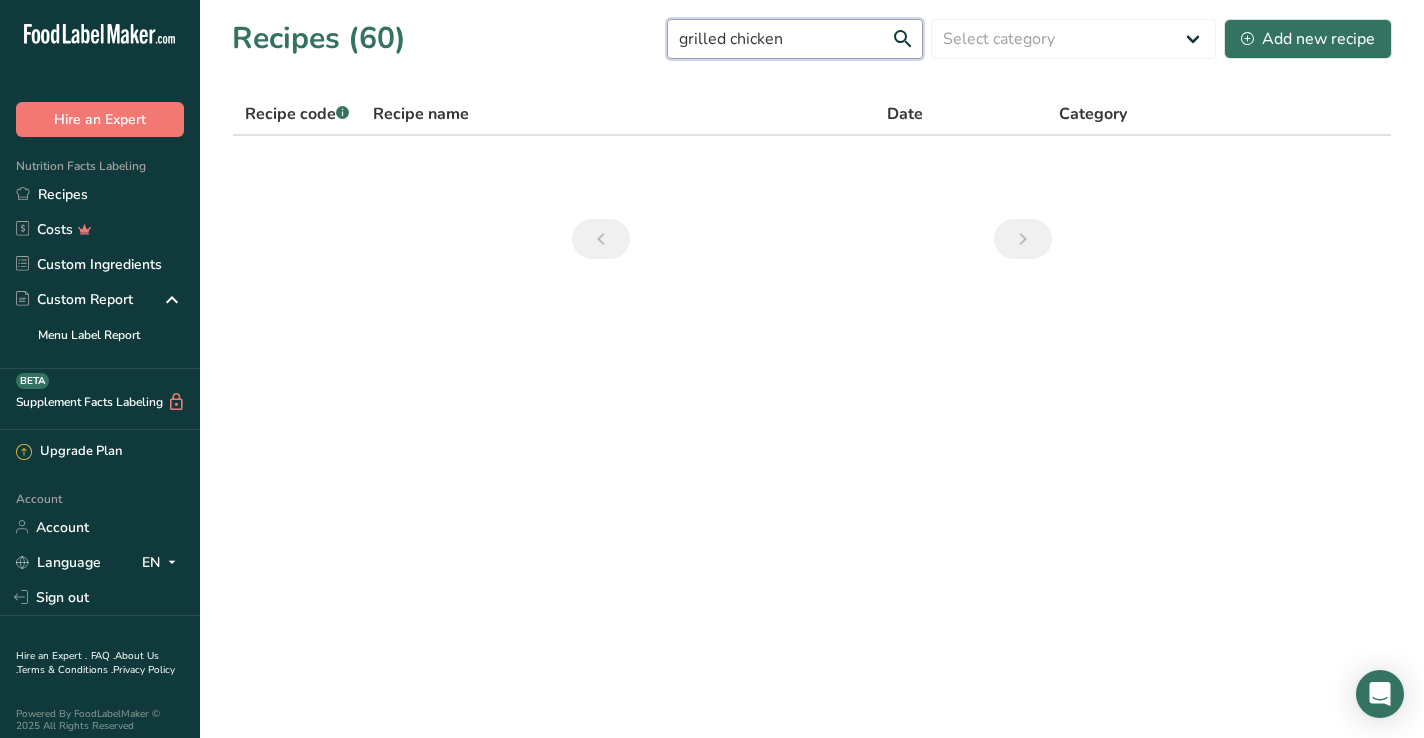 click on "grilled chicken" at bounding box center (795, 39) 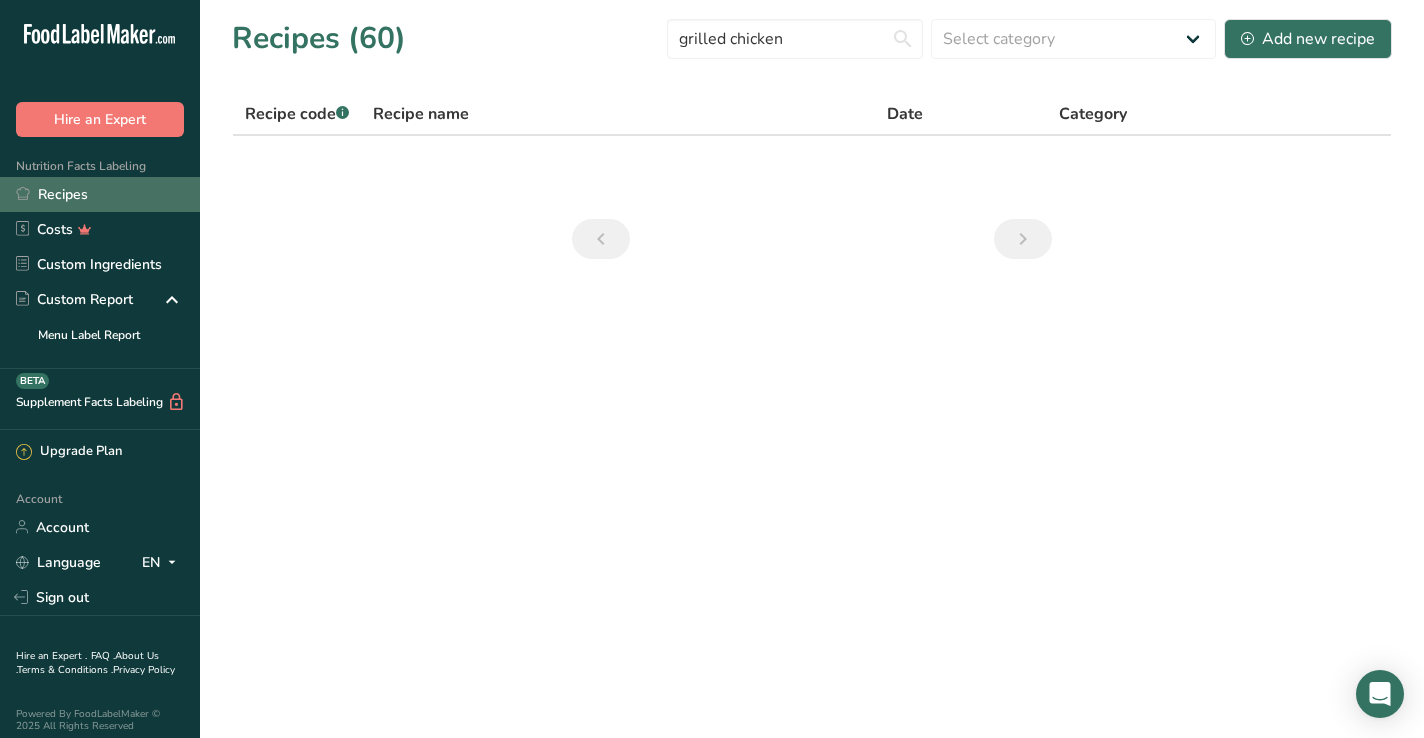 click on "Recipes" at bounding box center (100, 194) 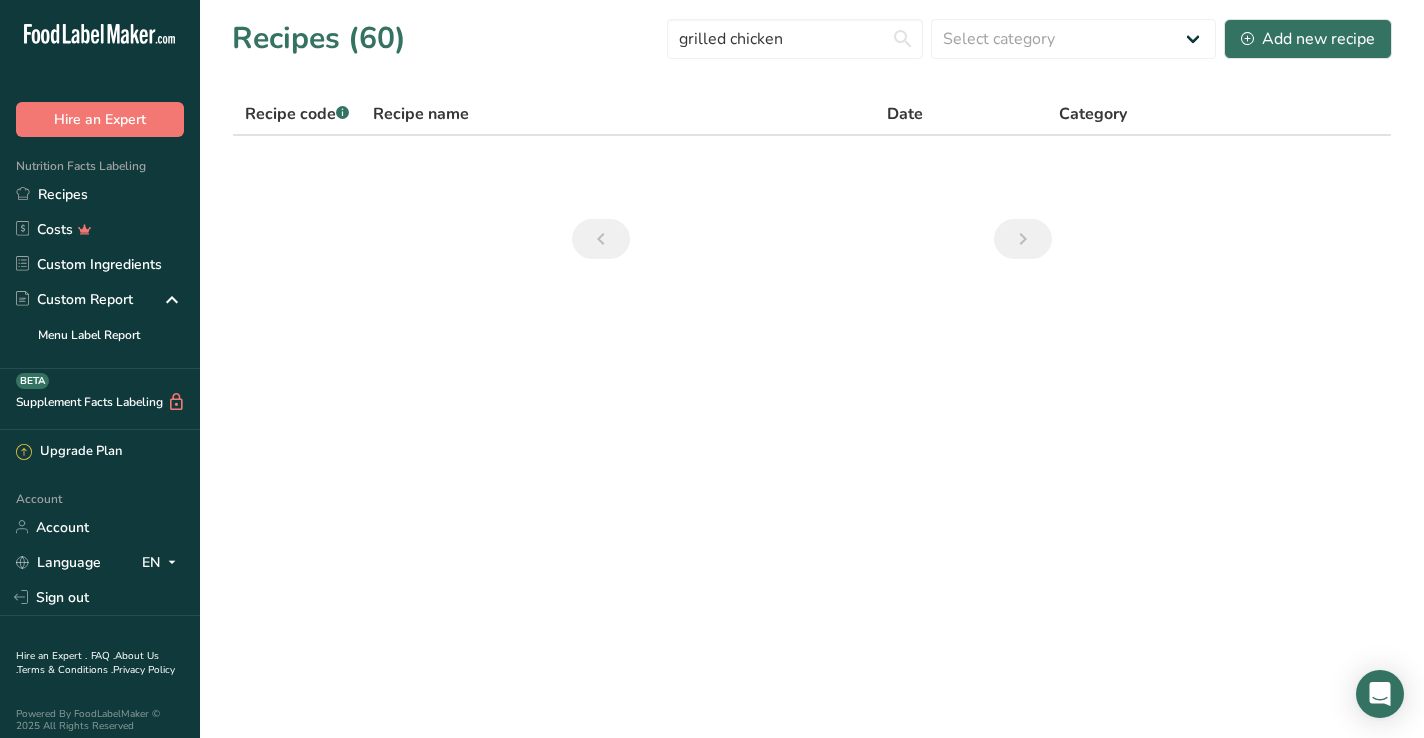 click on "Recipe name" at bounding box center [421, 114] 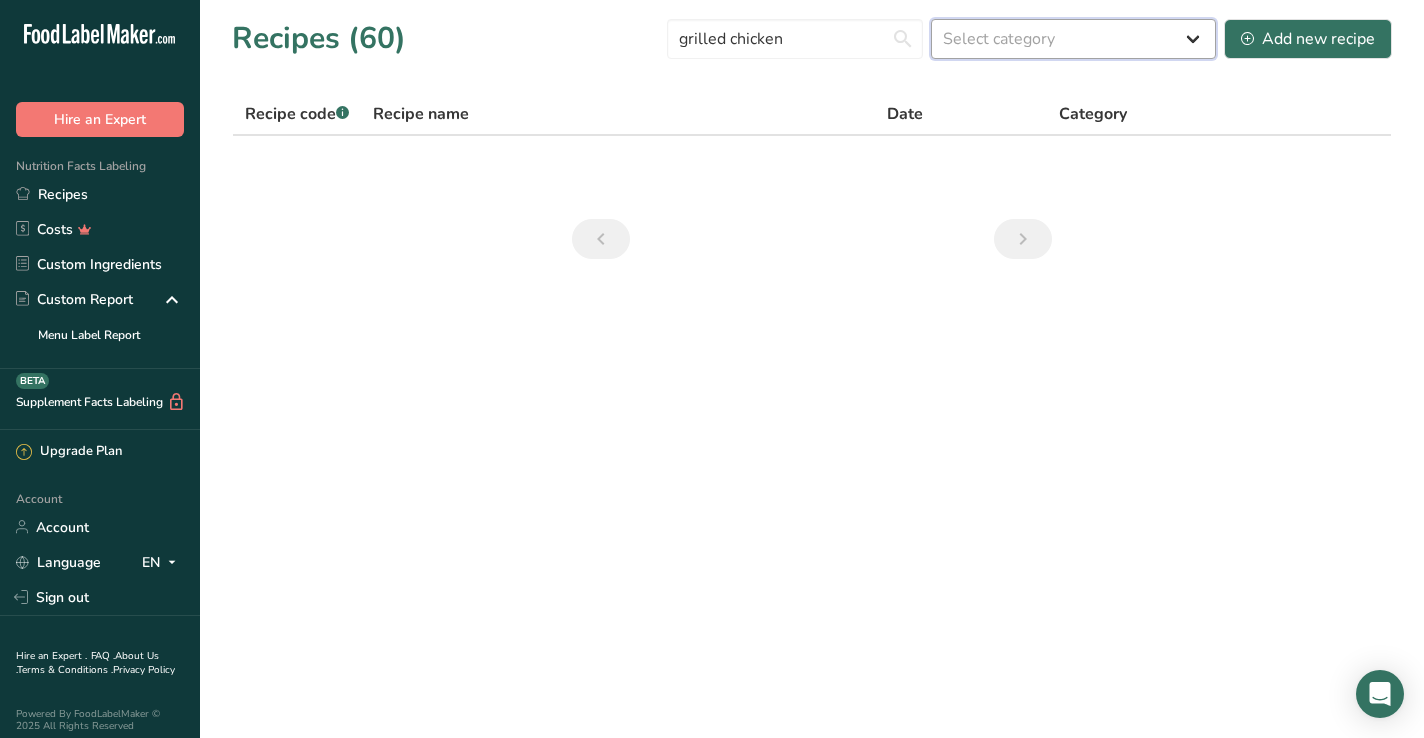 click on "Select category
All
Baked Goods
Beverages
Confectionery
Cooked Meals, Salads, & Sauces
Dairy
Snacks" at bounding box center [1073, 39] 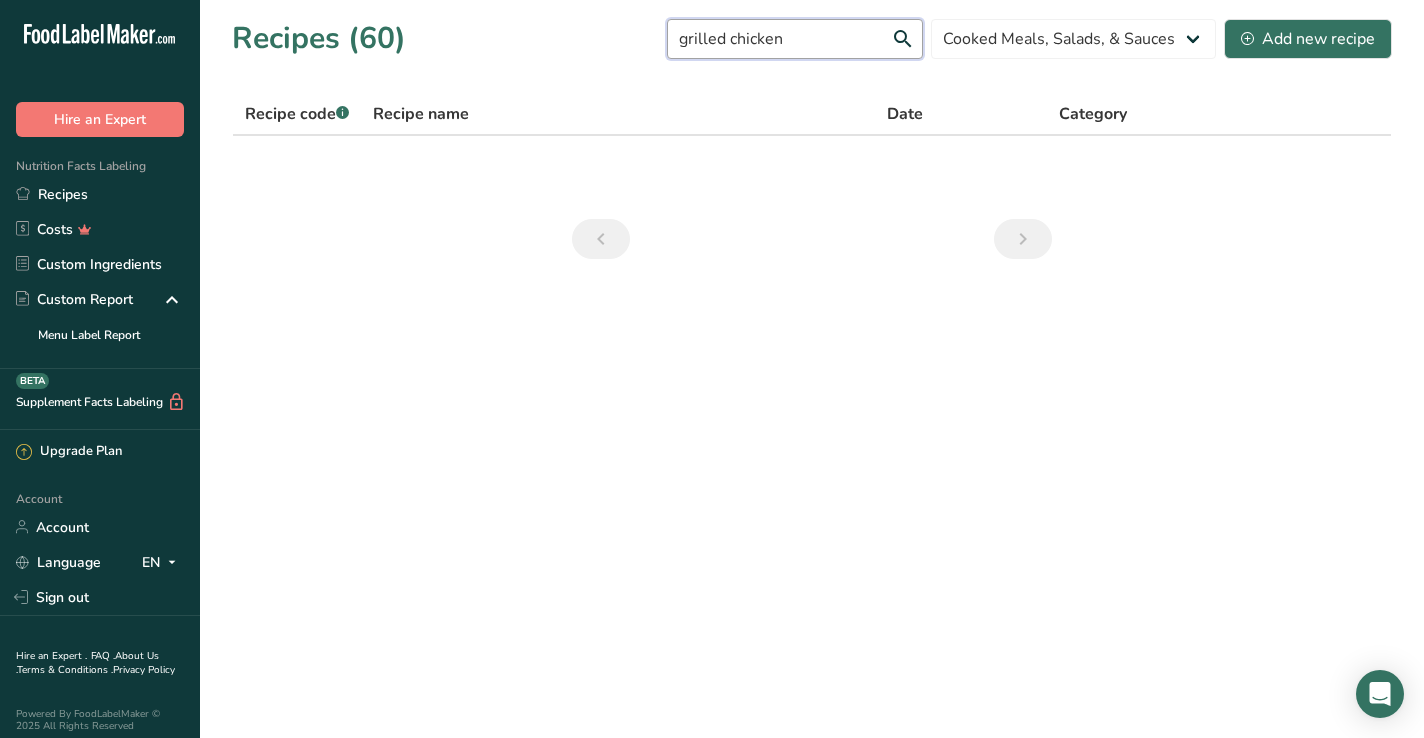 click on "grilled chicken" at bounding box center [795, 39] 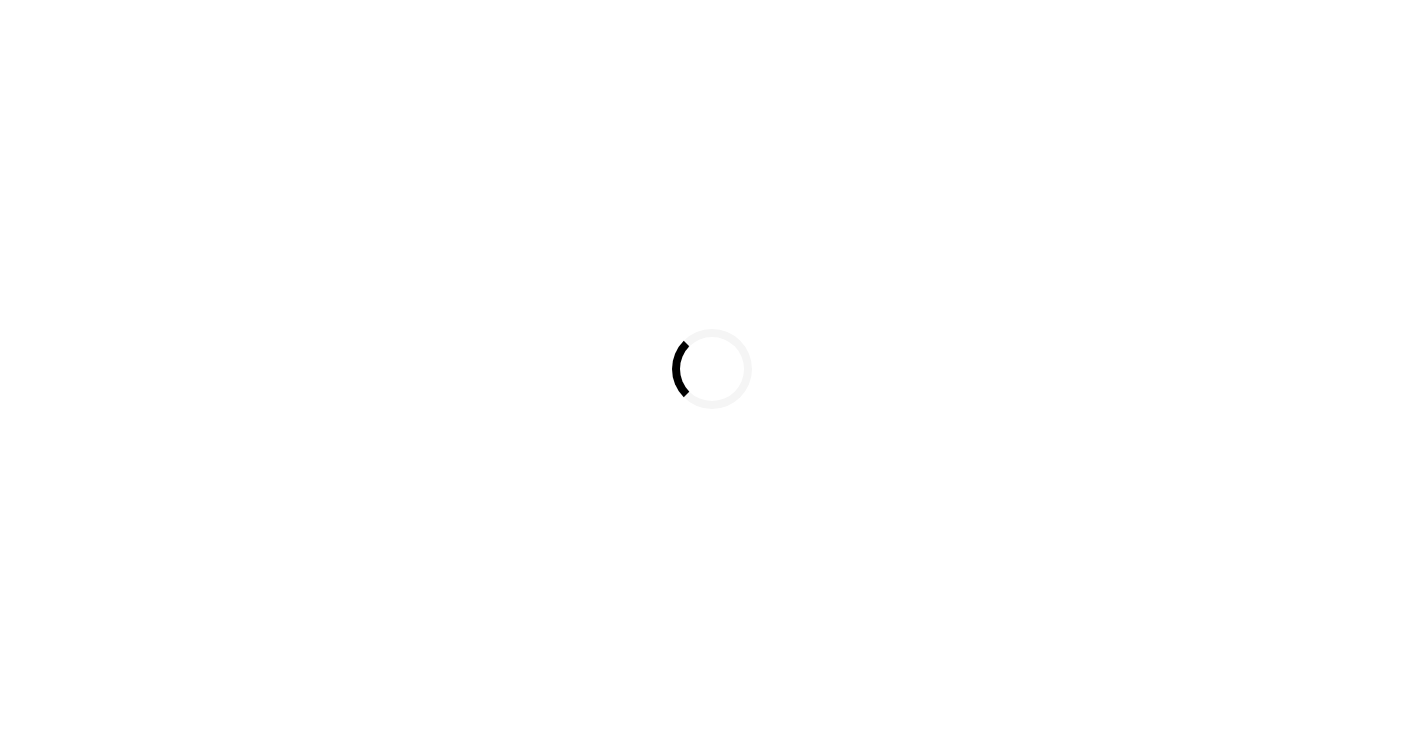 scroll, scrollTop: 0, scrollLeft: 0, axis: both 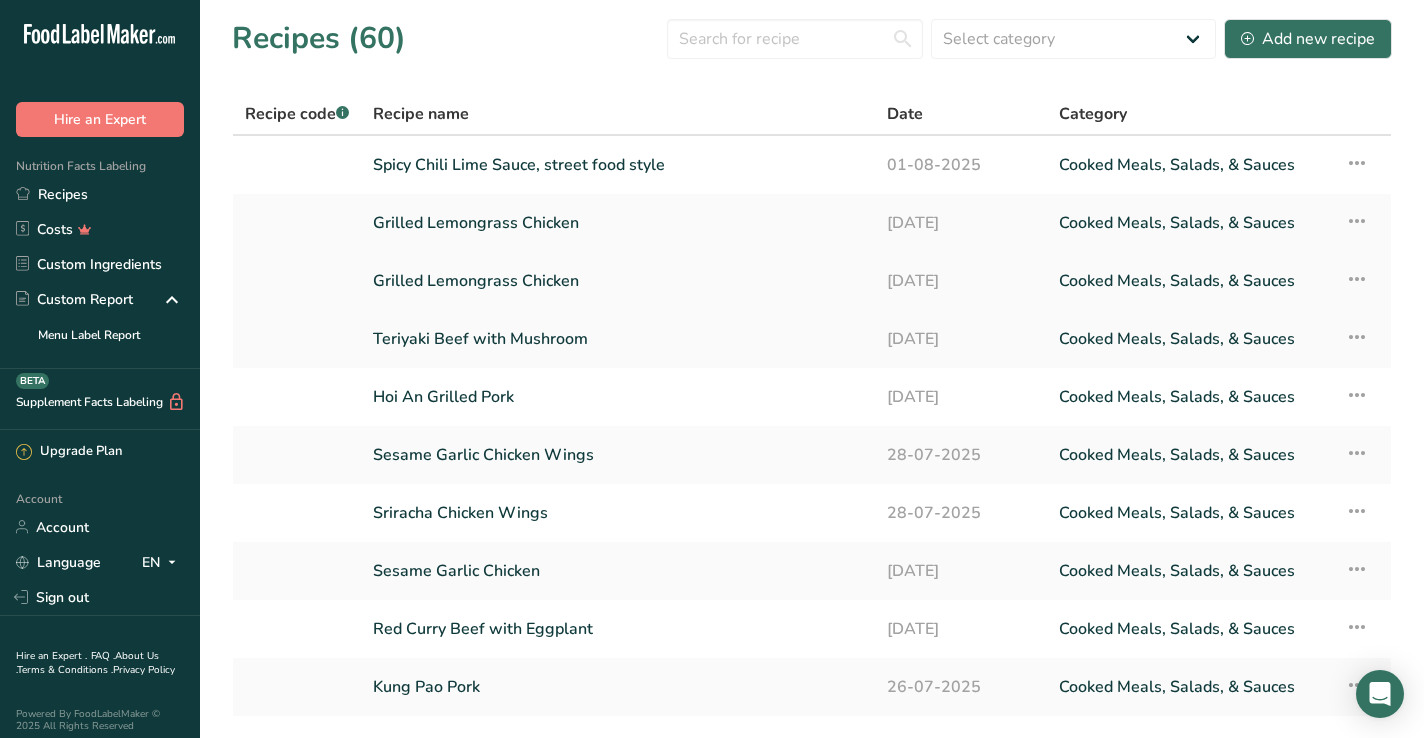 click on "Grilled Lemongrass Chicken" at bounding box center (618, 281) 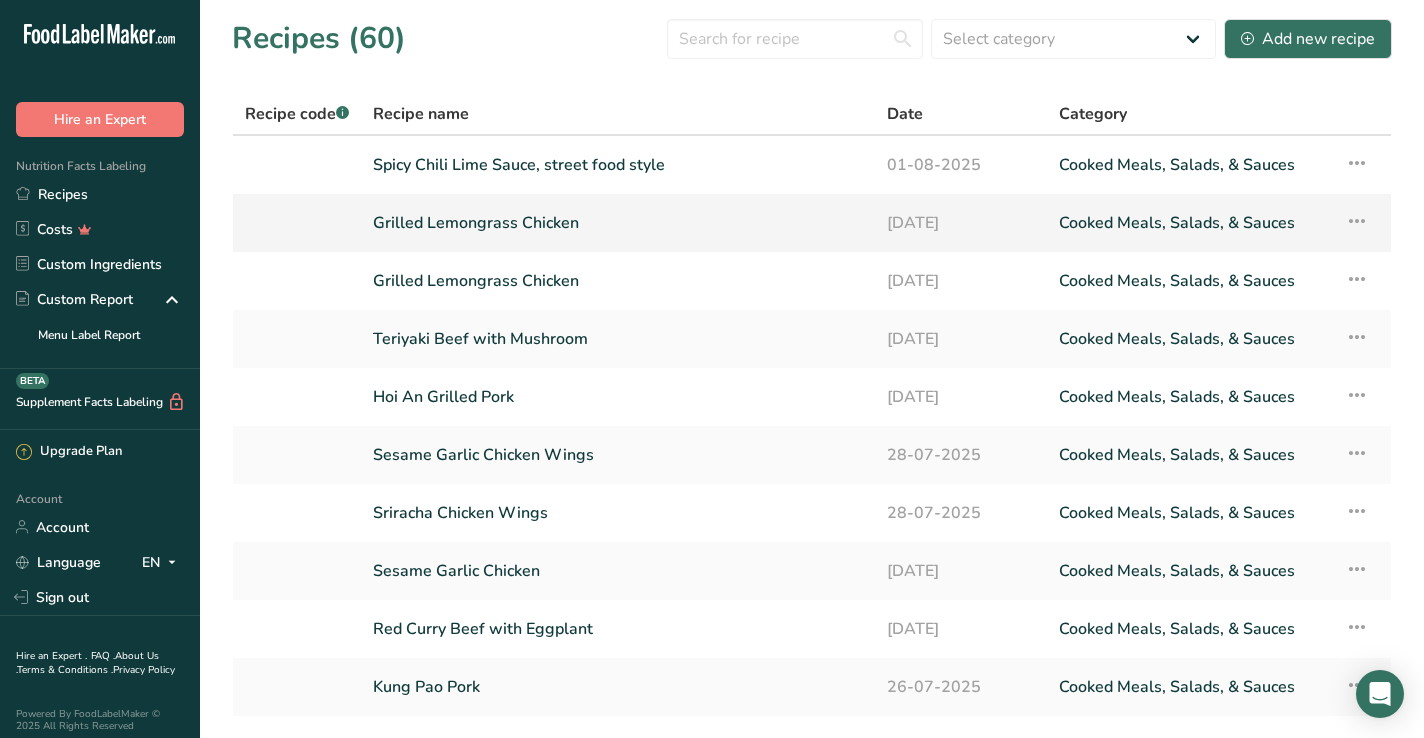 click on "Grilled Lemongrass Chicken" at bounding box center (618, 223) 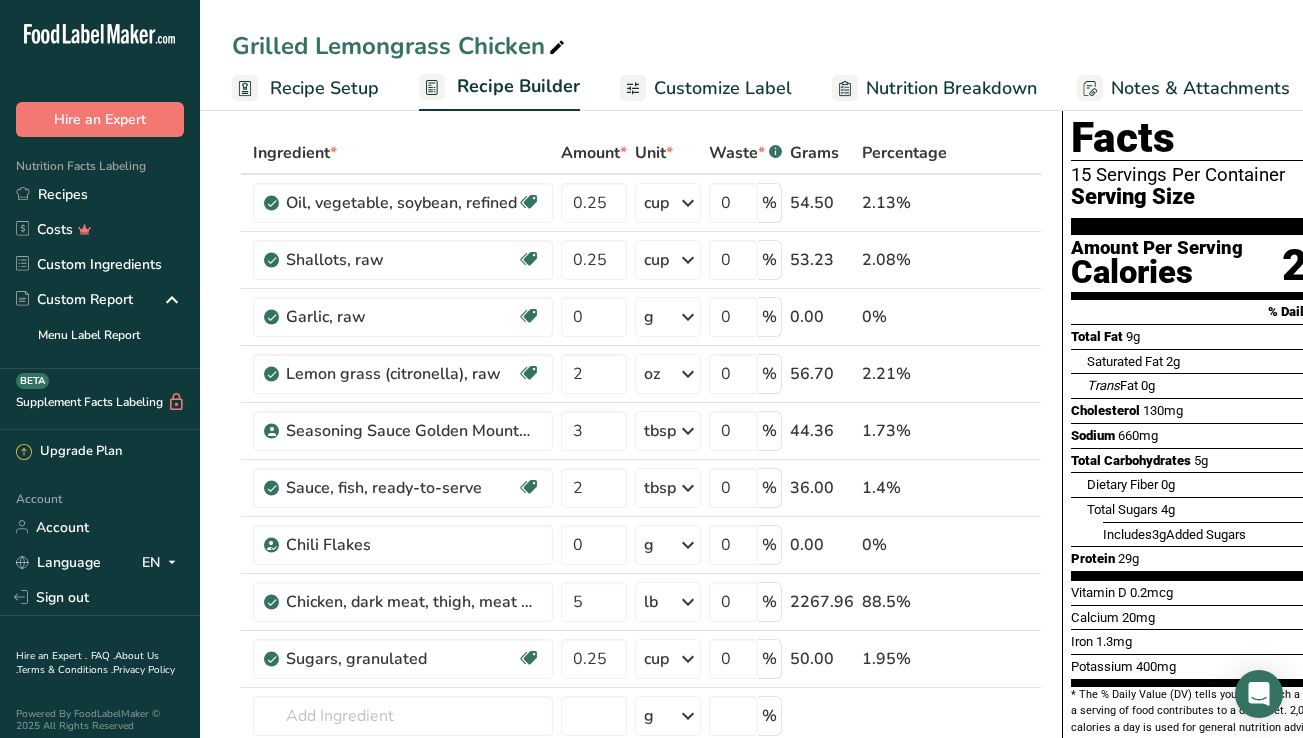 scroll, scrollTop: 0, scrollLeft: 0, axis: both 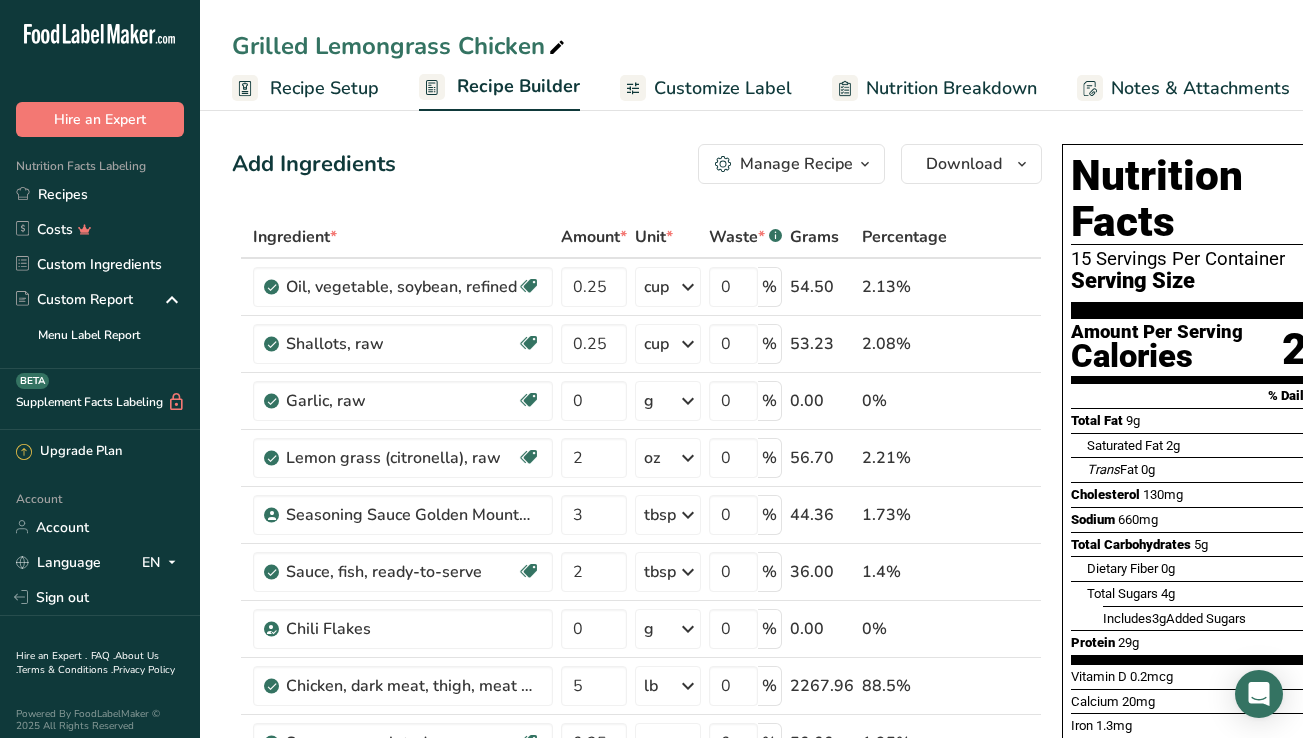 click on "Recipe Setup" at bounding box center [324, 88] 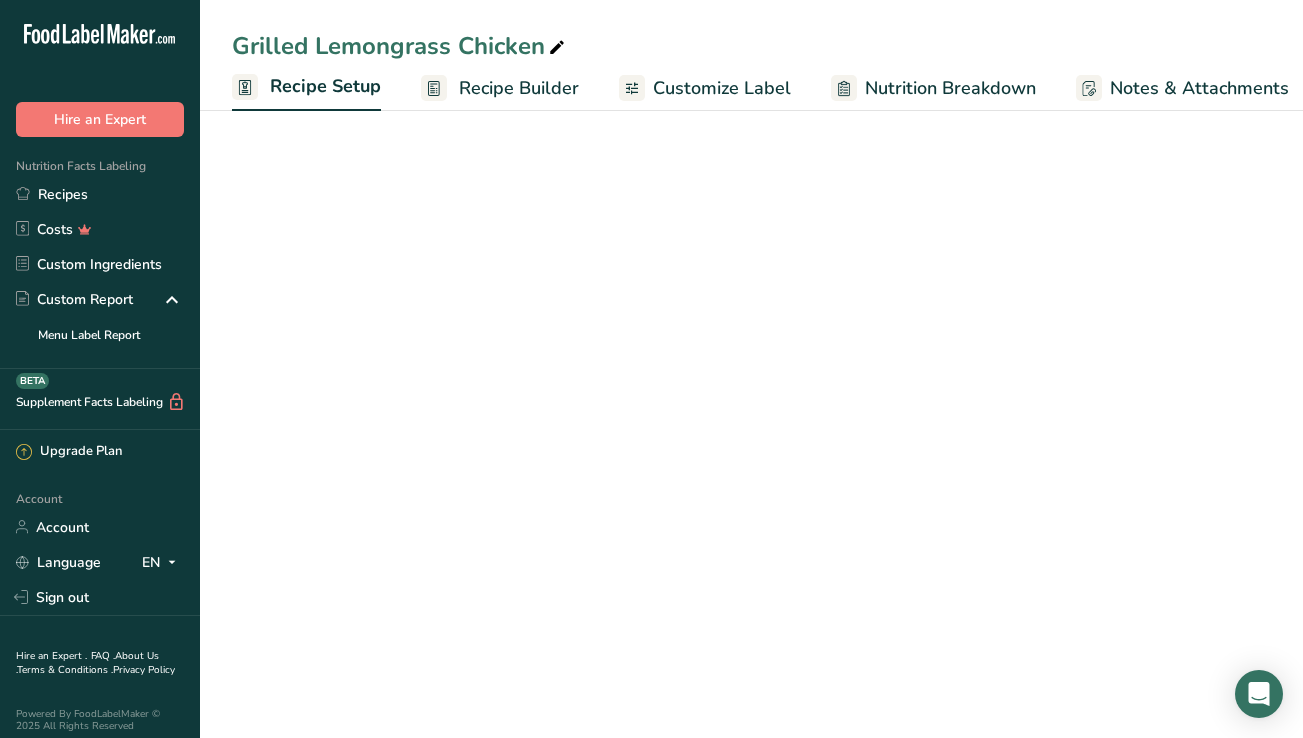 scroll, scrollTop: 0, scrollLeft: 7, axis: horizontal 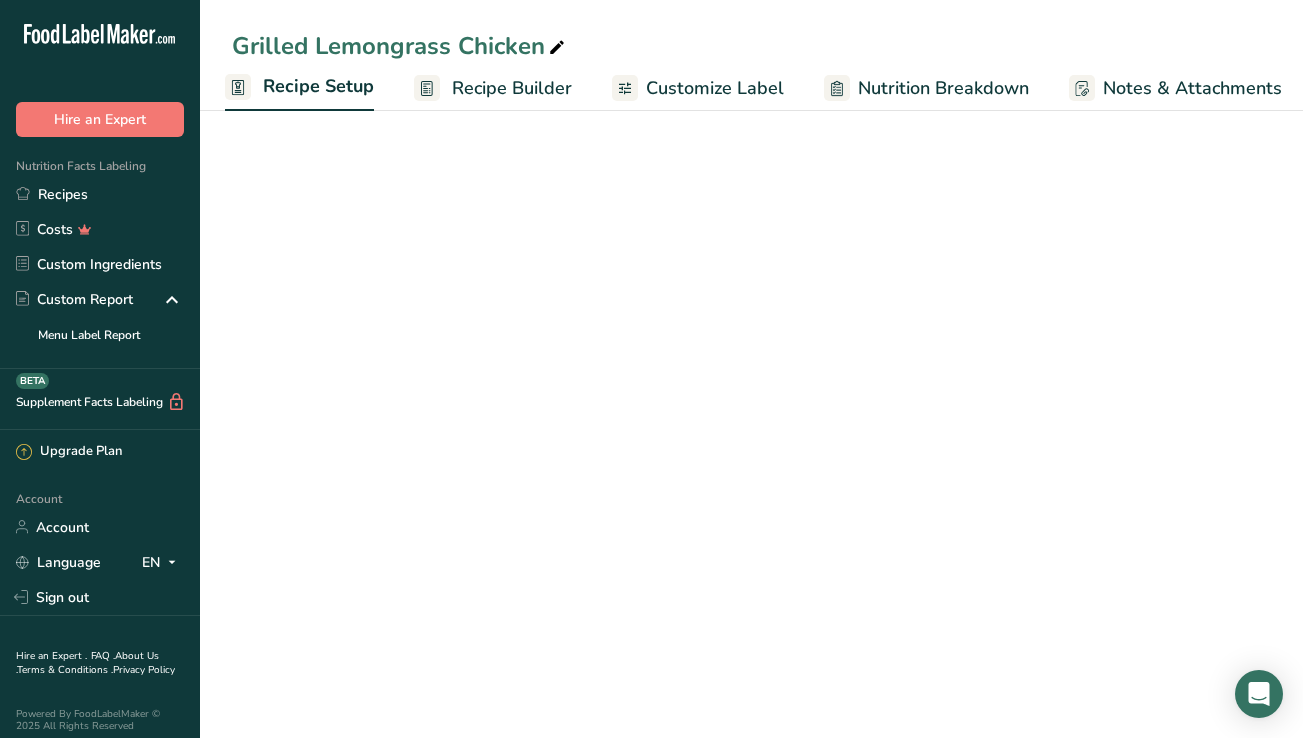 select on "5" 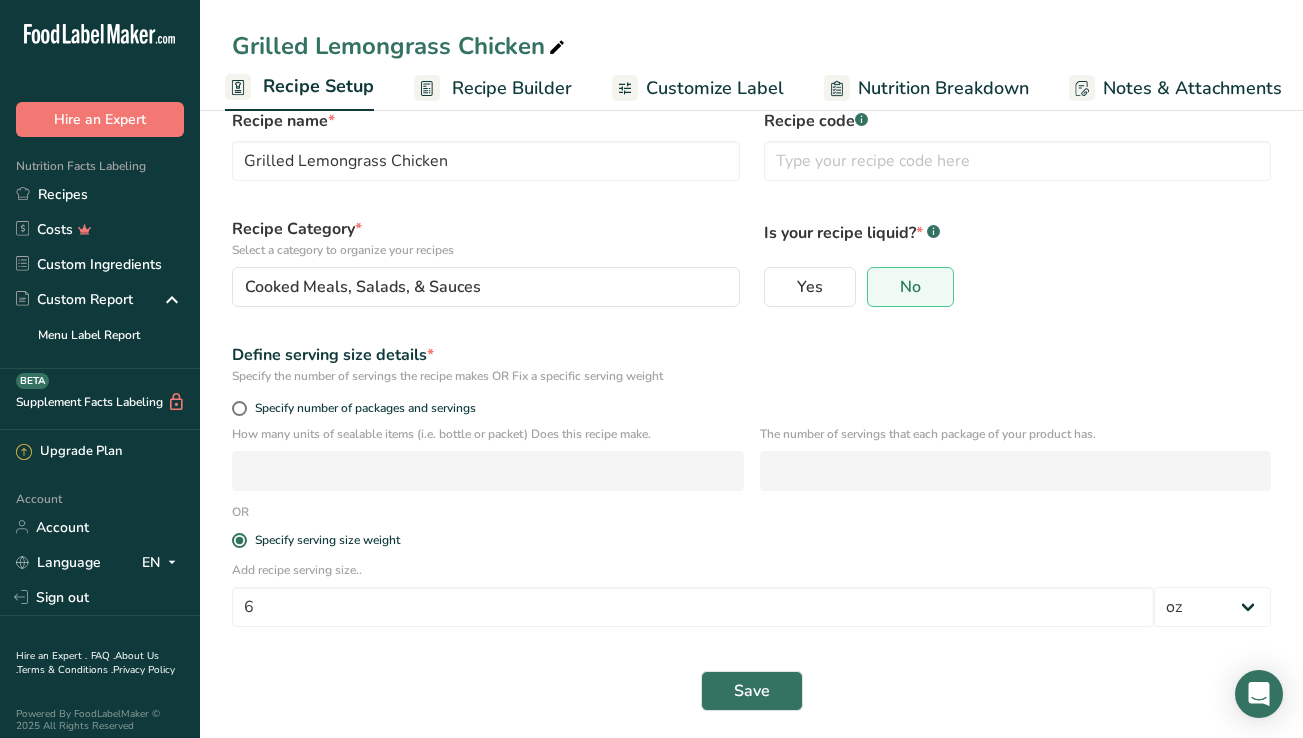 scroll, scrollTop: 52, scrollLeft: 0, axis: vertical 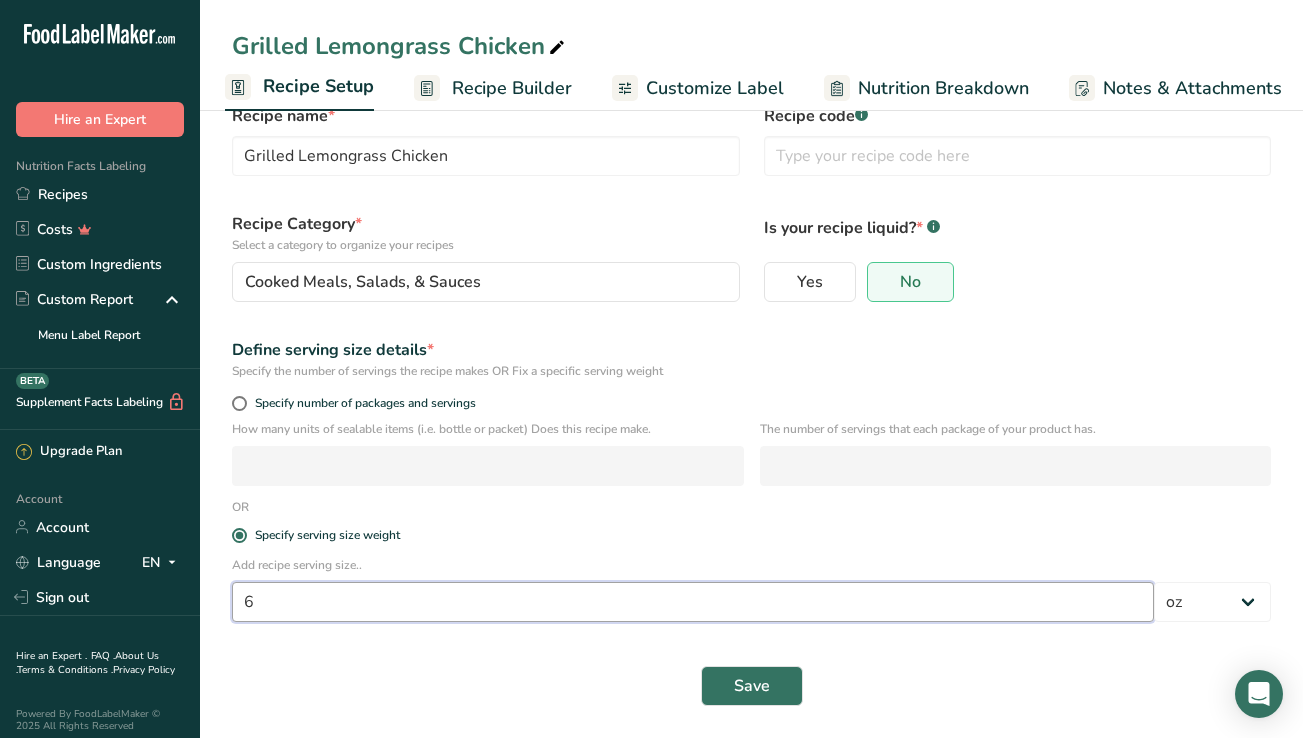 click on "6" at bounding box center (693, 602) 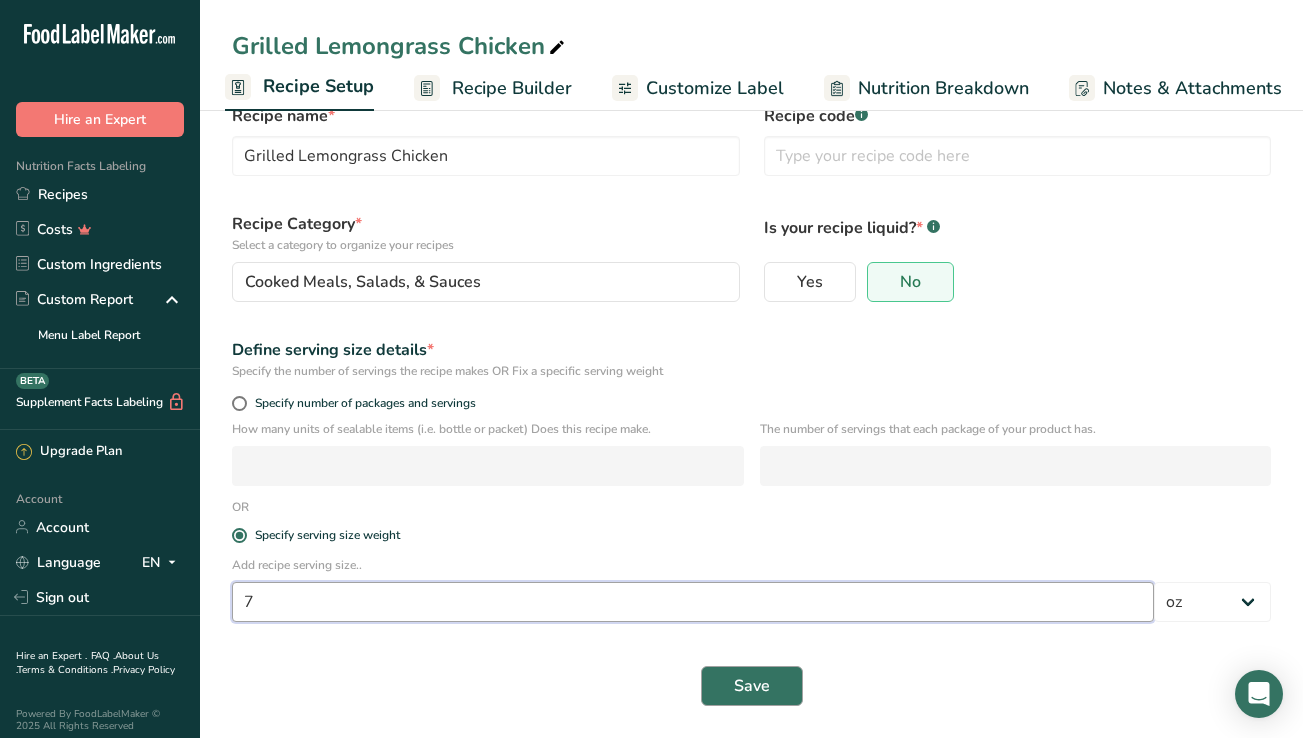 type on "7" 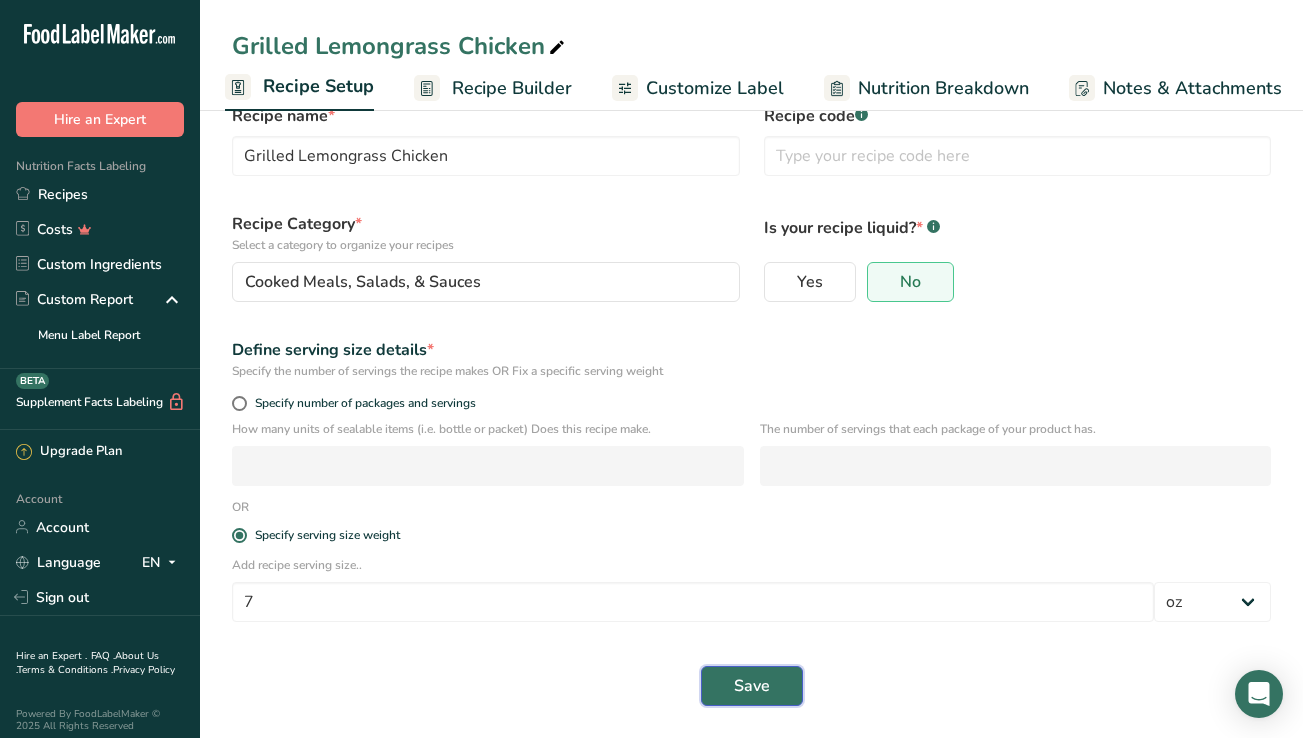 click on "Save" at bounding box center [752, 686] 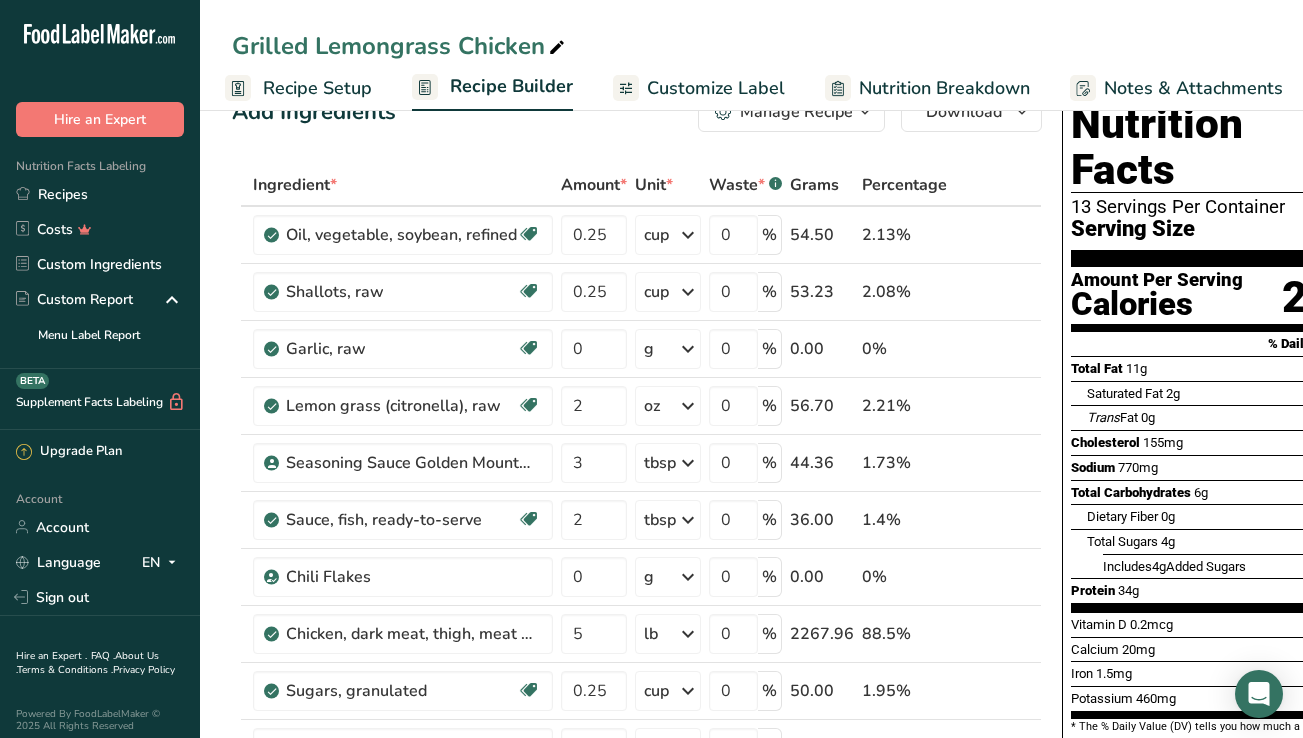 scroll, scrollTop: 0, scrollLeft: 67, axis: horizontal 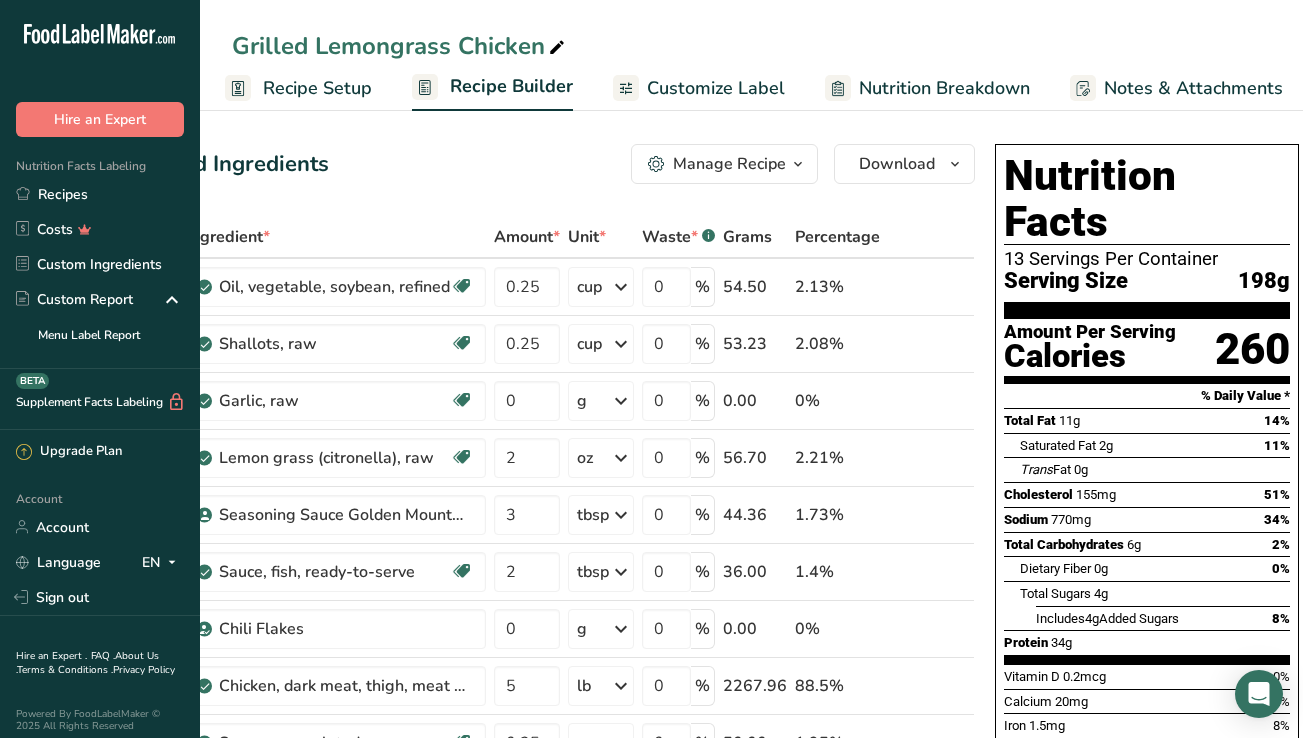 click on "Recipe Setup" at bounding box center [317, 88] 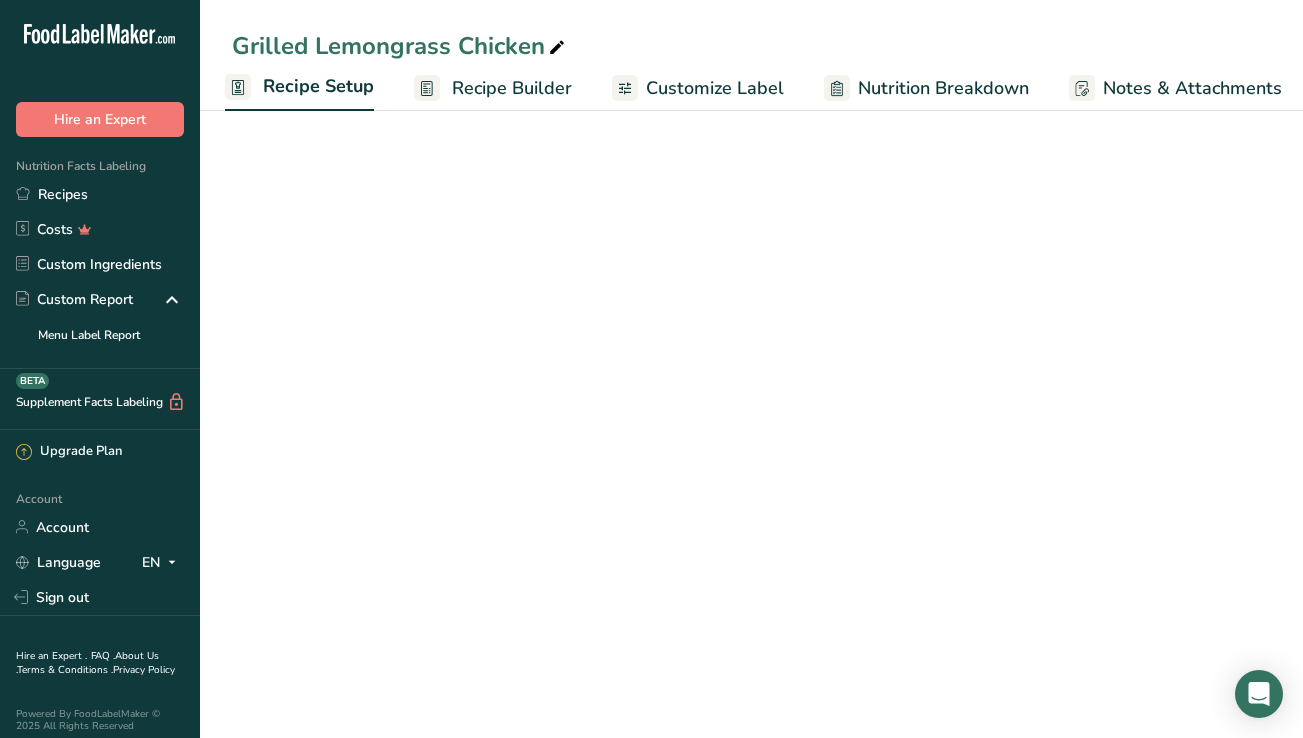 select on "5" 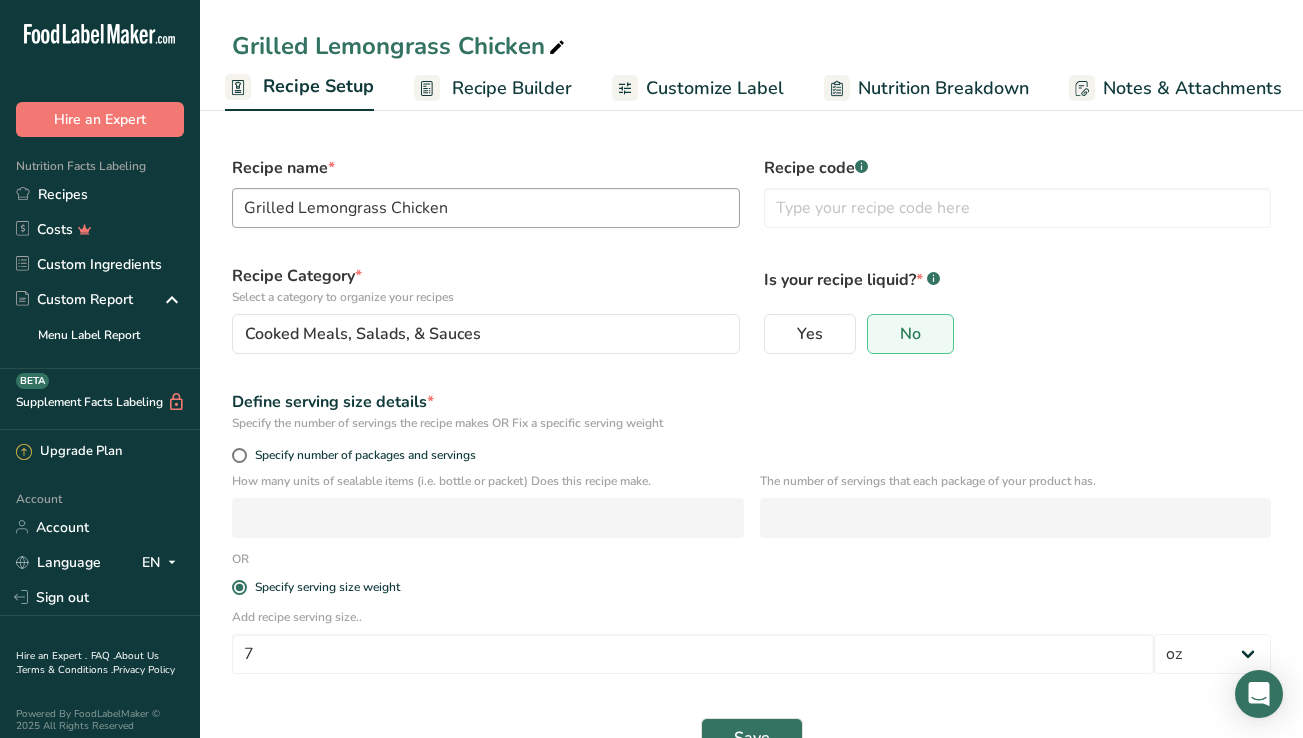 scroll, scrollTop: 0, scrollLeft: 0, axis: both 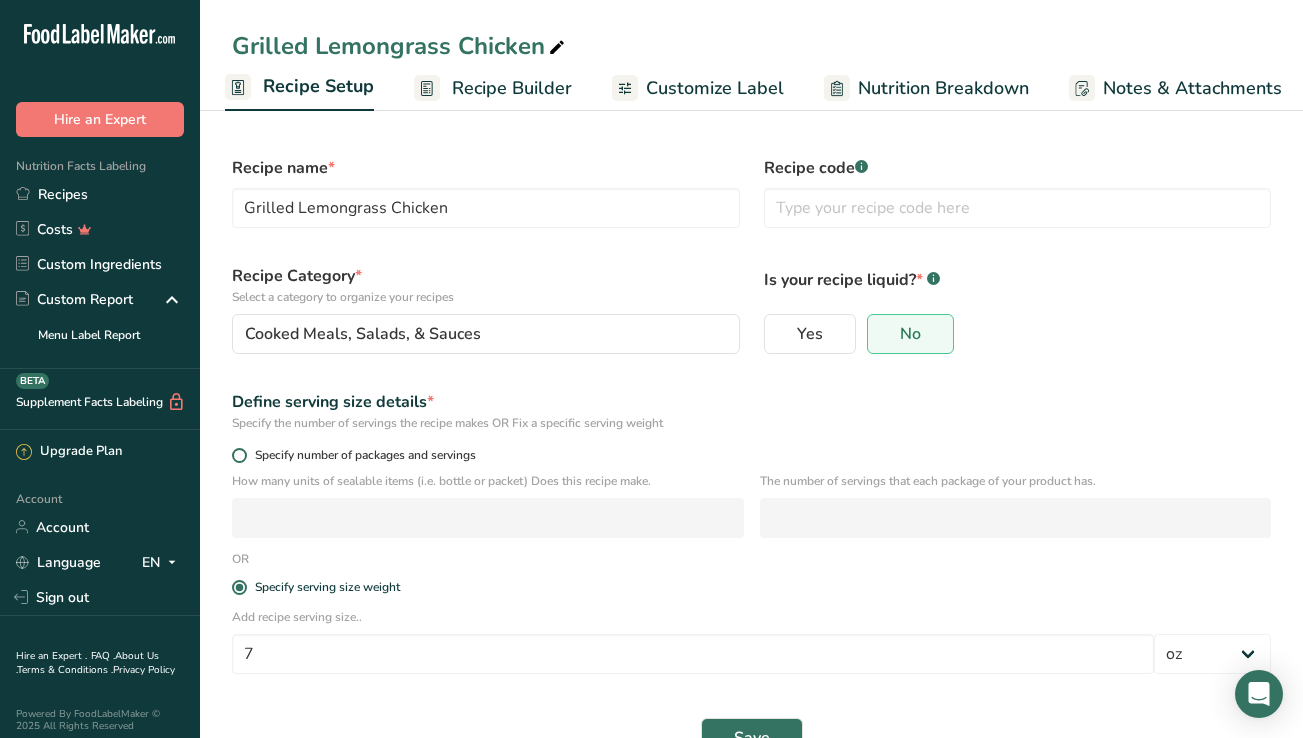 click at bounding box center [239, 455] 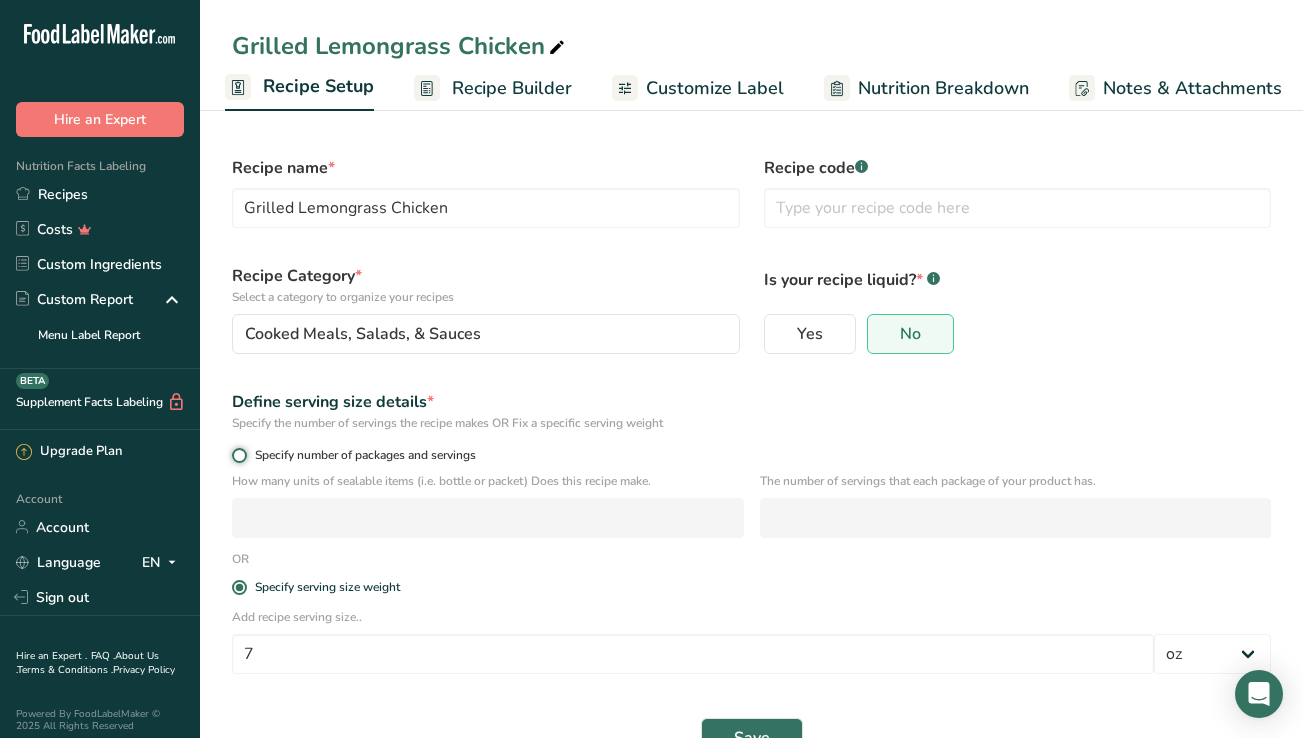 click on "Specify number of packages and servings" at bounding box center (238, 455) 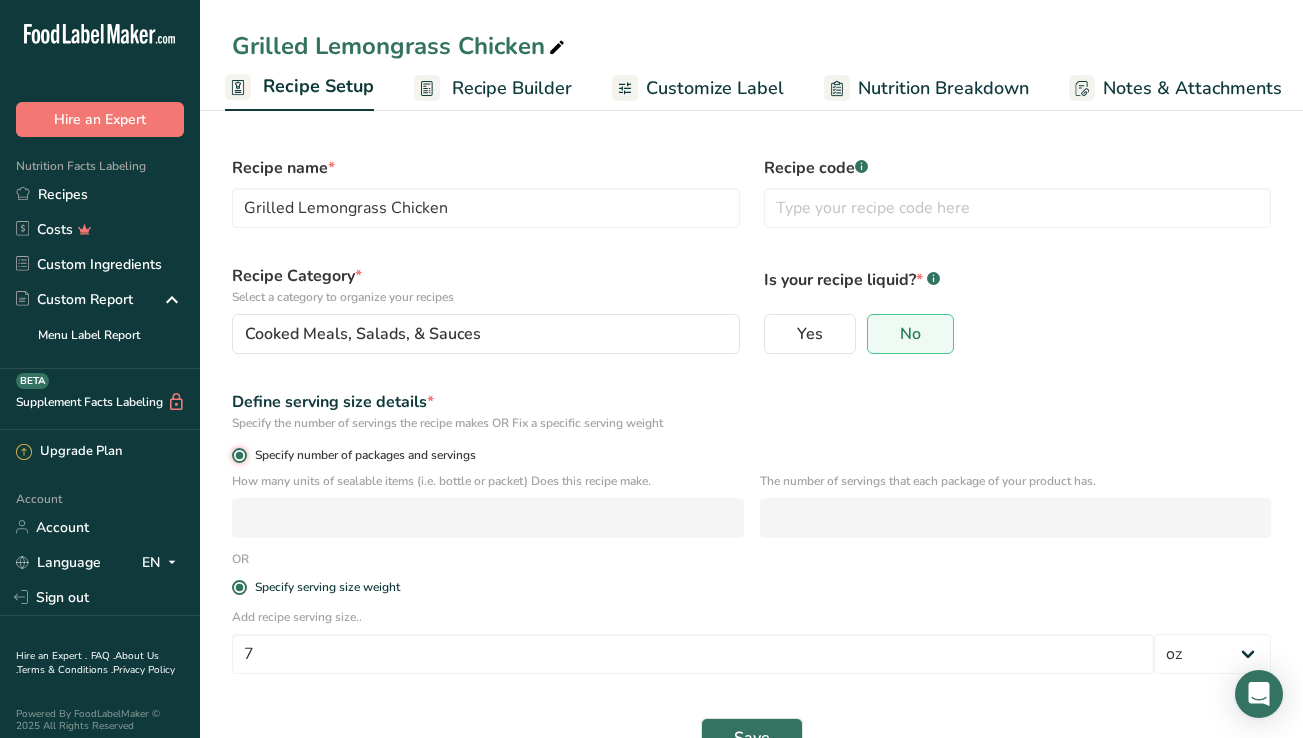 radio on "false" 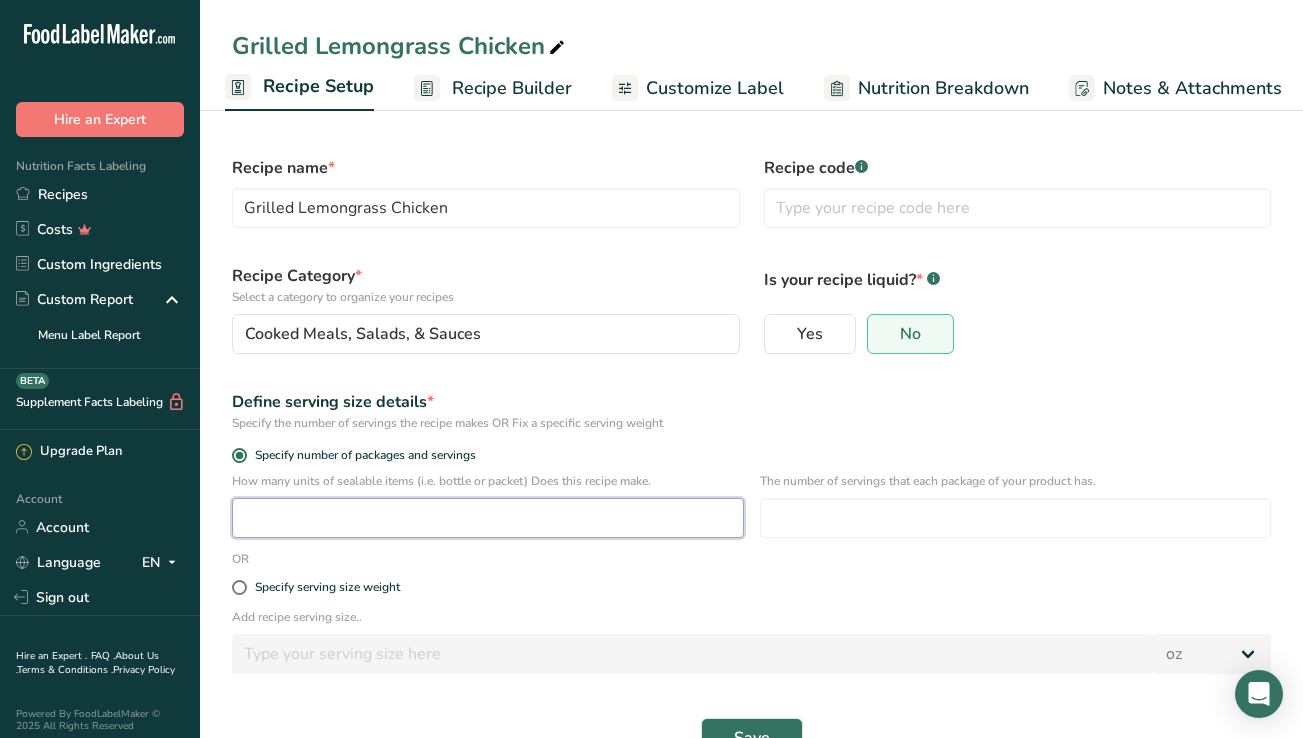 click at bounding box center (488, 518) 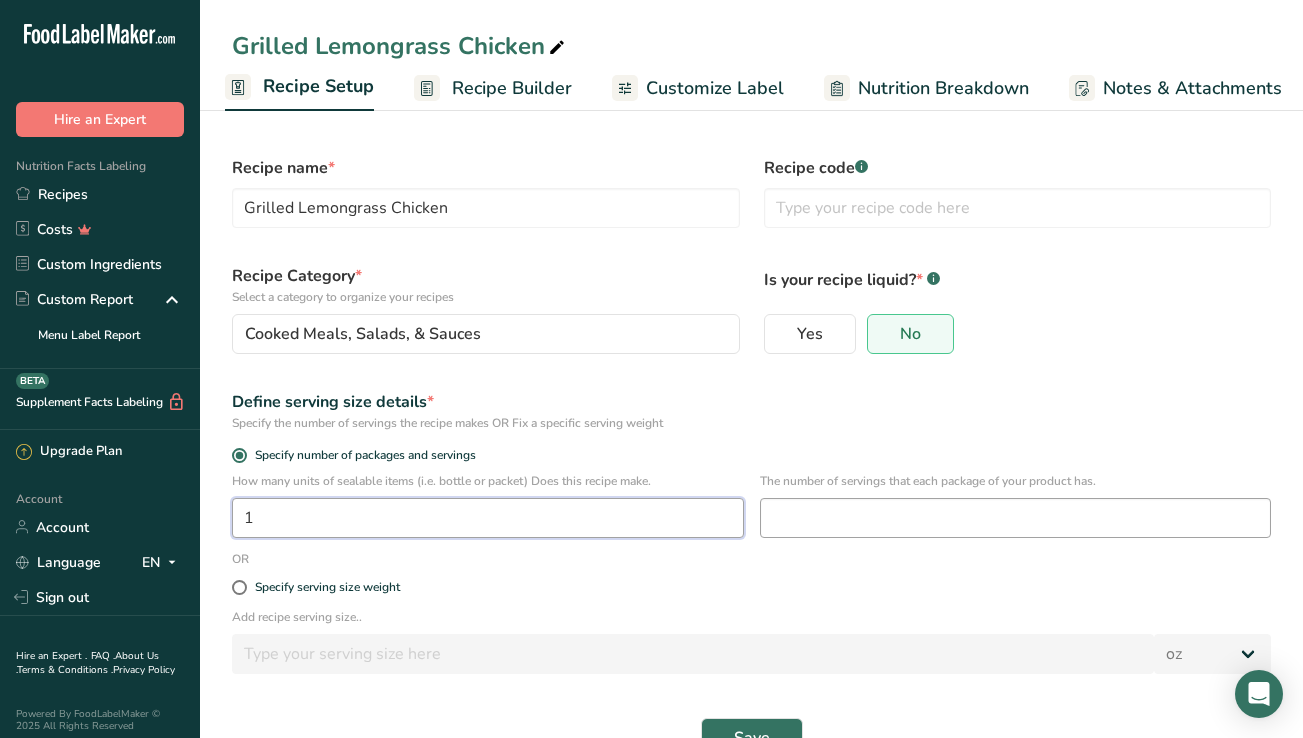 type on "1" 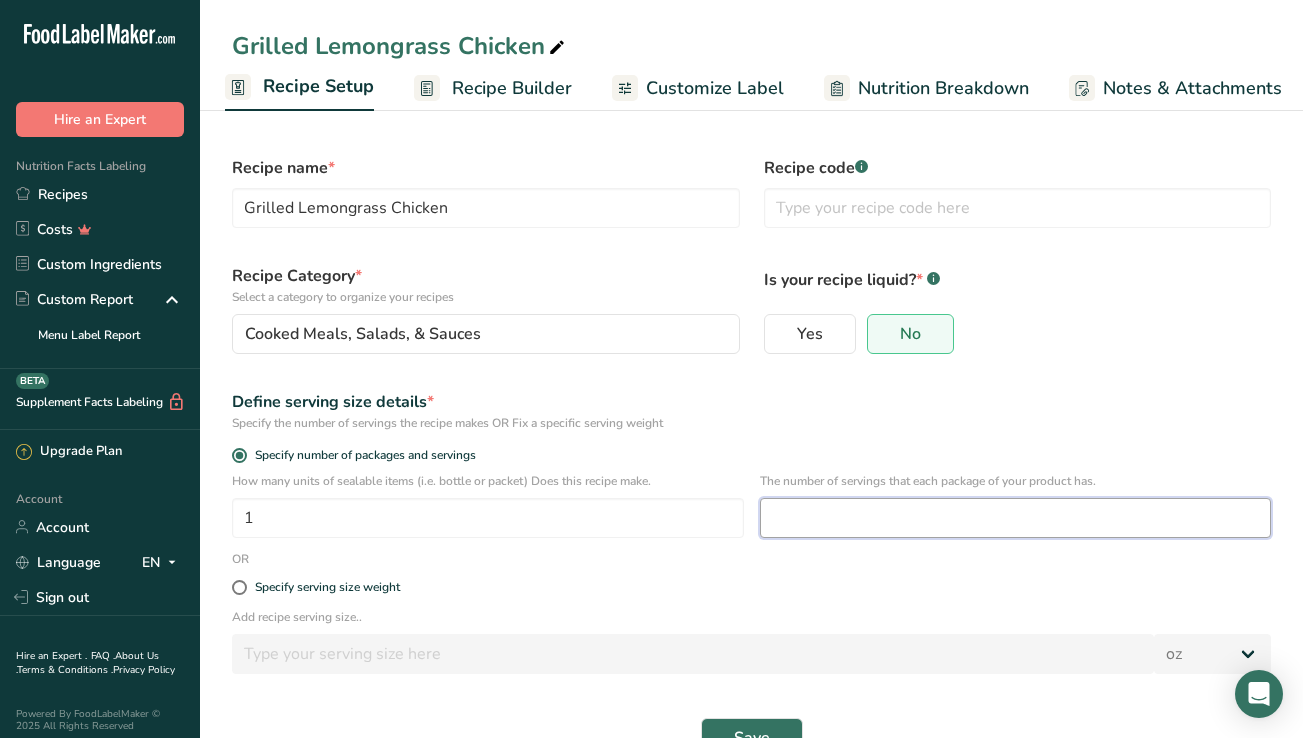 click at bounding box center (1016, 518) 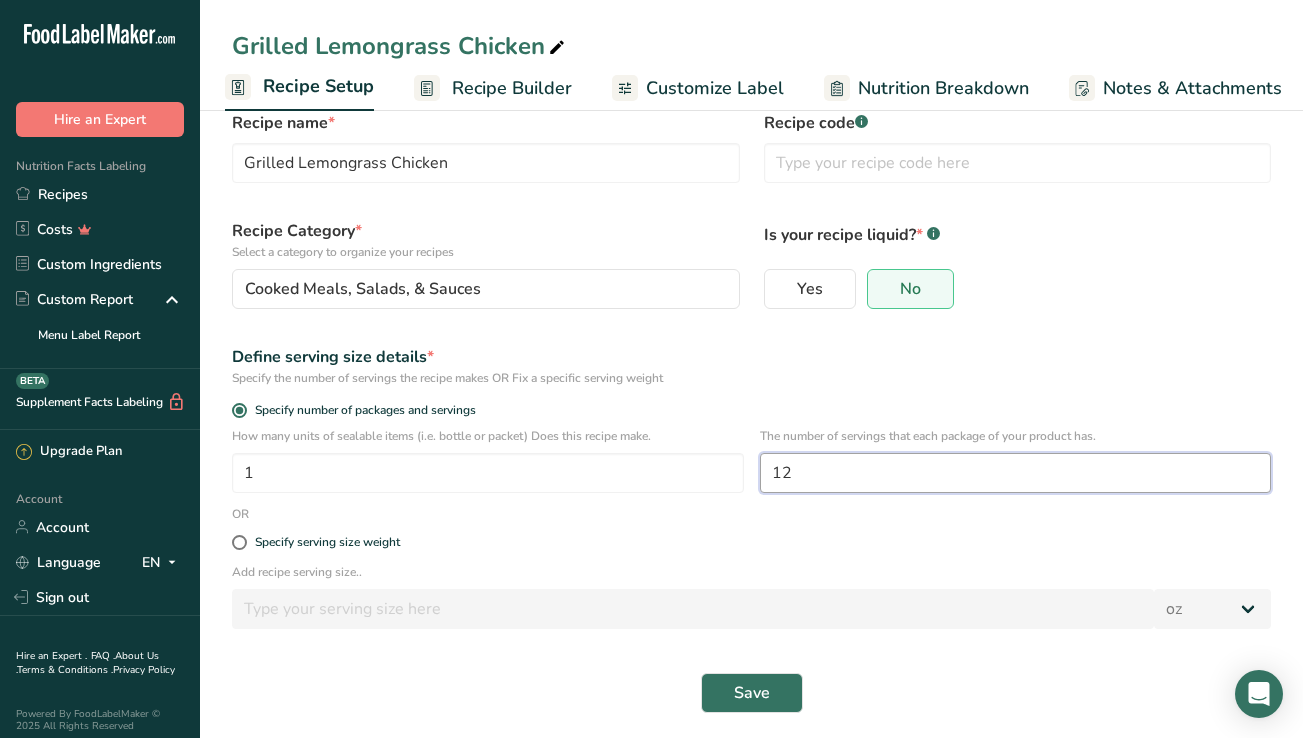 scroll, scrollTop: 52, scrollLeft: 0, axis: vertical 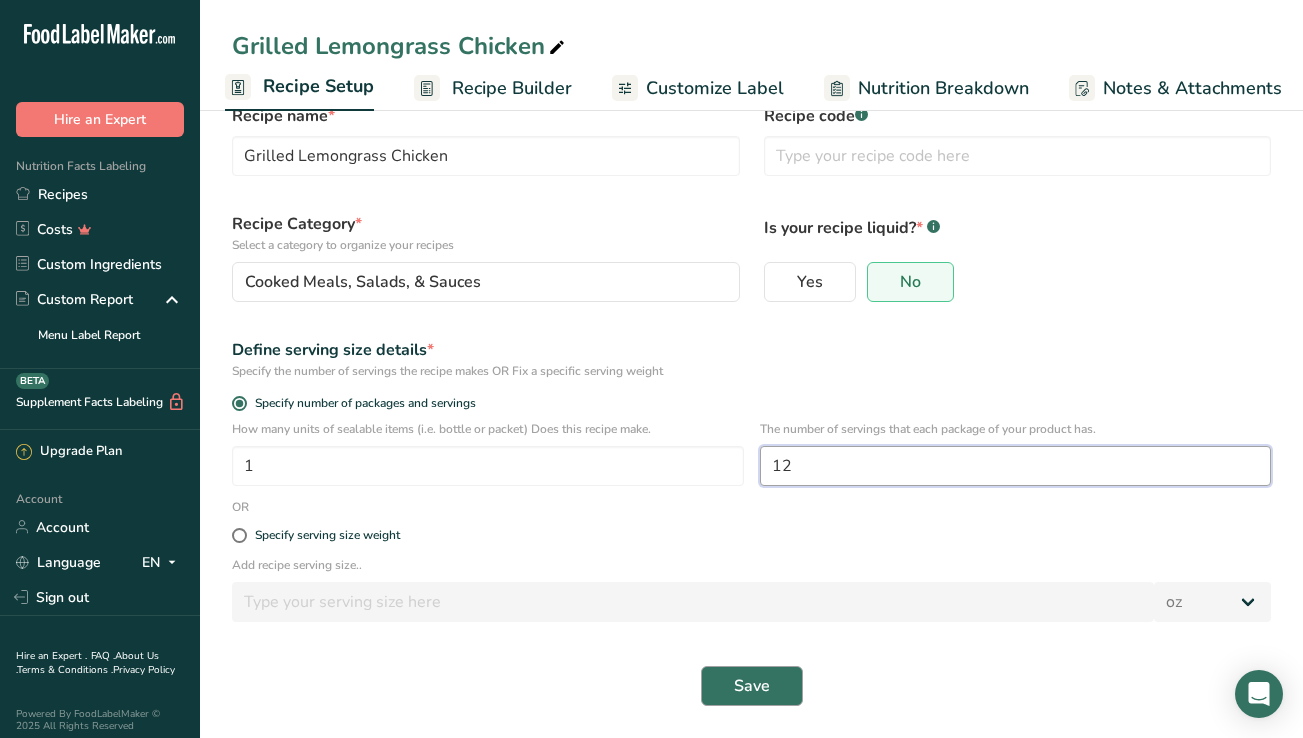 type on "12" 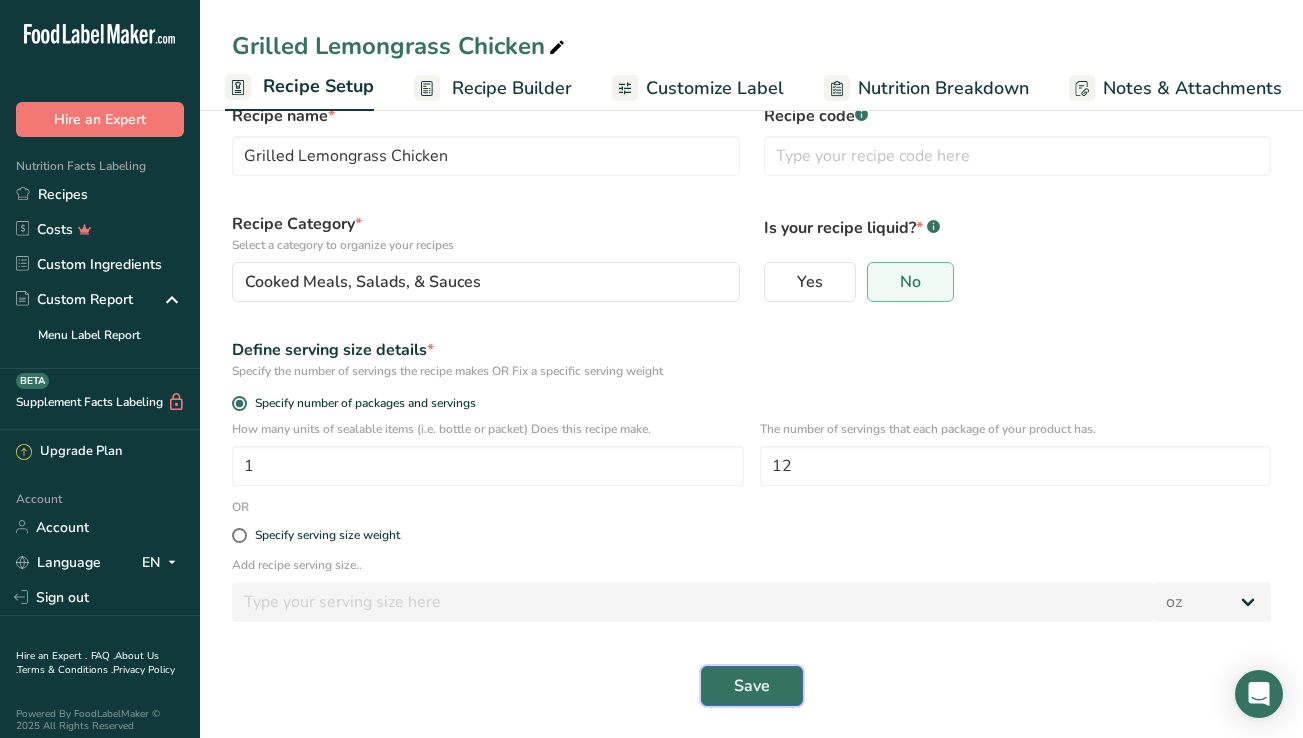 click on "Save" at bounding box center (752, 686) 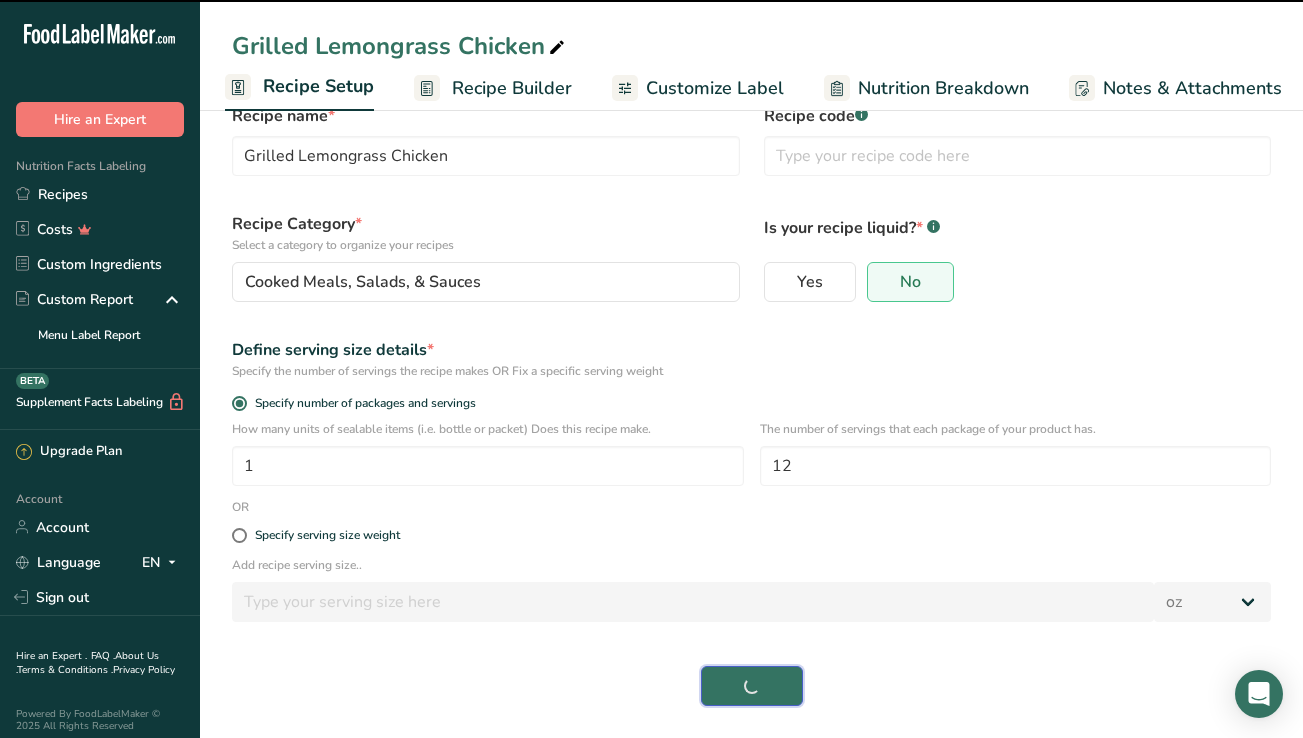 select on "0" 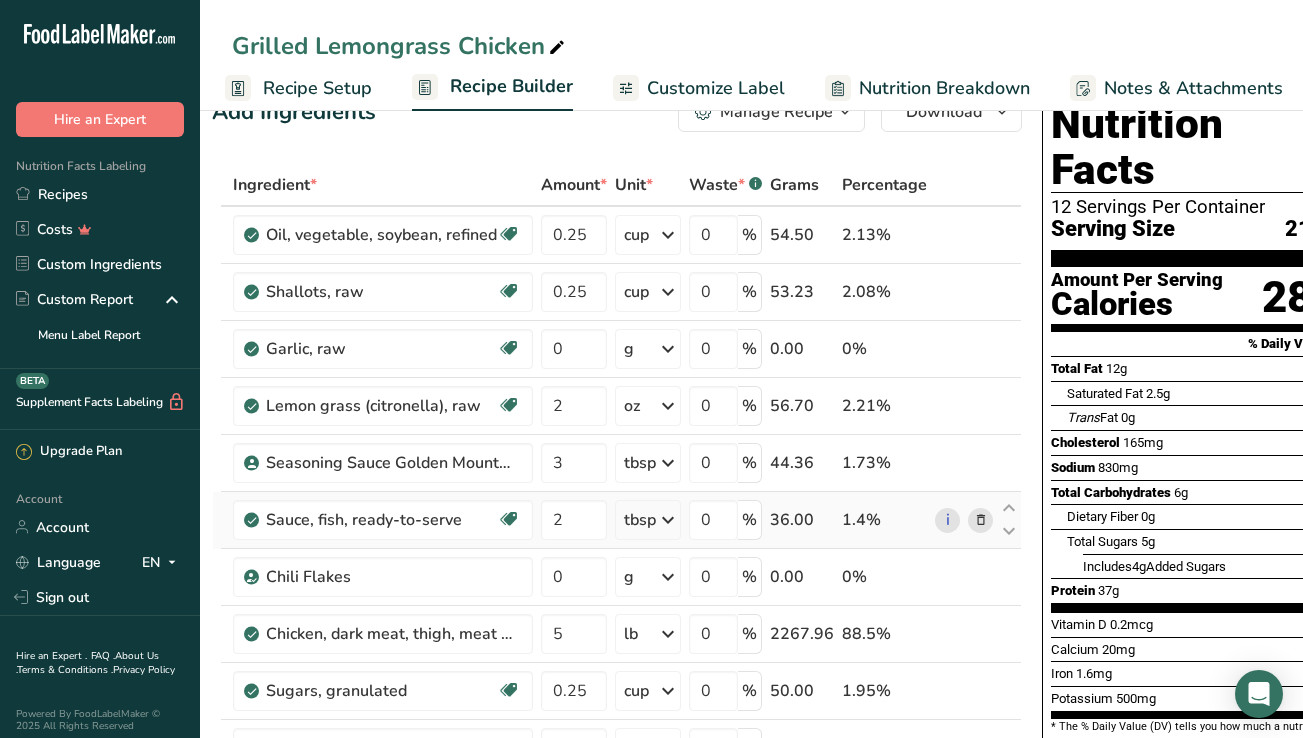 scroll, scrollTop: 0, scrollLeft: 12, axis: horizontal 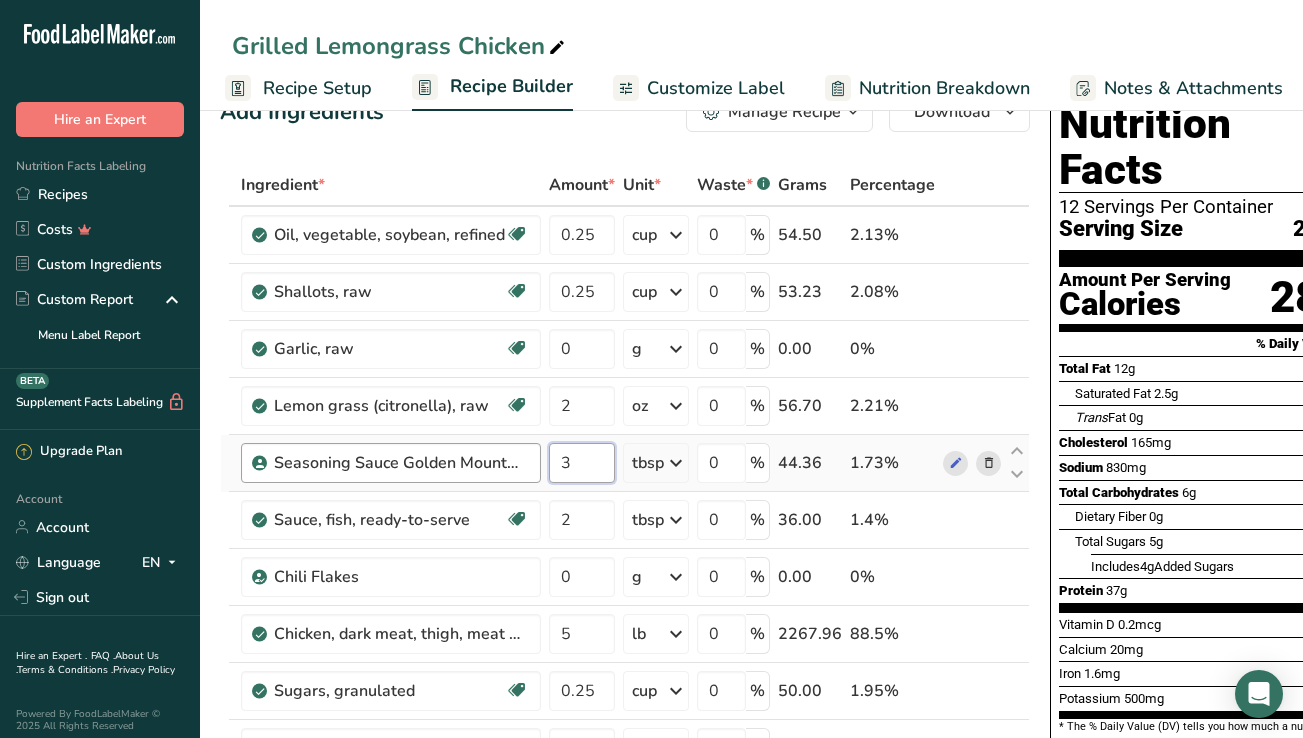 drag, startPoint x: 584, startPoint y: 460, endPoint x: 521, endPoint y: 460, distance: 63 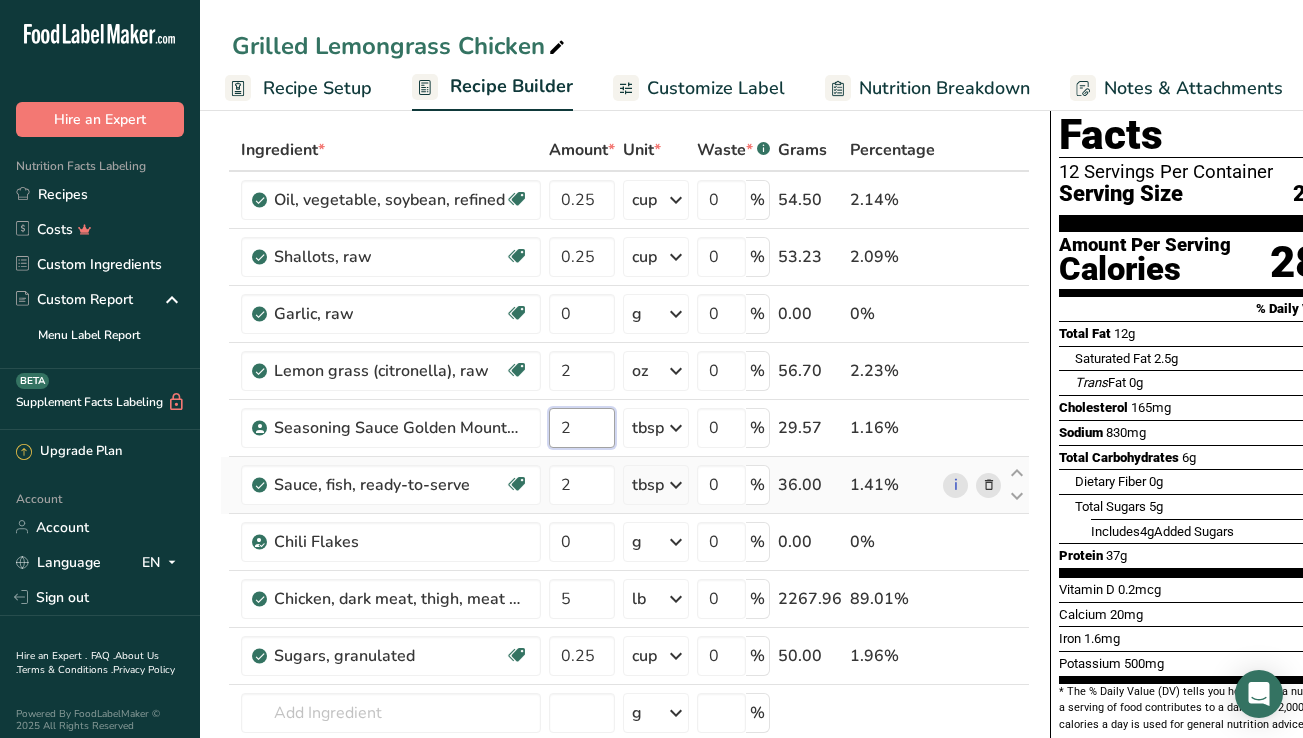 scroll, scrollTop: 99, scrollLeft: 0, axis: vertical 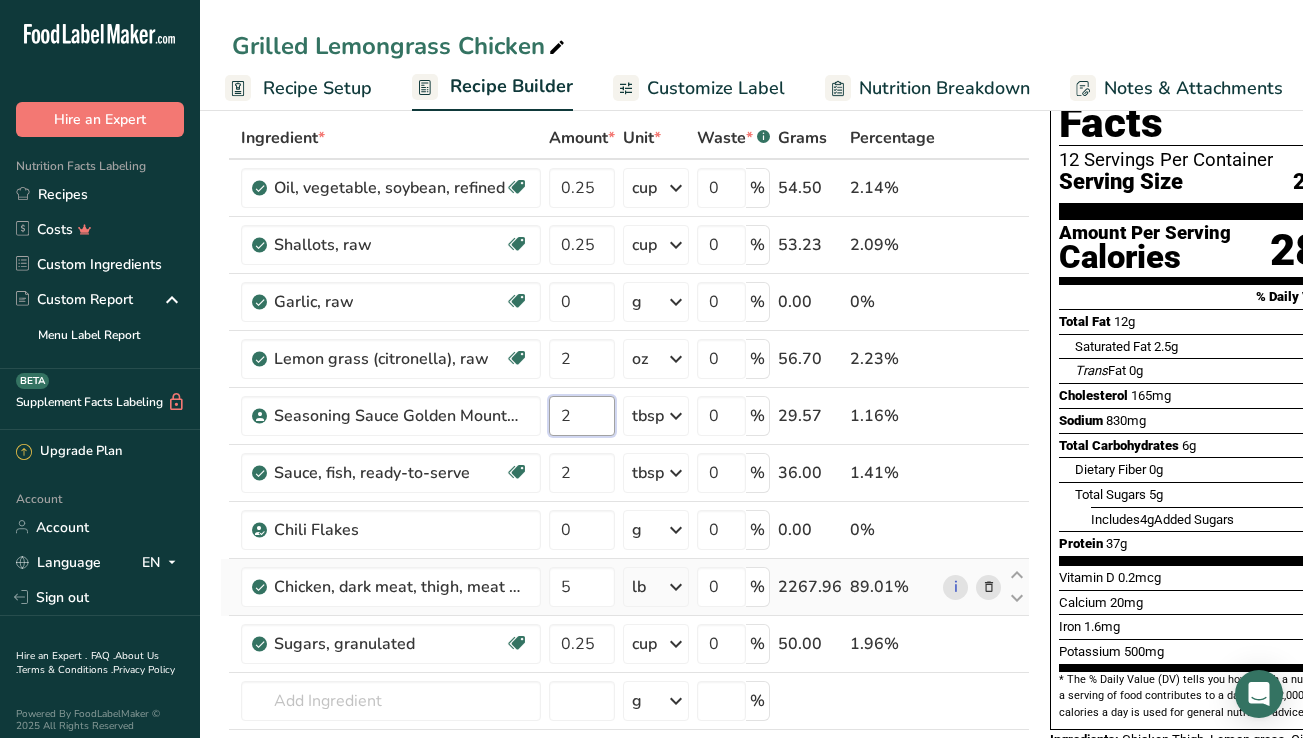type on "2" 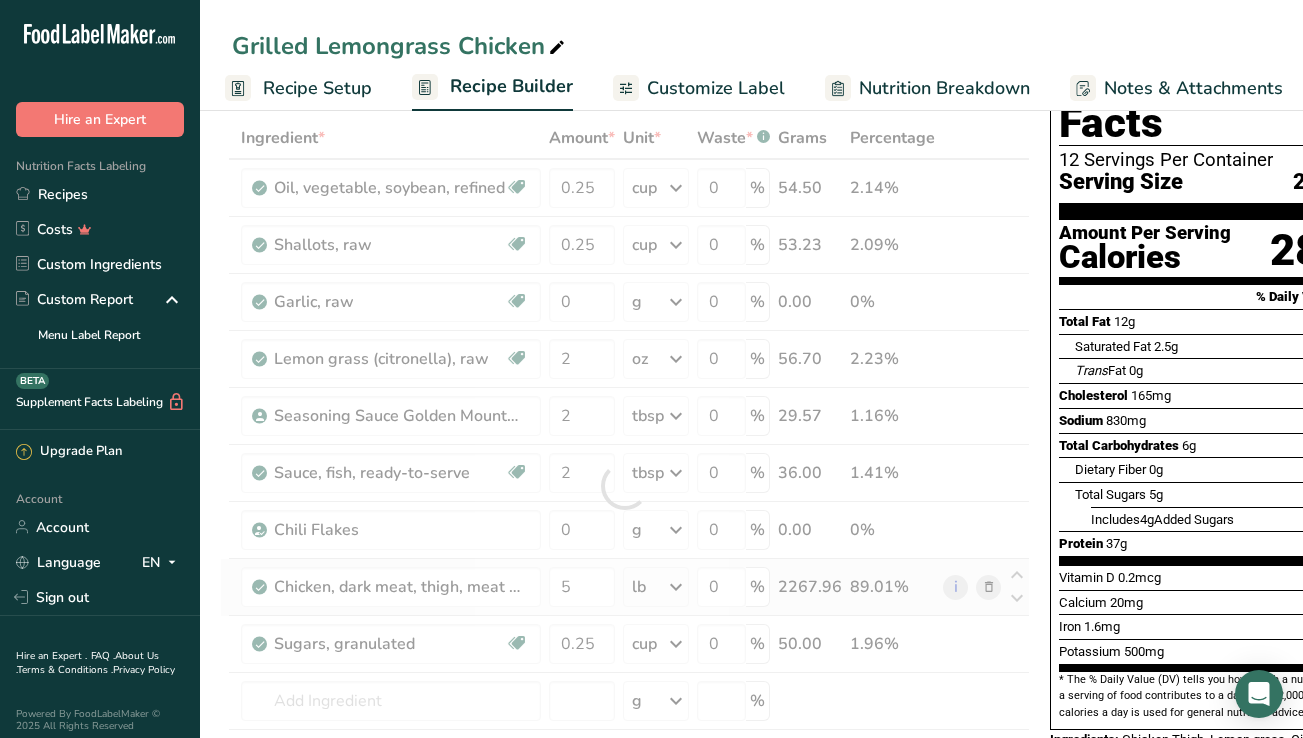 click on "Ingredient *
Amount *
Unit *
Waste *   .a-a{fill:#347362;}.b-a{fill:#fff;}          Grams
Percentage
Oil, vegetable, soybean, refined
Dairy free
Gluten free
Vegan
Vegetarian
Soy free
Source of Healthy Fats
0.25
cup
Portions
1 tablespoon
1 cup
1 teaspoon
Weight Units
g
kg
mg
See more
Volume Units
l
Volume units require a density conversion. If you know your ingredient's density enter it below. Otherwise, click on "RIA" our AI Regulatory bot - she will be able to help you
0.918
lb/ft3
g/cm3
Confirm" at bounding box center [625, 486] 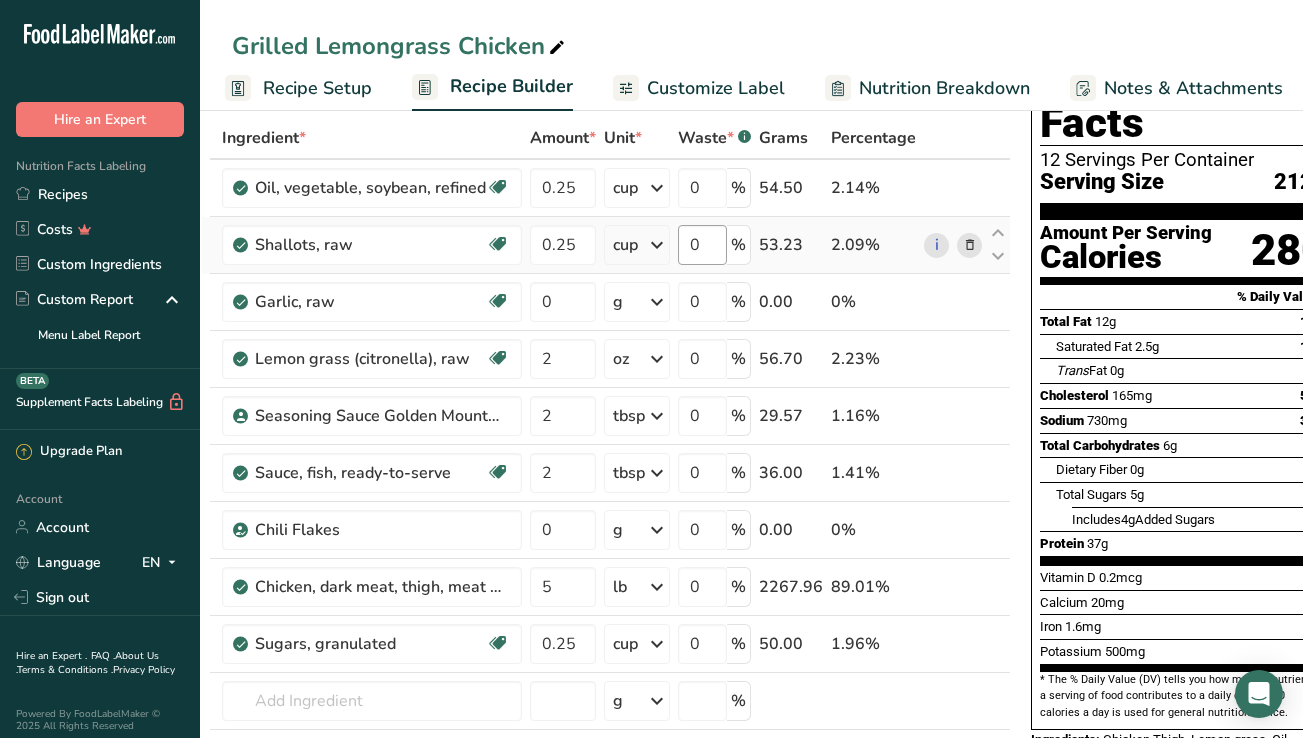 scroll, scrollTop: 0, scrollLeft: 30, axis: horizontal 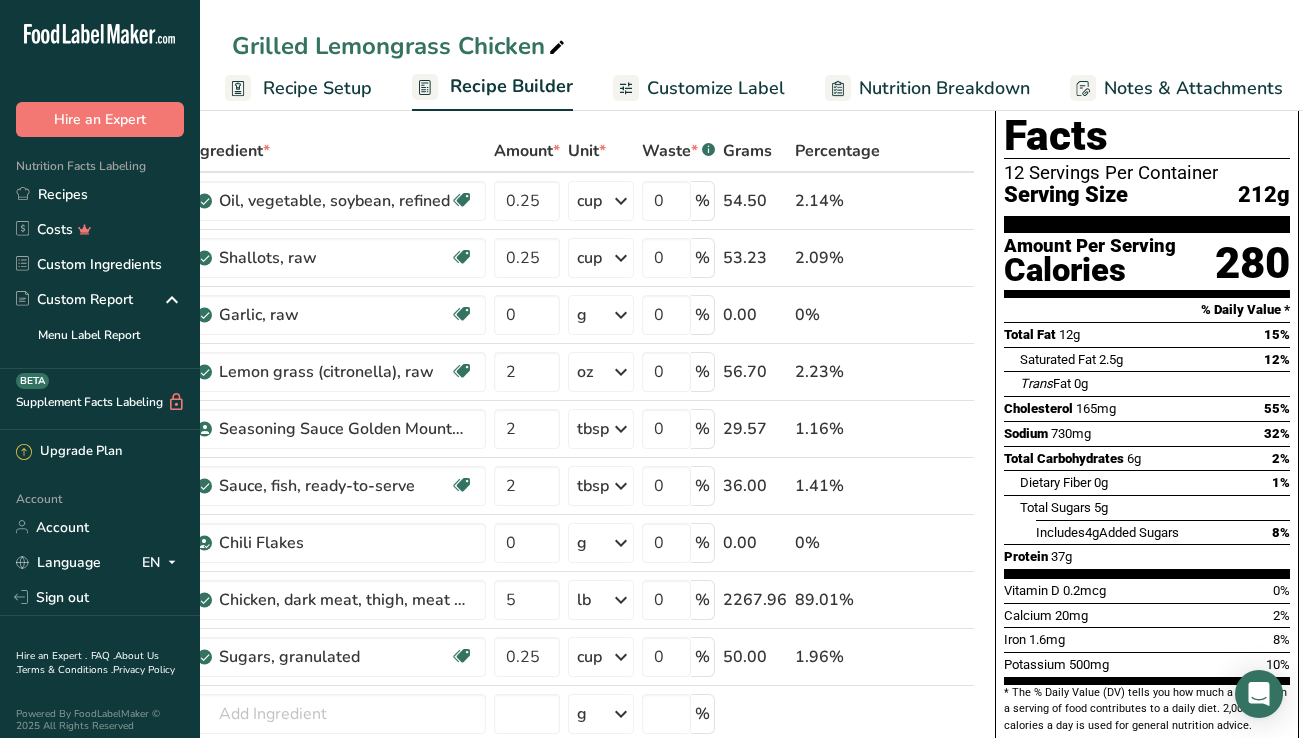 click on "Recipe Setup" at bounding box center (317, 88) 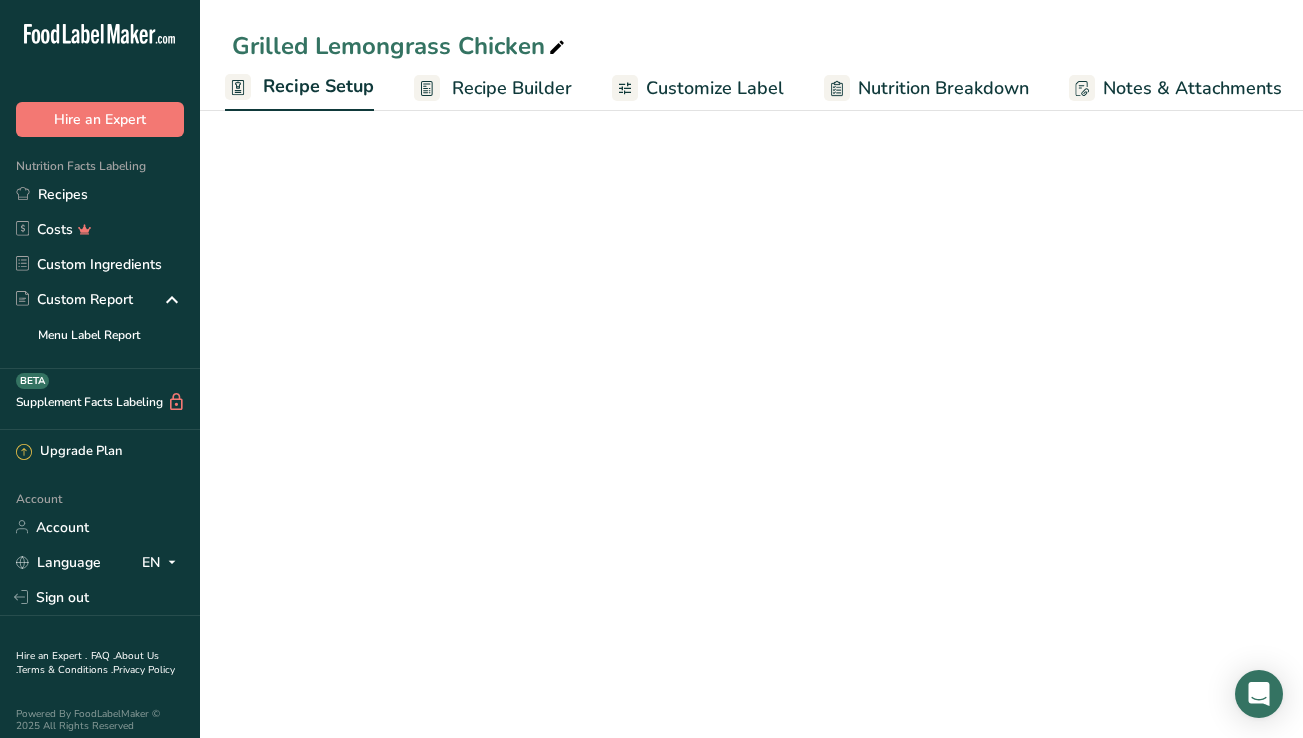 scroll, scrollTop: 52, scrollLeft: 0, axis: vertical 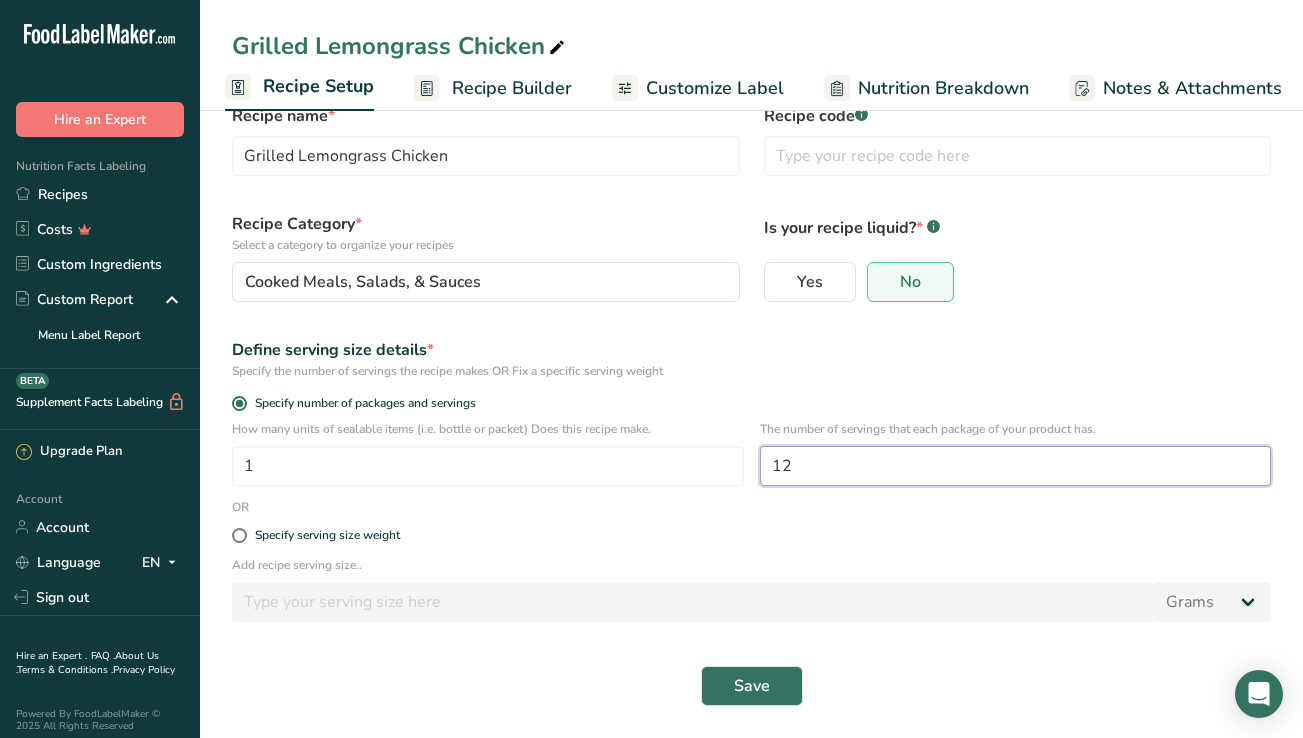 click on "12" at bounding box center [1016, 466] 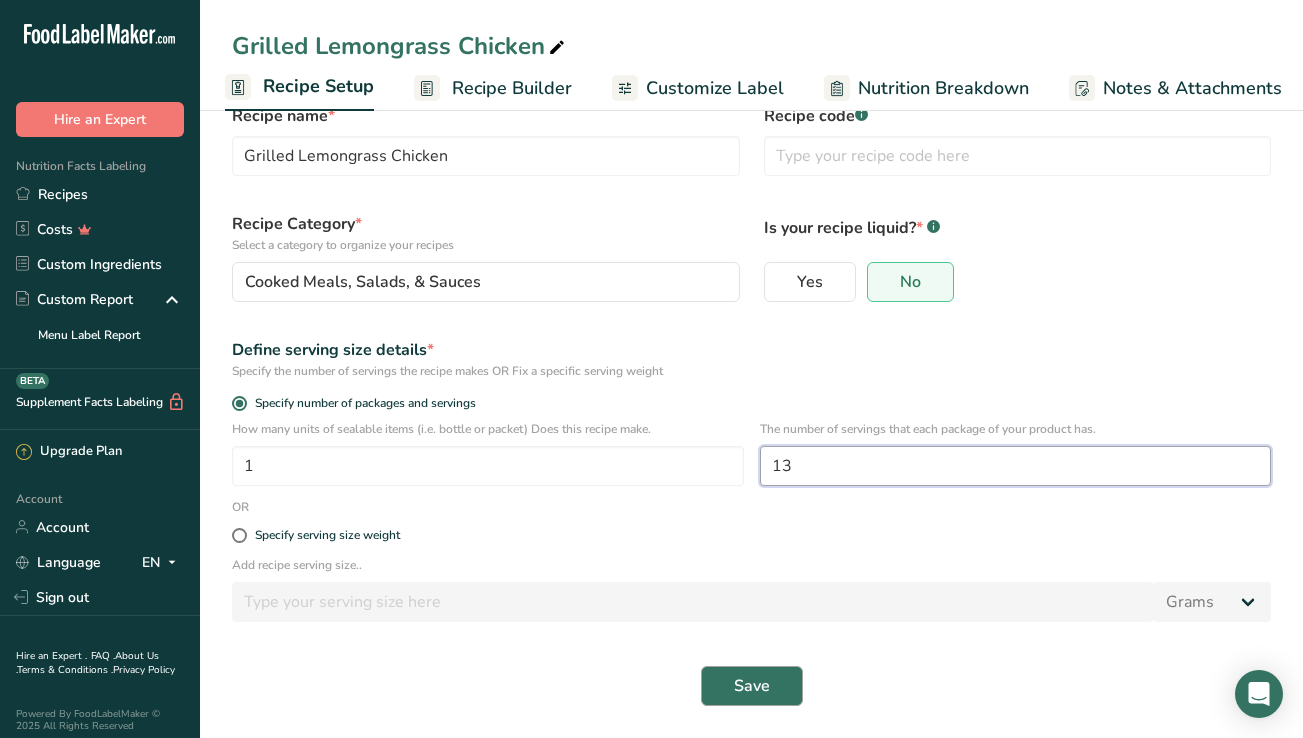 type on "13" 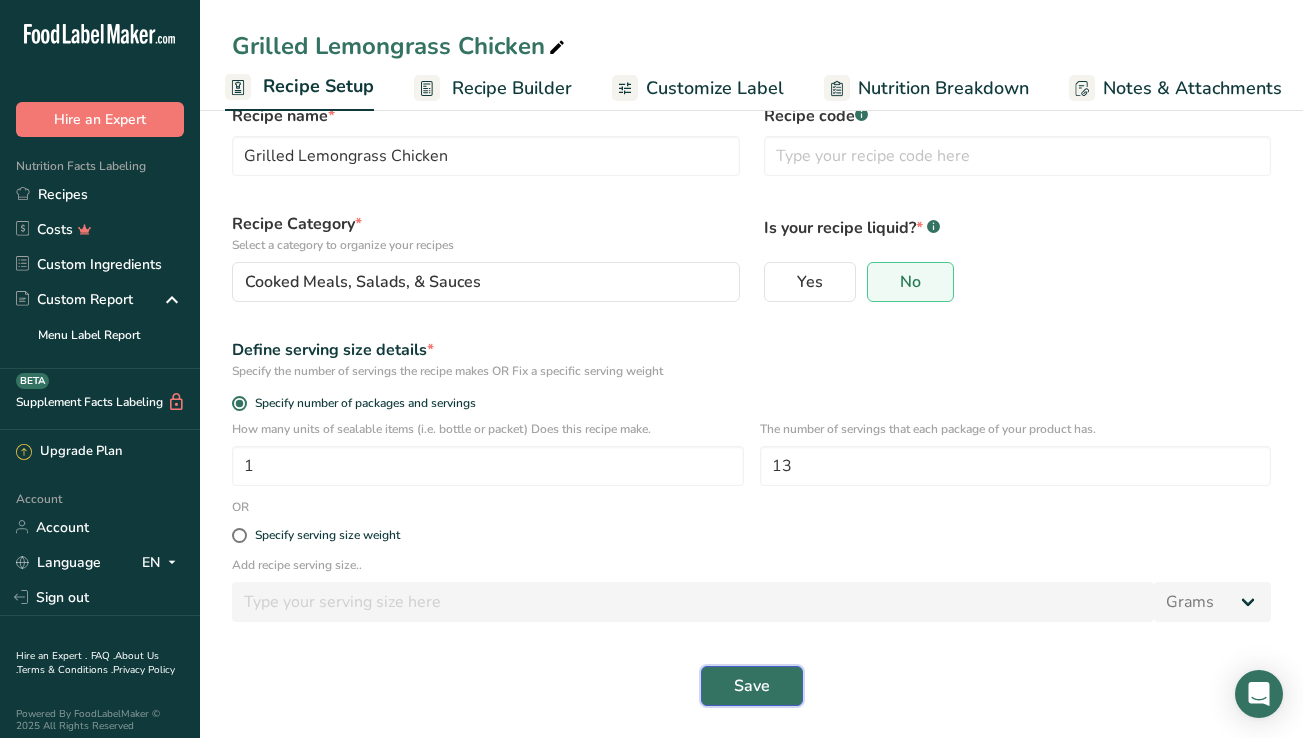 click on "Save" at bounding box center (752, 686) 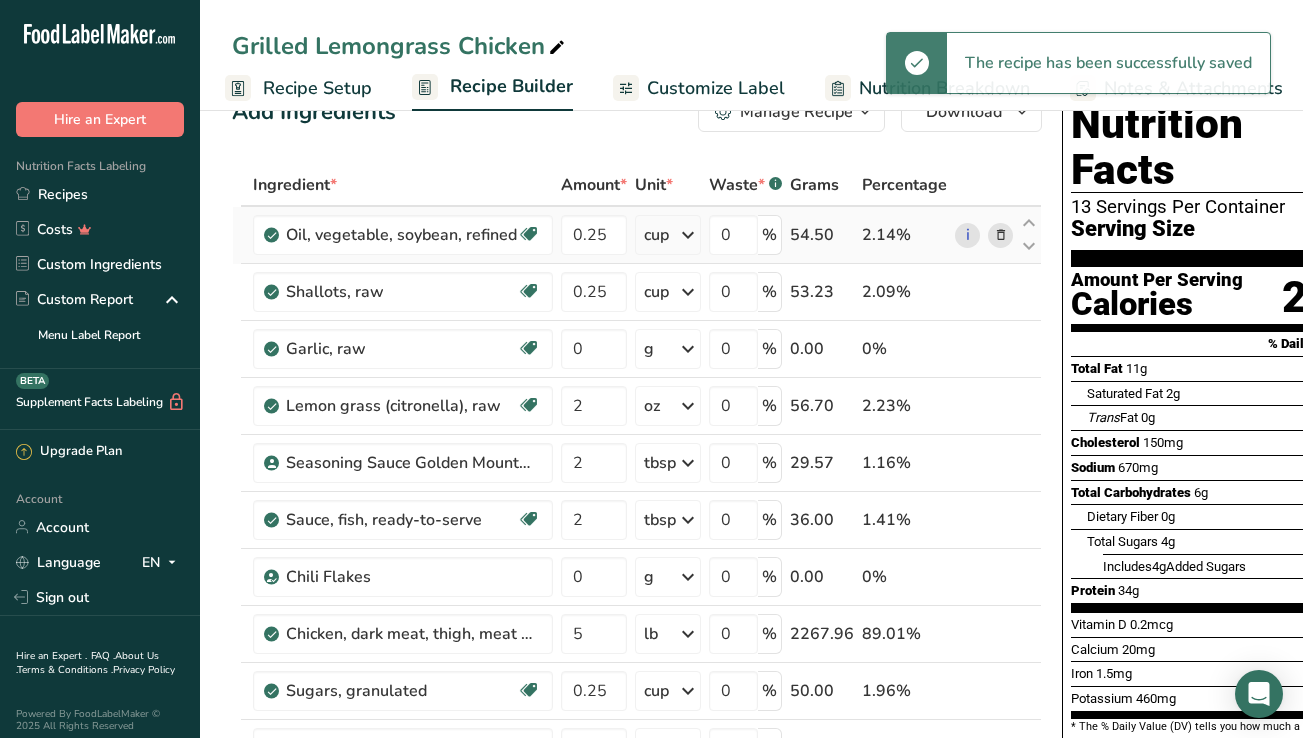 scroll, scrollTop: 0, scrollLeft: 67, axis: horizontal 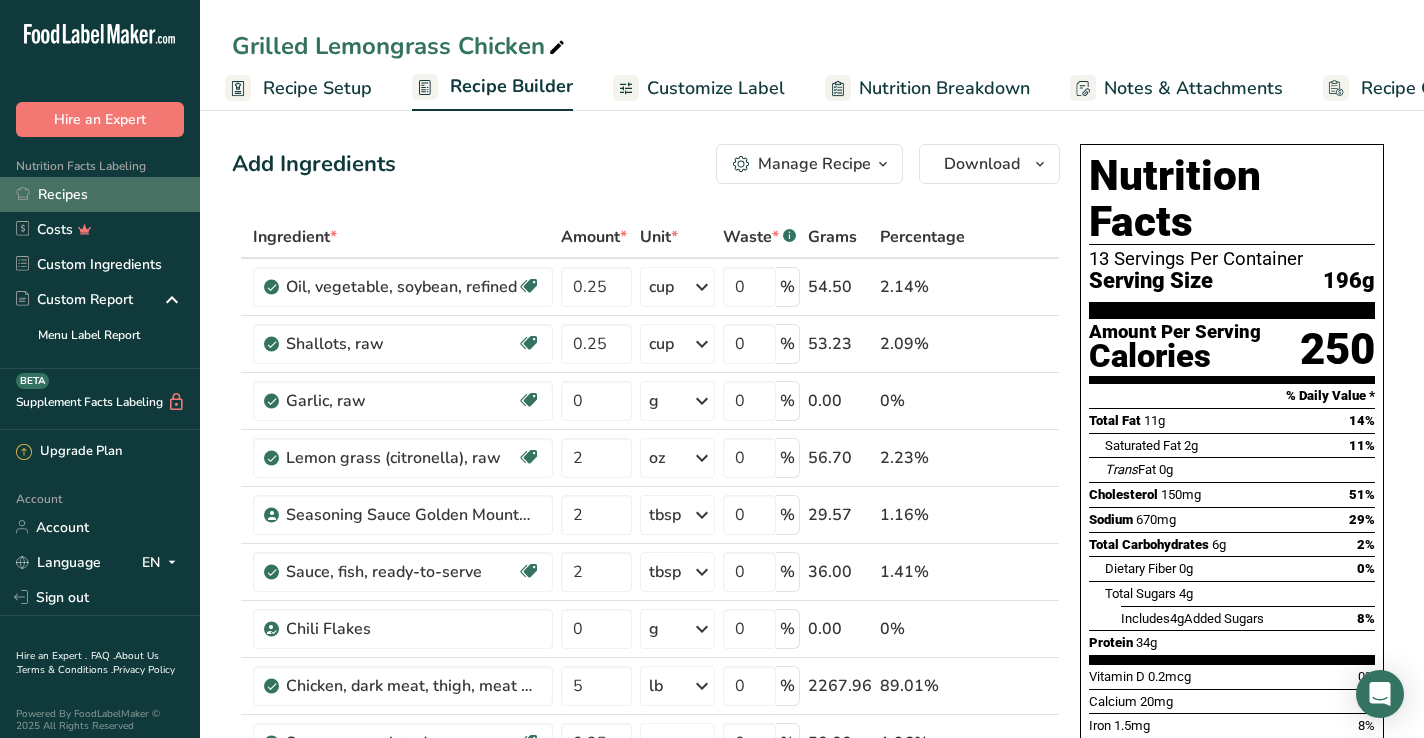click on "Recipes" at bounding box center [100, 194] 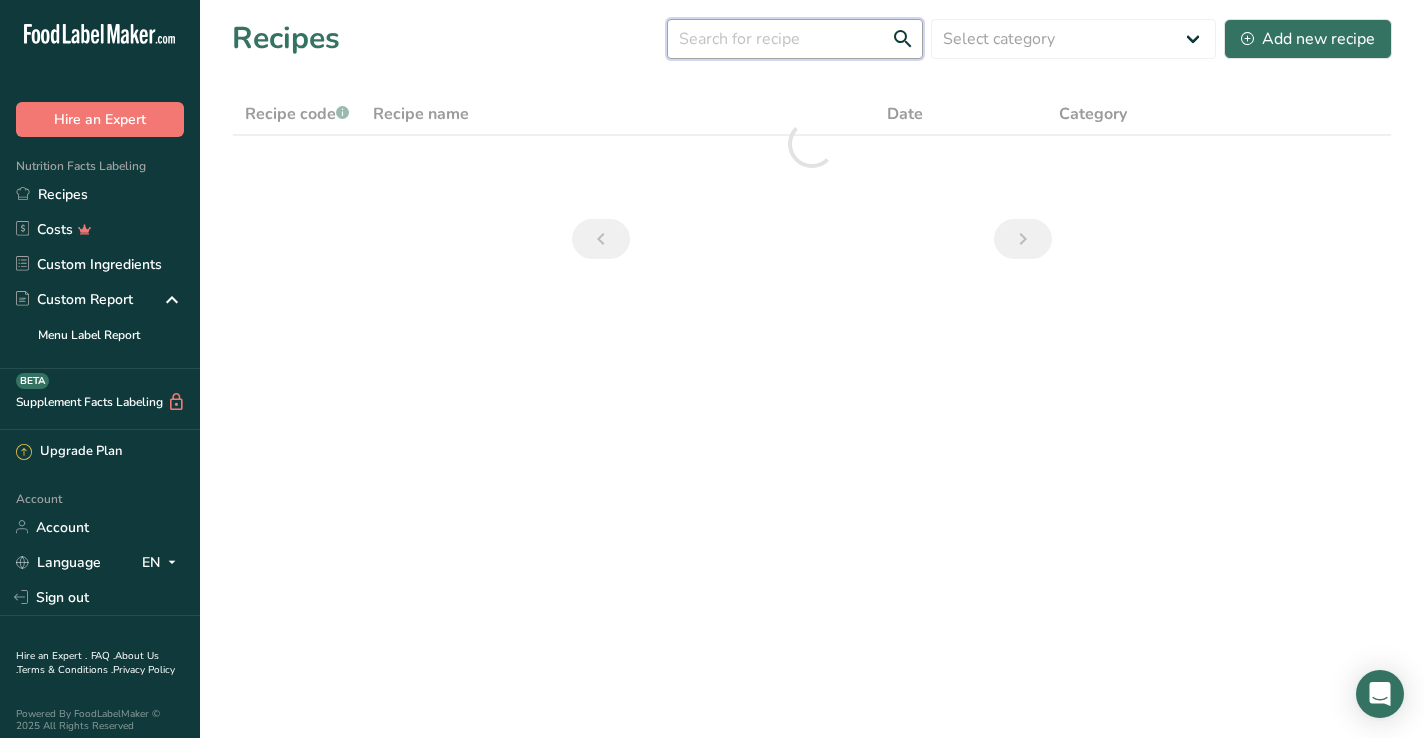 click at bounding box center (795, 39) 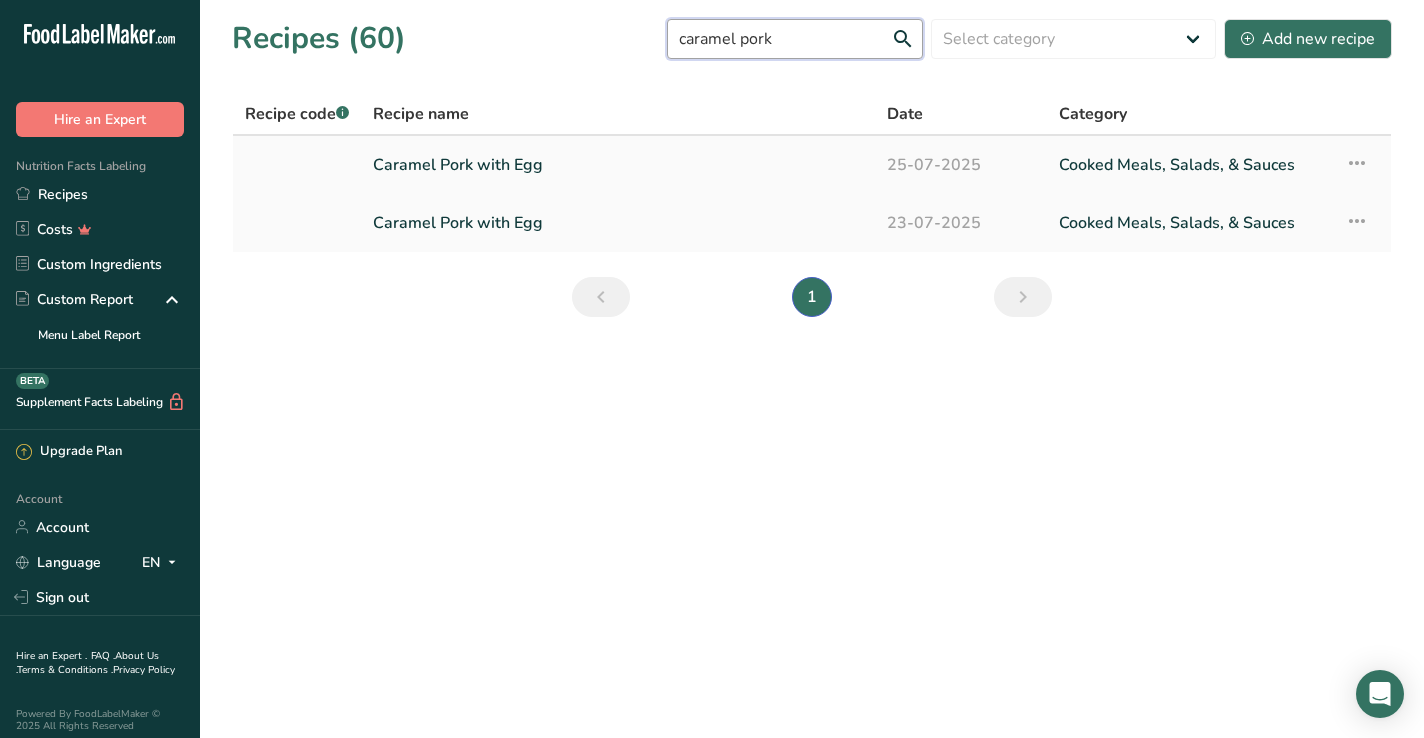type on "caramel pork" 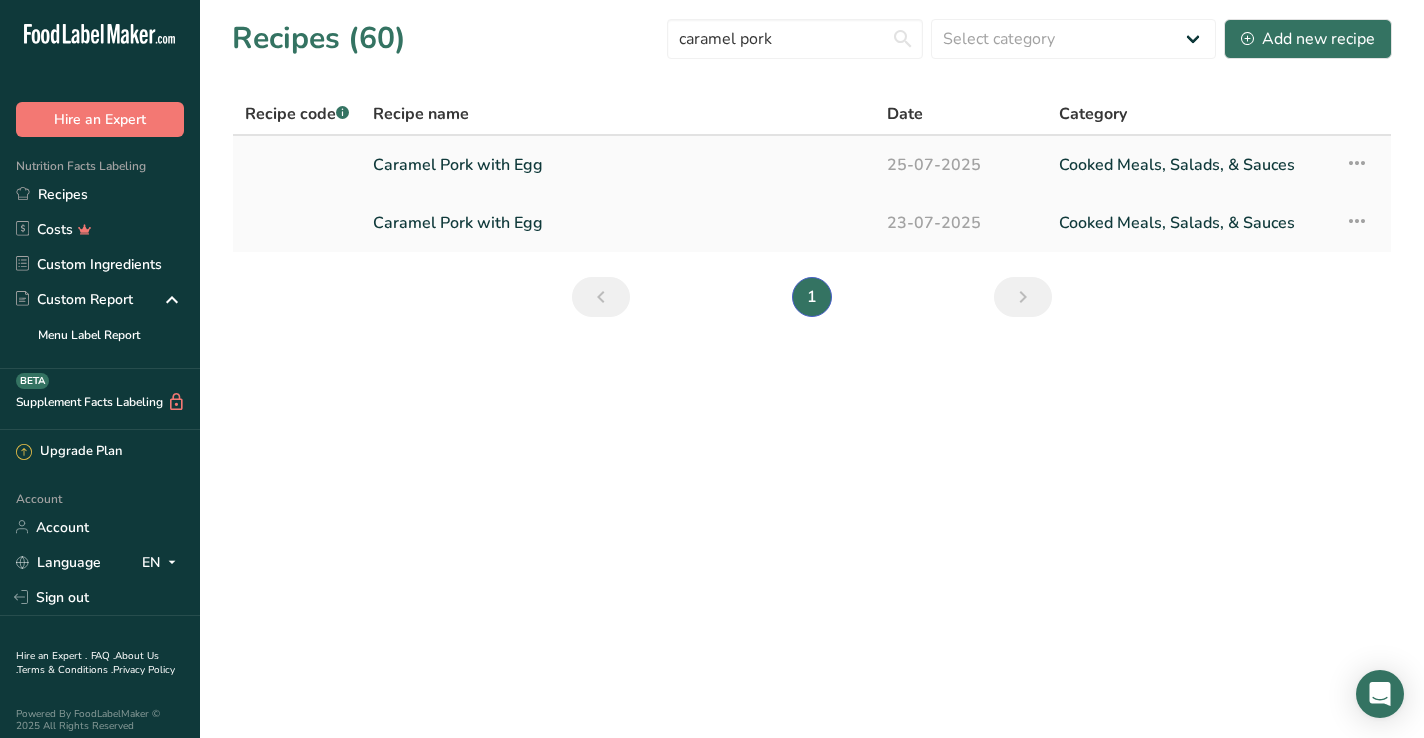 click on "Caramel Pork with Egg" at bounding box center (618, 165) 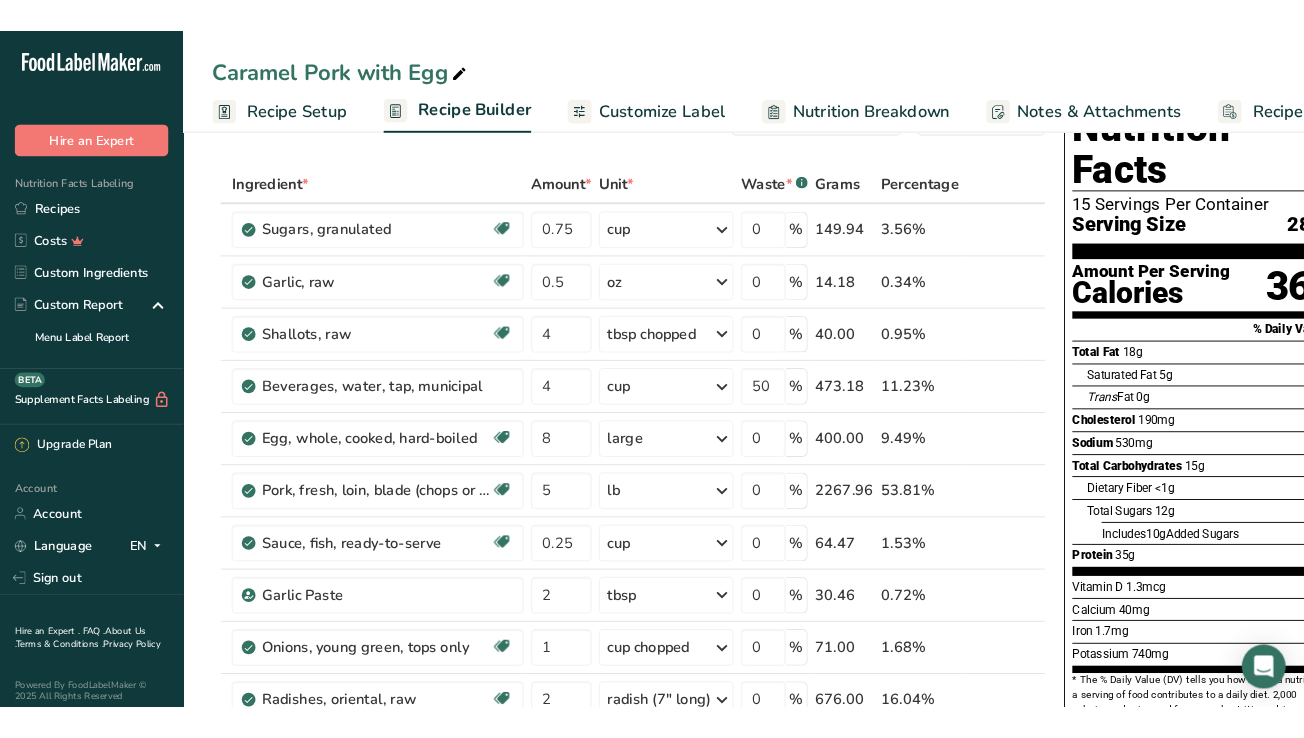 scroll, scrollTop: 31, scrollLeft: 0, axis: vertical 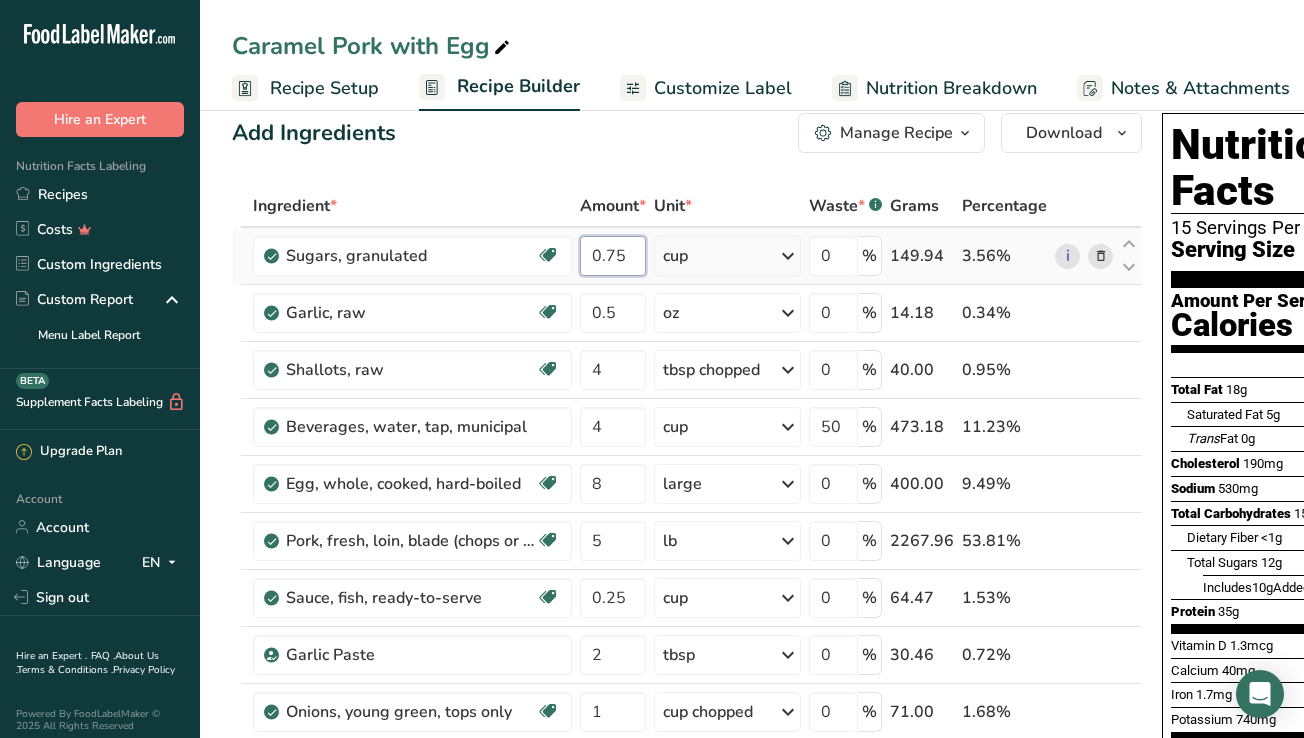 click on "0.75" at bounding box center (613, 256) 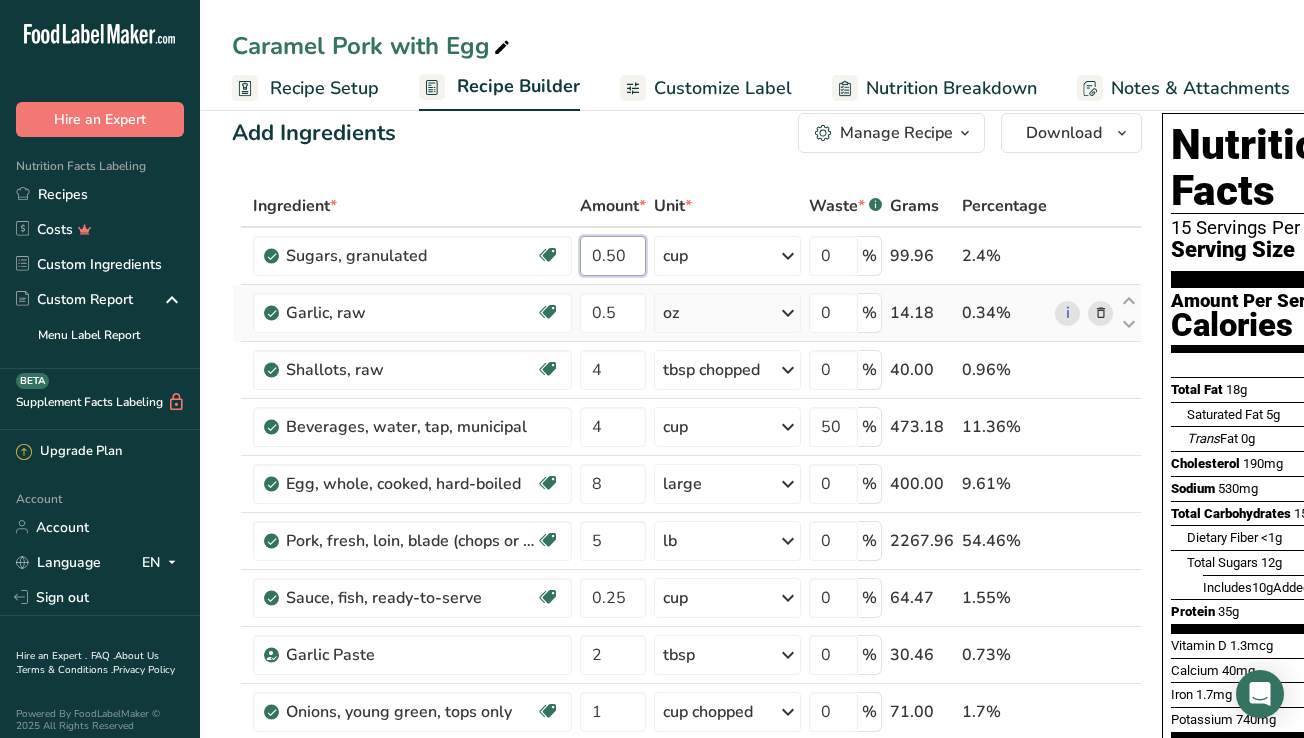 type on "0.50" 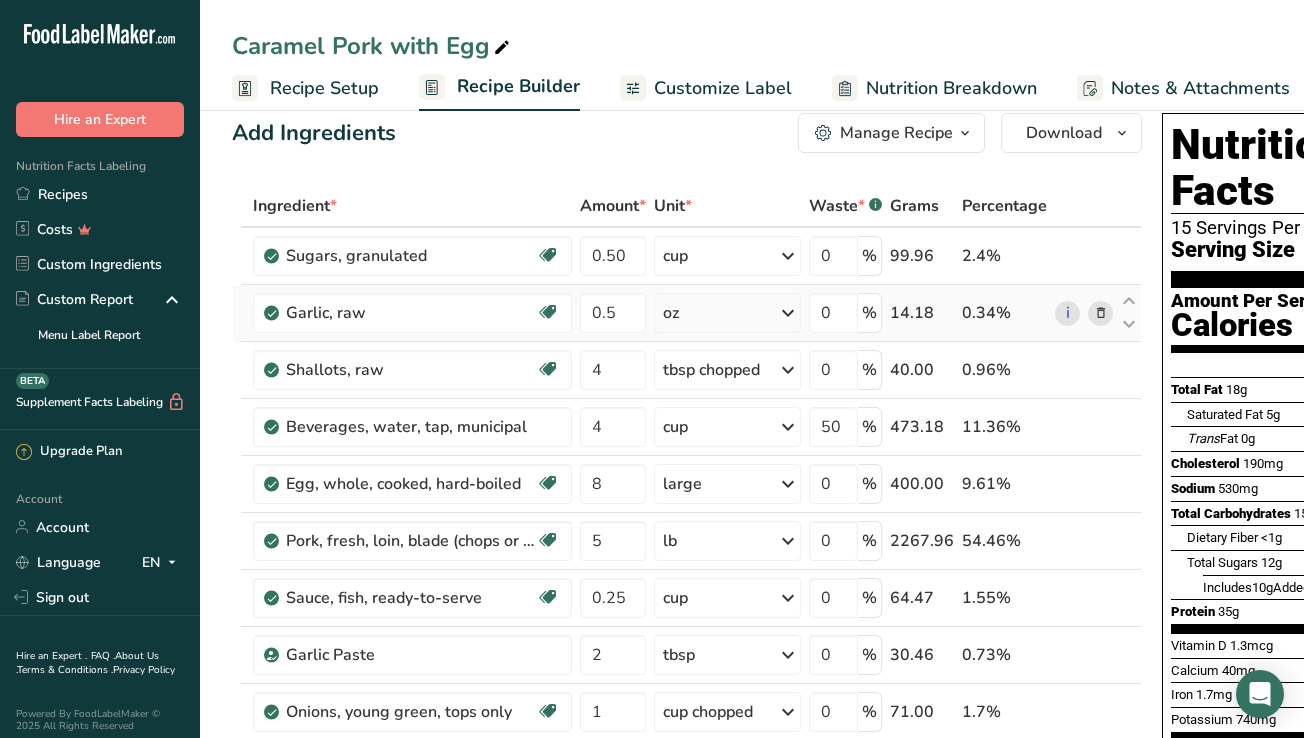 click on "Ingredient *
Amount *
Unit *
Waste *   .a-a{fill:#347362;}.b-a{fill:#fff;}          Grams
Percentage
Sugars, granulated
Dairy free
Gluten free
Vegan
Vegetarian
Soy free
0.50
cup
Portions
1 serving packet
1 cup
Weight Units
g
kg
mg
See more
Volume Units
l
Volume units require a density conversion. If you know your ingredient's density enter it below. Otherwise, click on "RIA" our AI Regulatory bot - she will be able to help you
0.845
lb/ft3
g/cm3
Confirm
mL
0.845
fl oz" at bounding box center (687, 611) 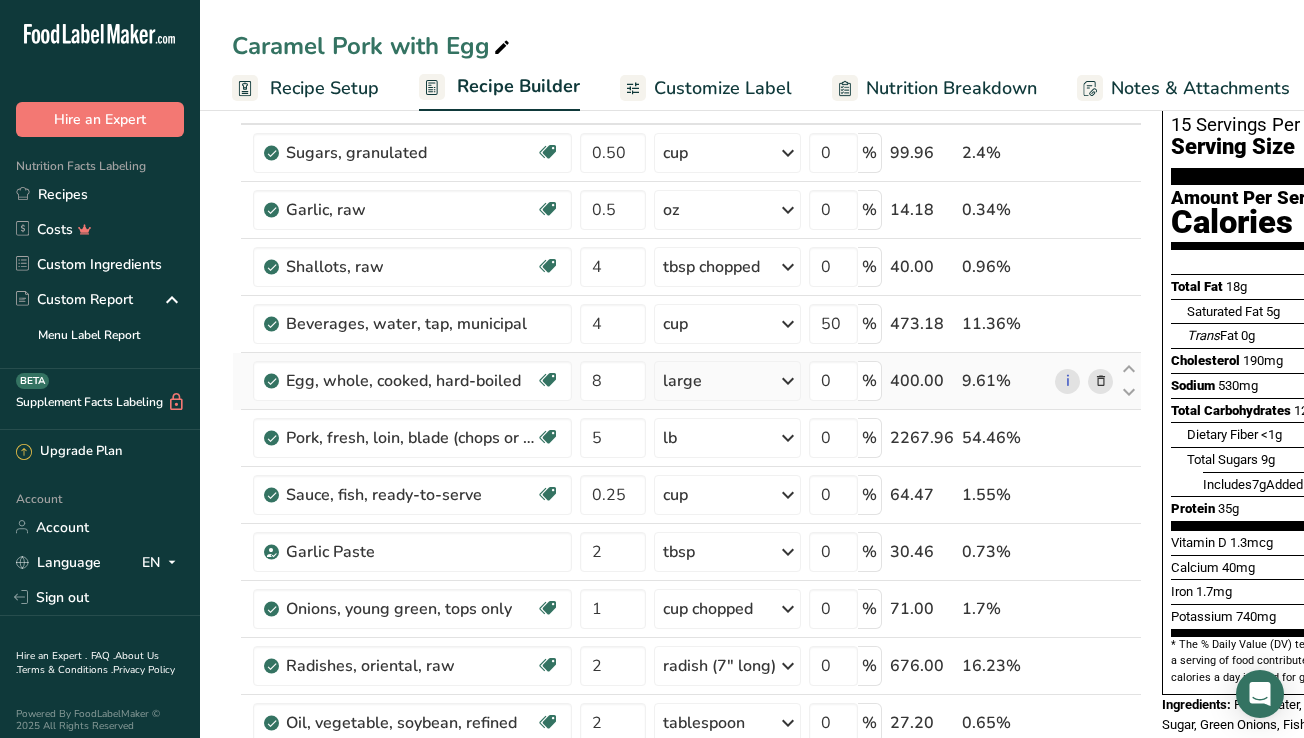 scroll, scrollTop: 137, scrollLeft: 0, axis: vertical 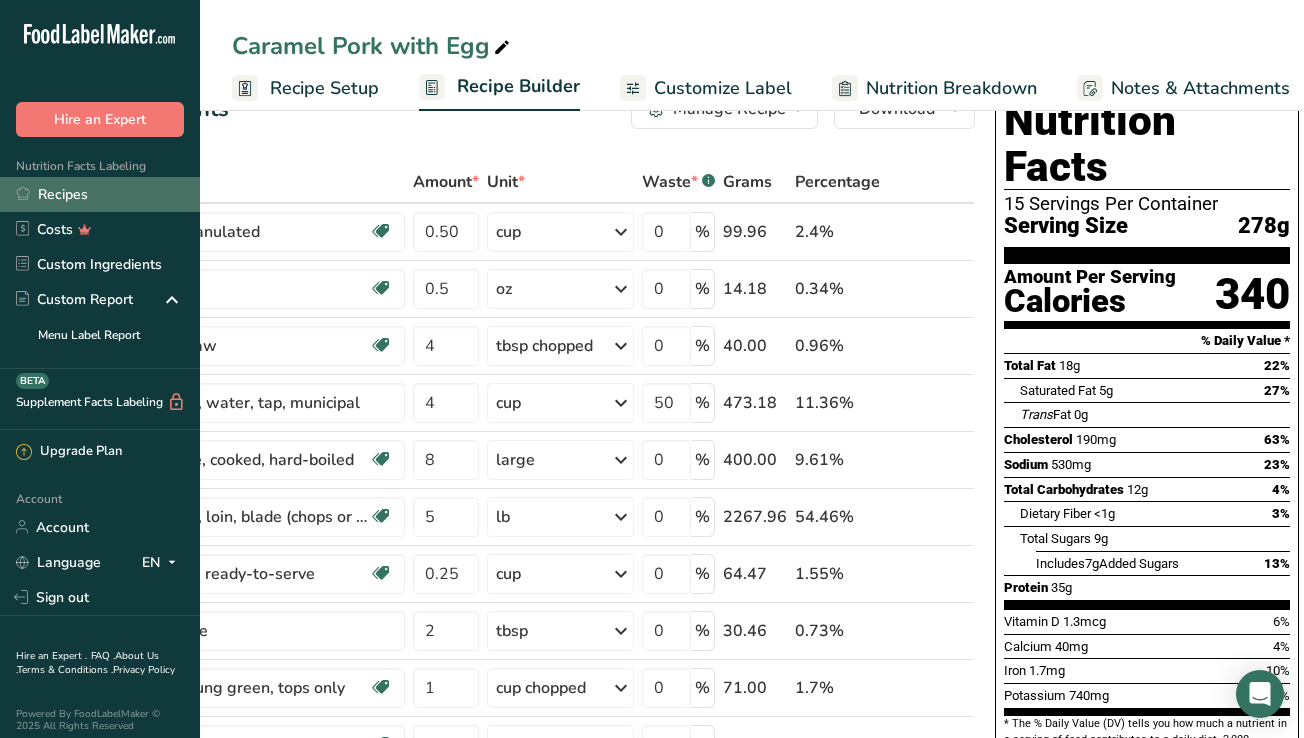 click on "Recipes" at bounding box center [100, 194] 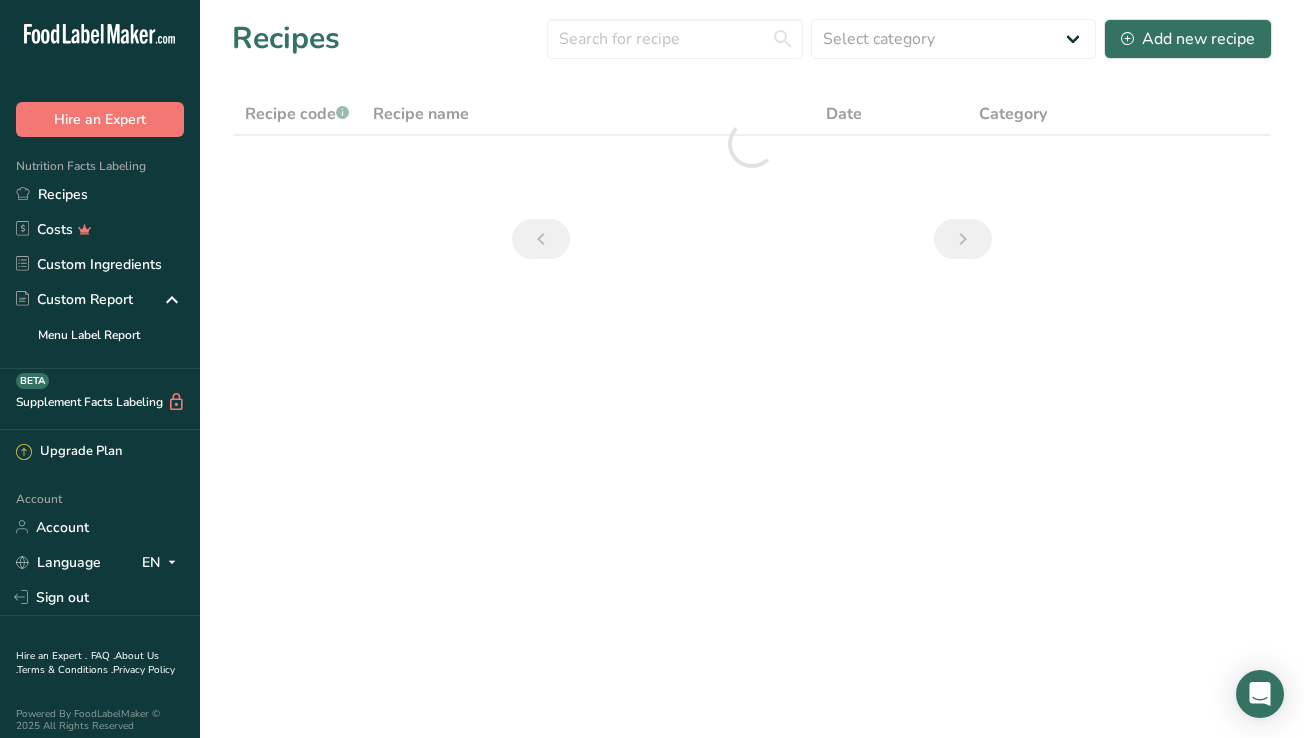 scroll, scrollTop: 0, scrollLeft: 0, axis: both 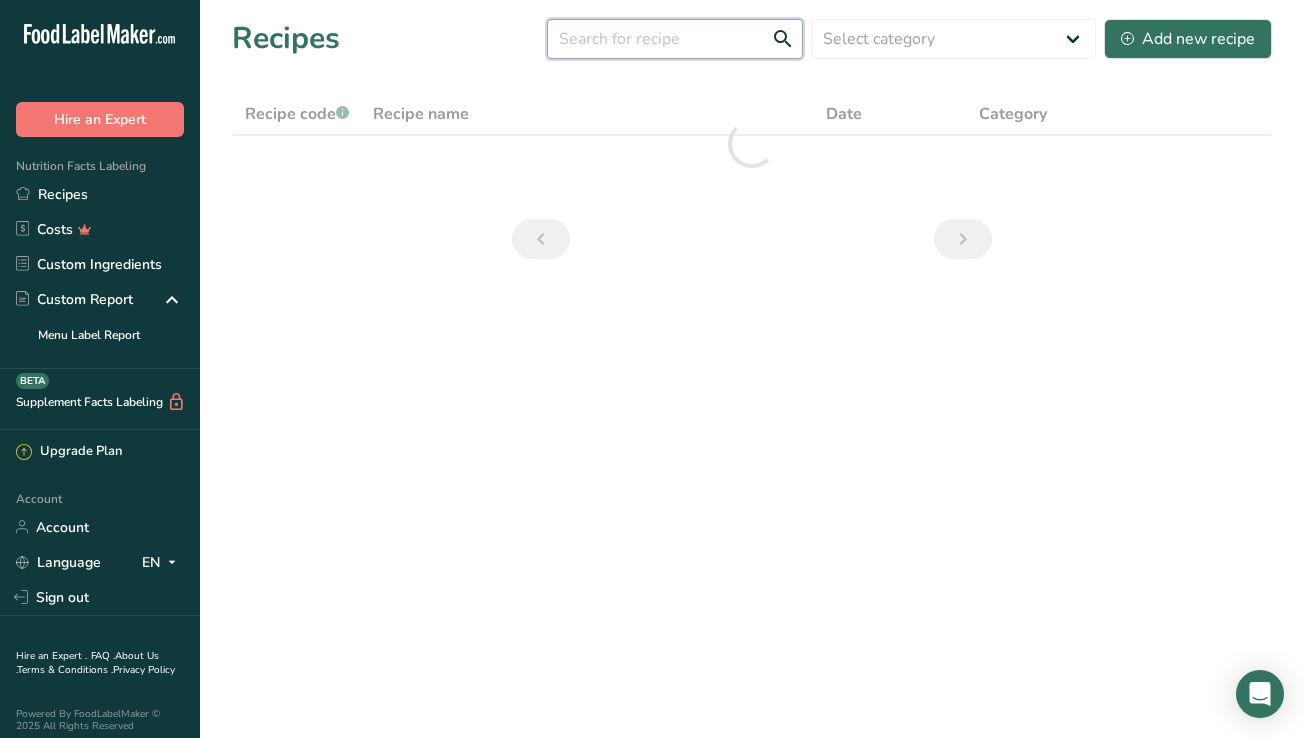click at bounding box center (675, 39) 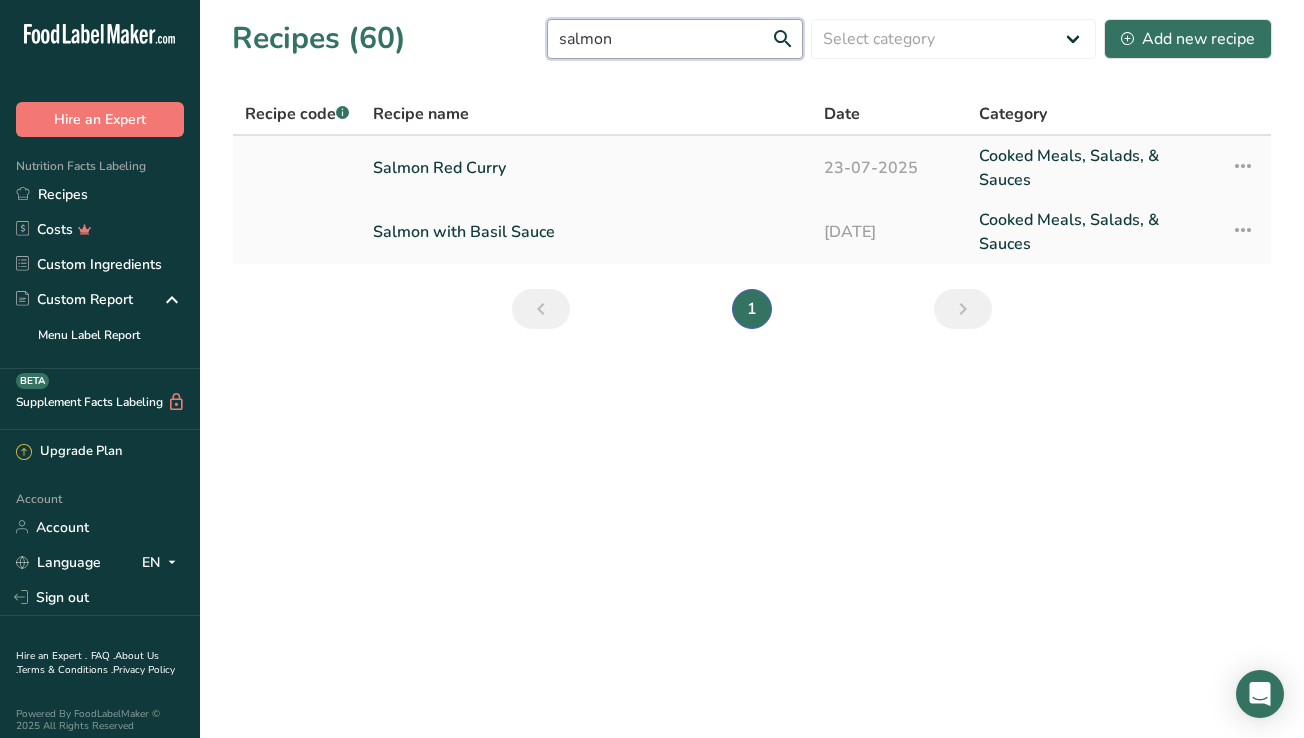 type on "salmon" 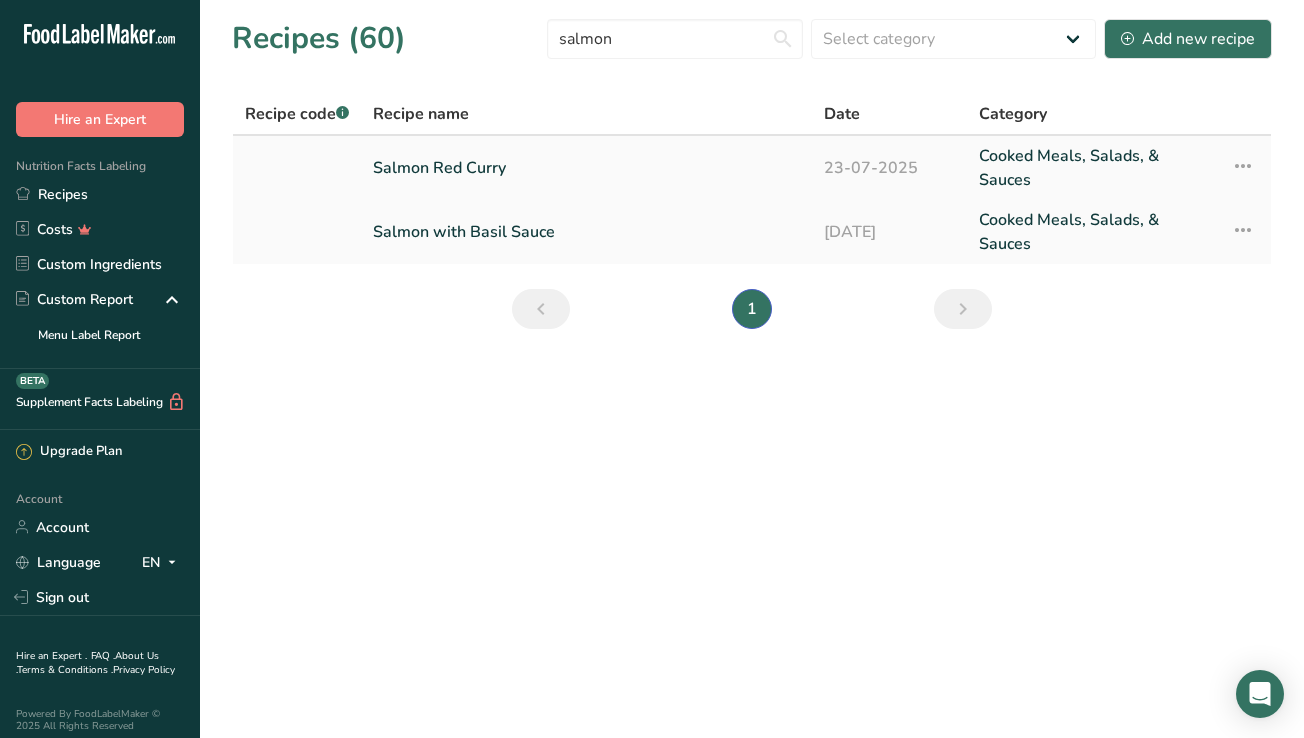 click on "Salmon Red Curry" at bounding box center (586, 168) 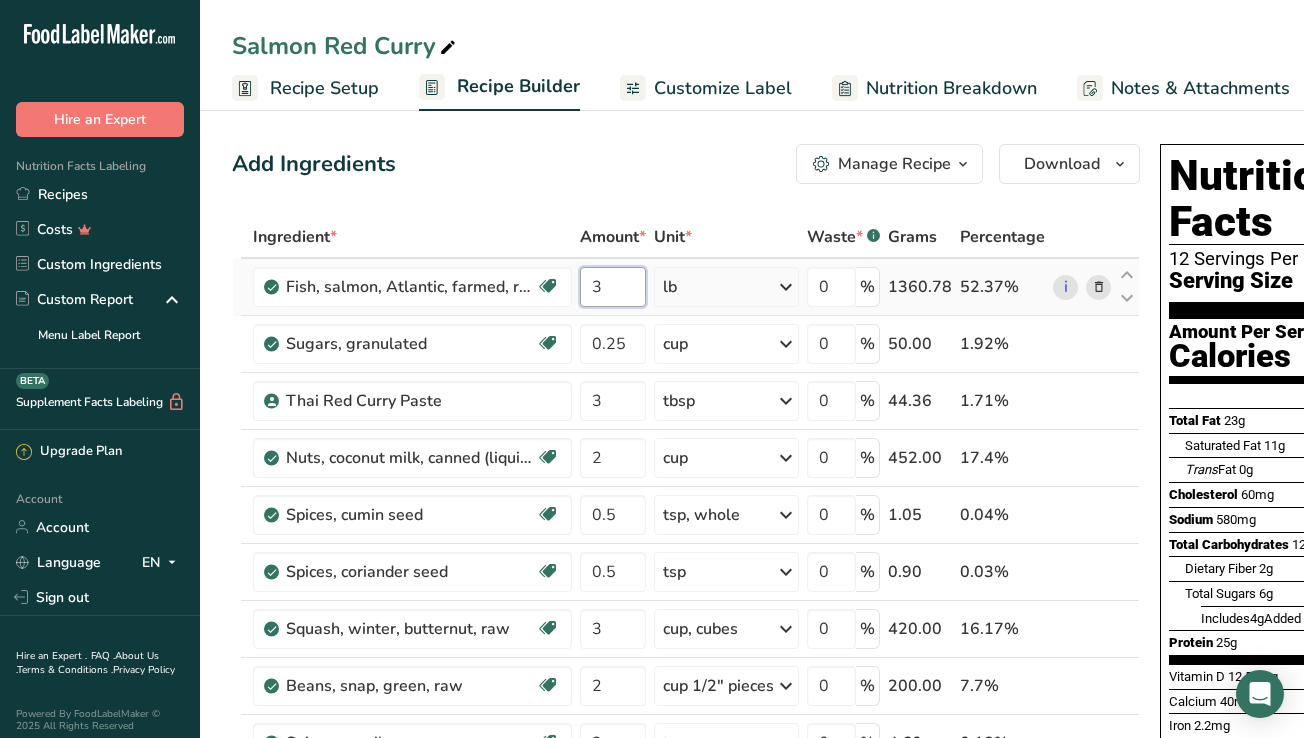 drag, startPoint x: 607, startPoint y: 288, endPoint x: 585, endPoint y: 288, distance: 22 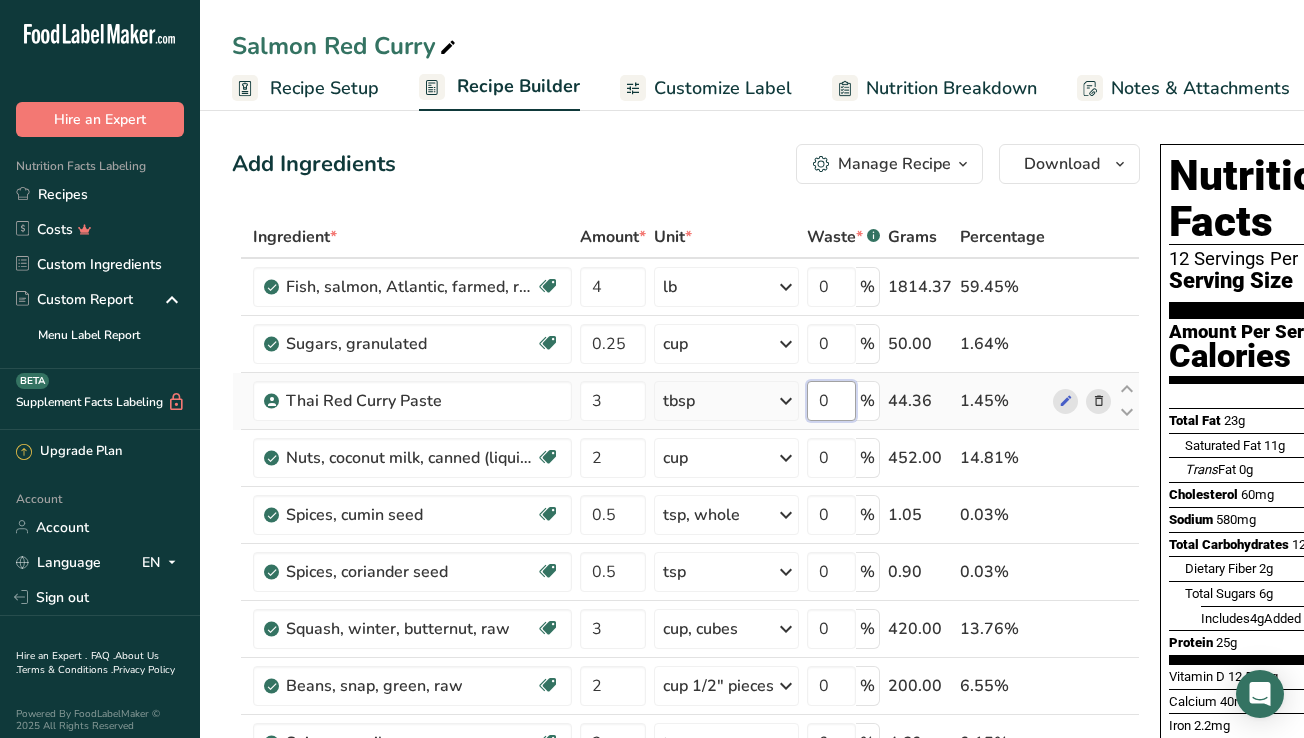 click on "Ingredient *
Amount *
Unit *
Waste *   .a-a{fill:#347362;}.b-a{fill:#fff;}          Grams
Percentage
Fish, salmon, Atlantic, farmed, raw
Source of Omega 3
Dairy free
Gluten free
Soy free
4
lb
Portions
3 oz
0.5 fillet
Weight Units
g
kg
mg
See more
Volume Units
l
Volume units require a density conversion. If you know your ingredient's density enter it below. Otherwise, click on "RIA" our AI Regulatory bot - she will be able to help you
lb/ft3
g/cm3
Confirm
mL
lb/ft3" at bounding box center (686, 642) 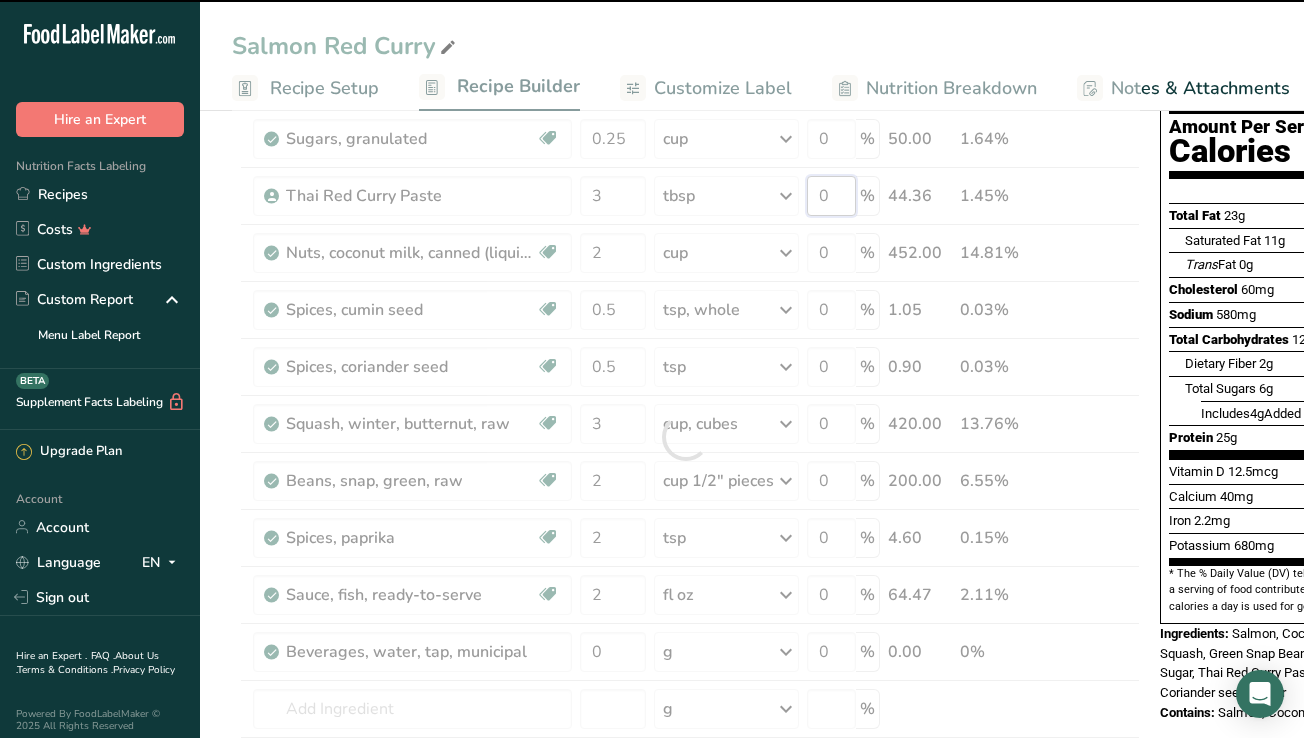 scroll, scrollTop: 222, scrollLeft: 0, axis: vertical 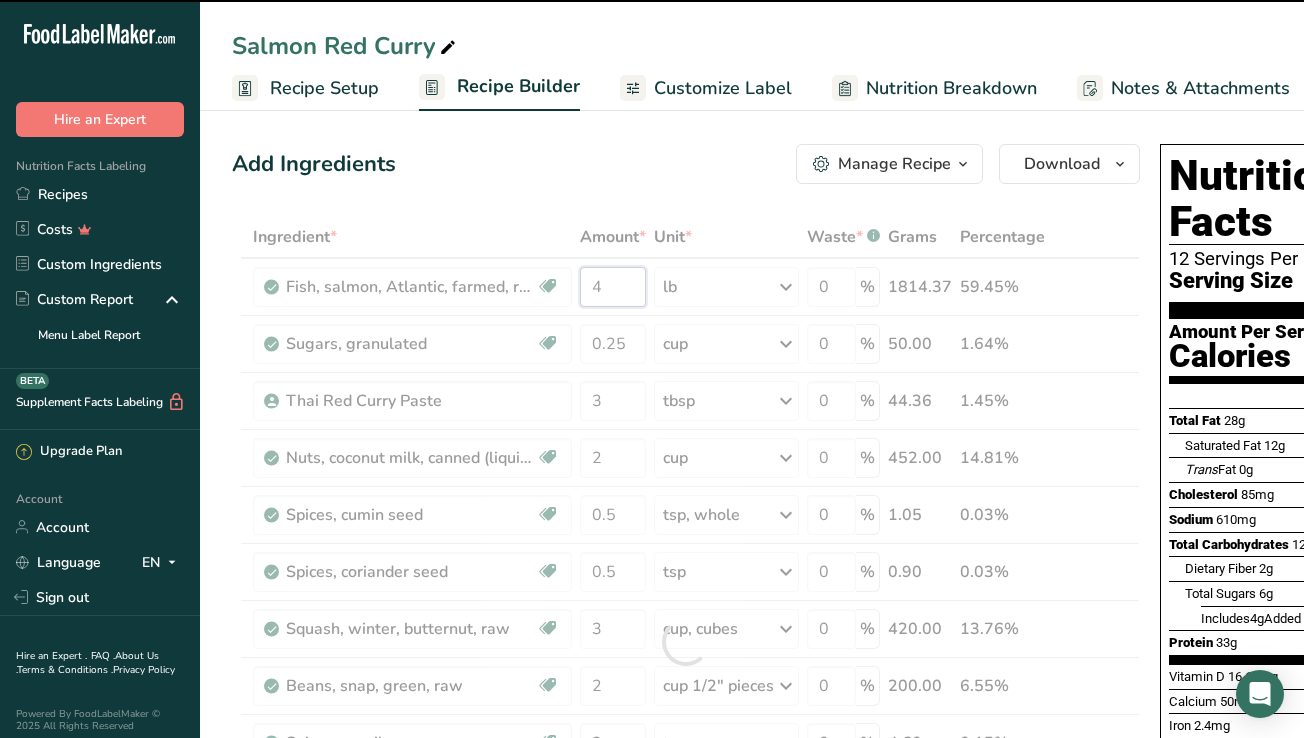 drag, startPoint x: 611, startPoint y: 293, endPoint x: 563, endPoint y: 291, distance: 48.04165 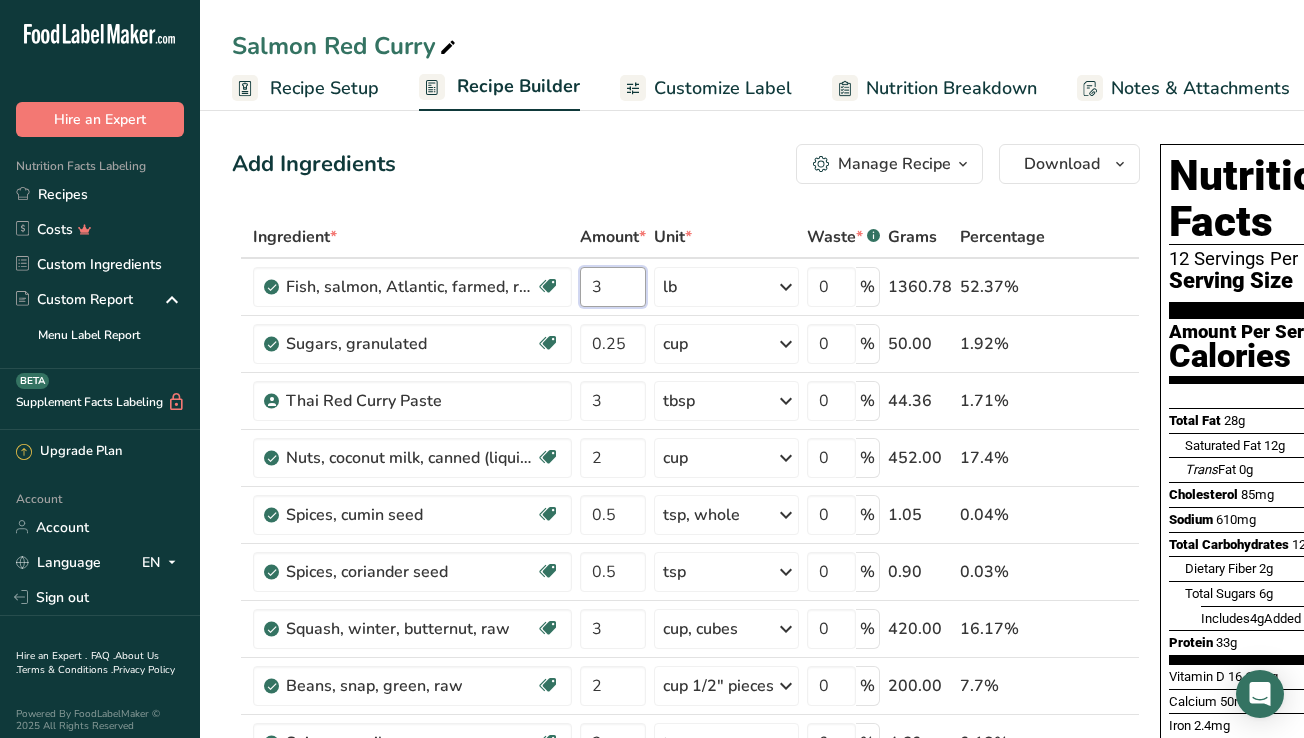 type on "3" 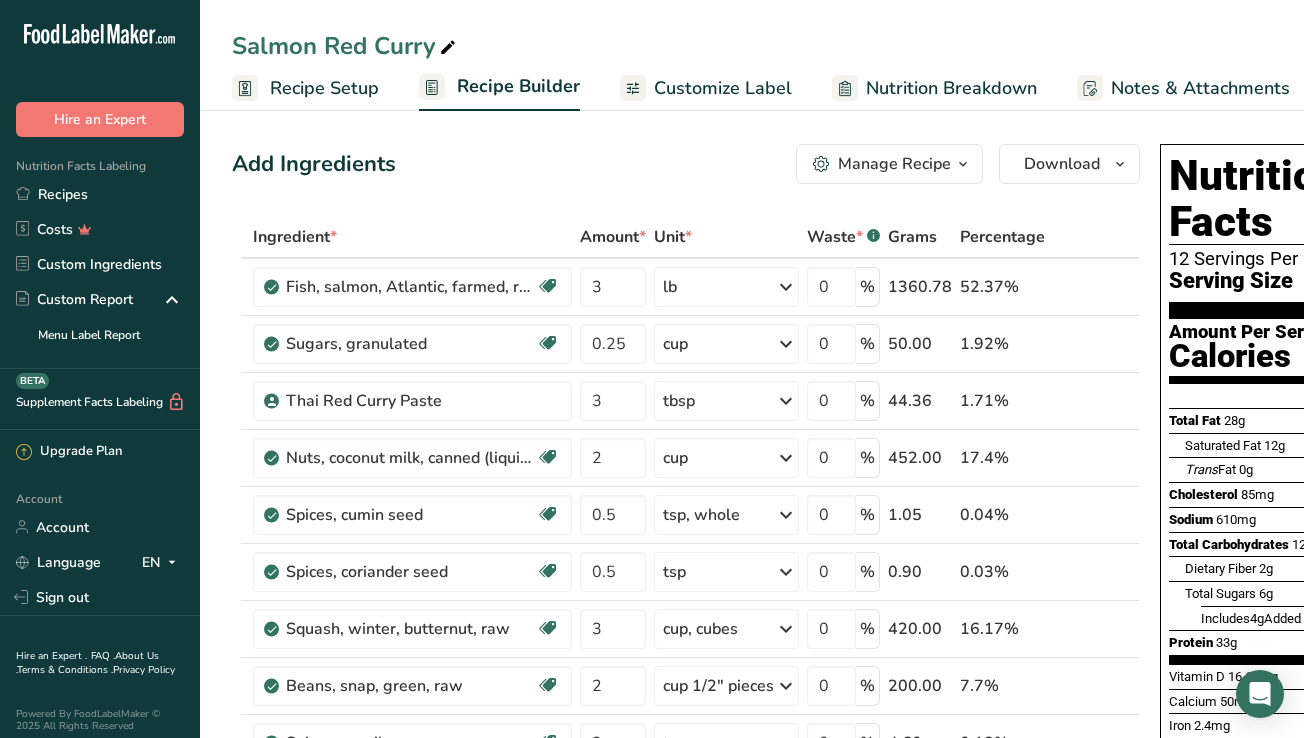 click on "Add Ingredients
Manage Recipe         Delete Recipe           Duplicate Recipe             Scale Recipe             Save as Sub-Recipe   .a-a{fill:#347362;}.b-a{fill:#fff;}                               Nutrition Breakdown                 Recipe Card
NEW
Amino Acids Pattern Report           Activity History
Download
Choose your preferred label style
Standard FDA label
Standard FDA label
The most common format for nutrition facts labels in compliance with the FDA's typeface, style and requirements
Tabular FDA label
A label format compliant with the FDA regulations presented in a tabular (horizontal) display.
Linear FDA label
A simple linear display for small sized packages.
Simplified FDA label" at bounding box center (686, 164) 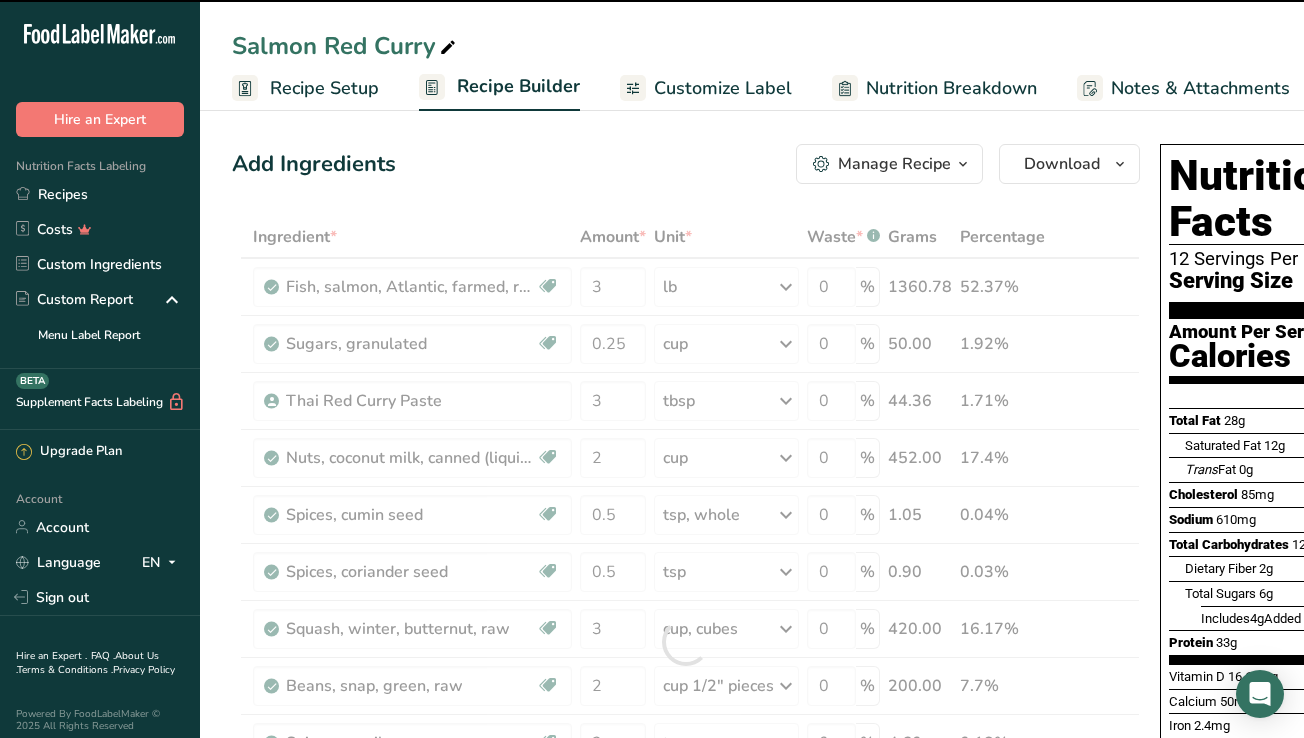 scroll, scrollTop: 2, scrollLeft: 0, axis: vertical 